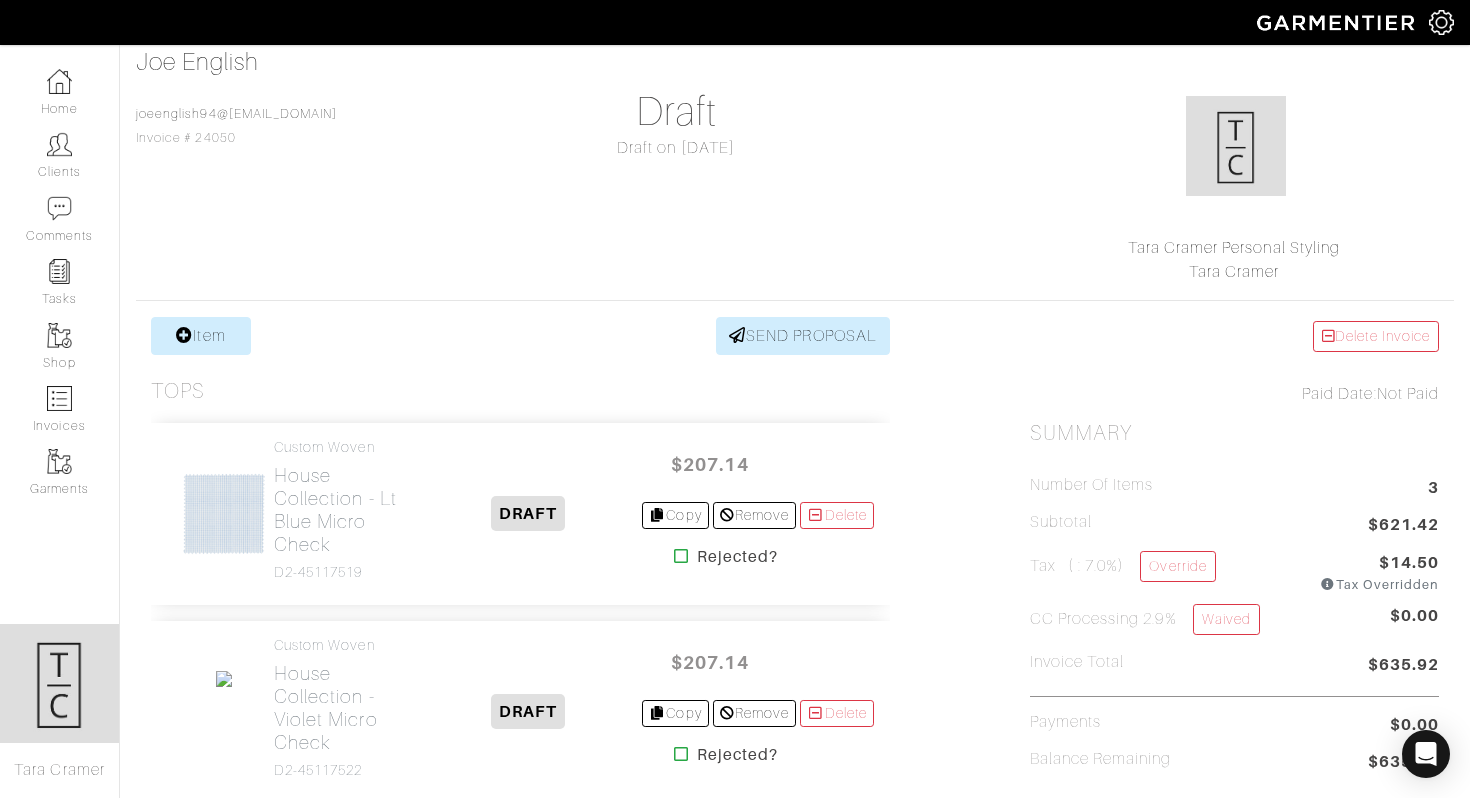 scroll, scrollTop: 0, scrollLeft: 0, axis: both 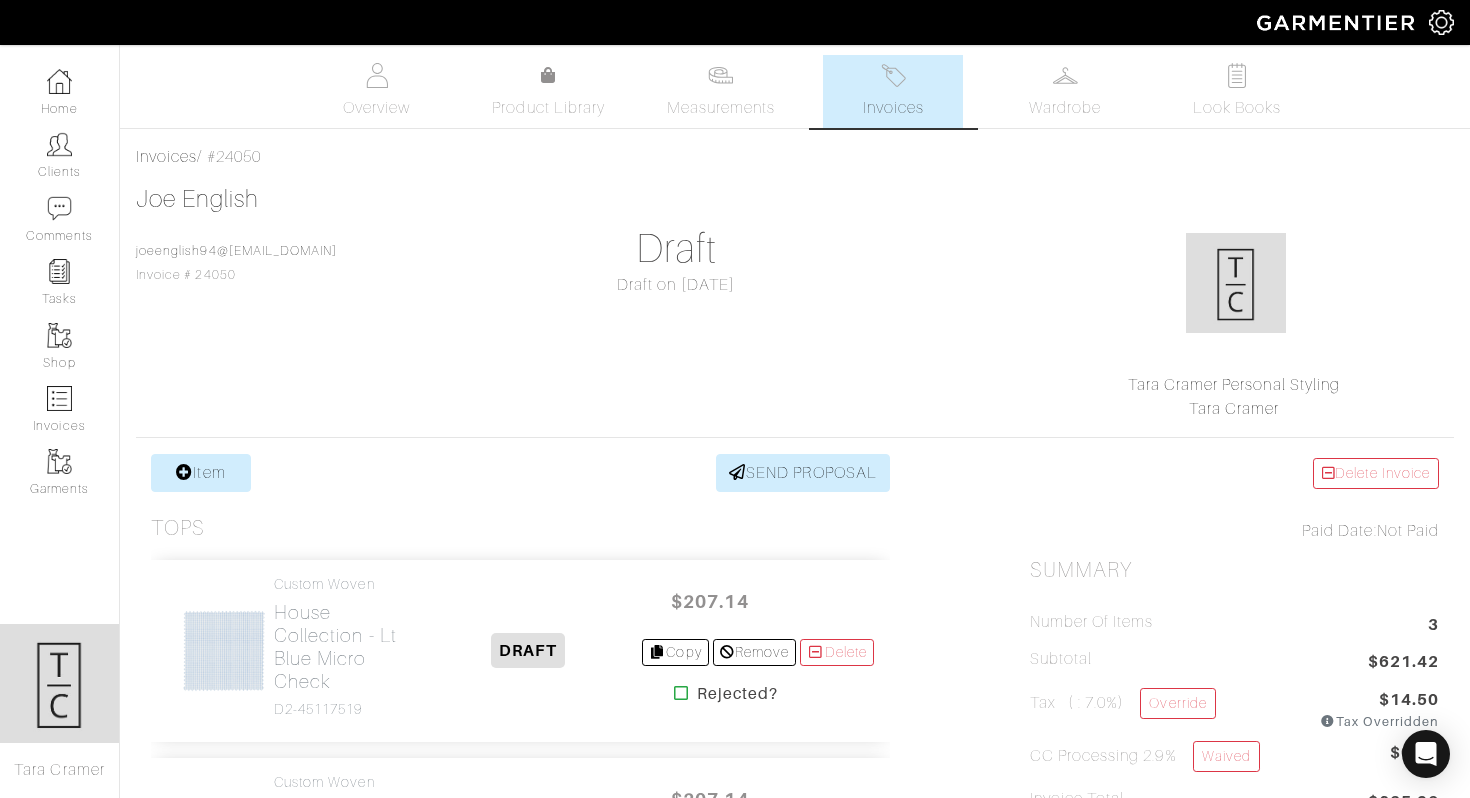 click at bounding box center [893, 75] 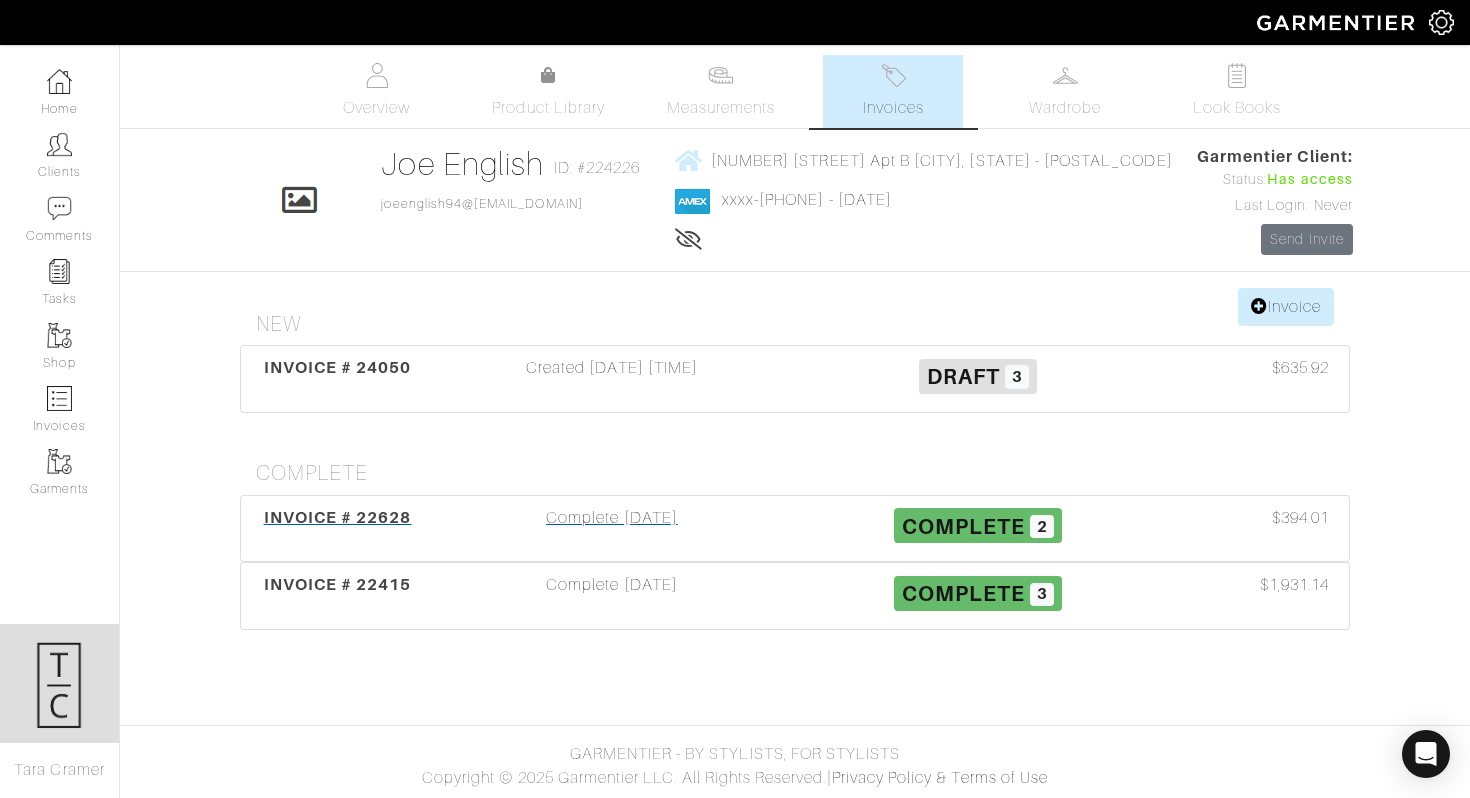 click on "INVOICE # 22628" at bounding box center (338, 517) 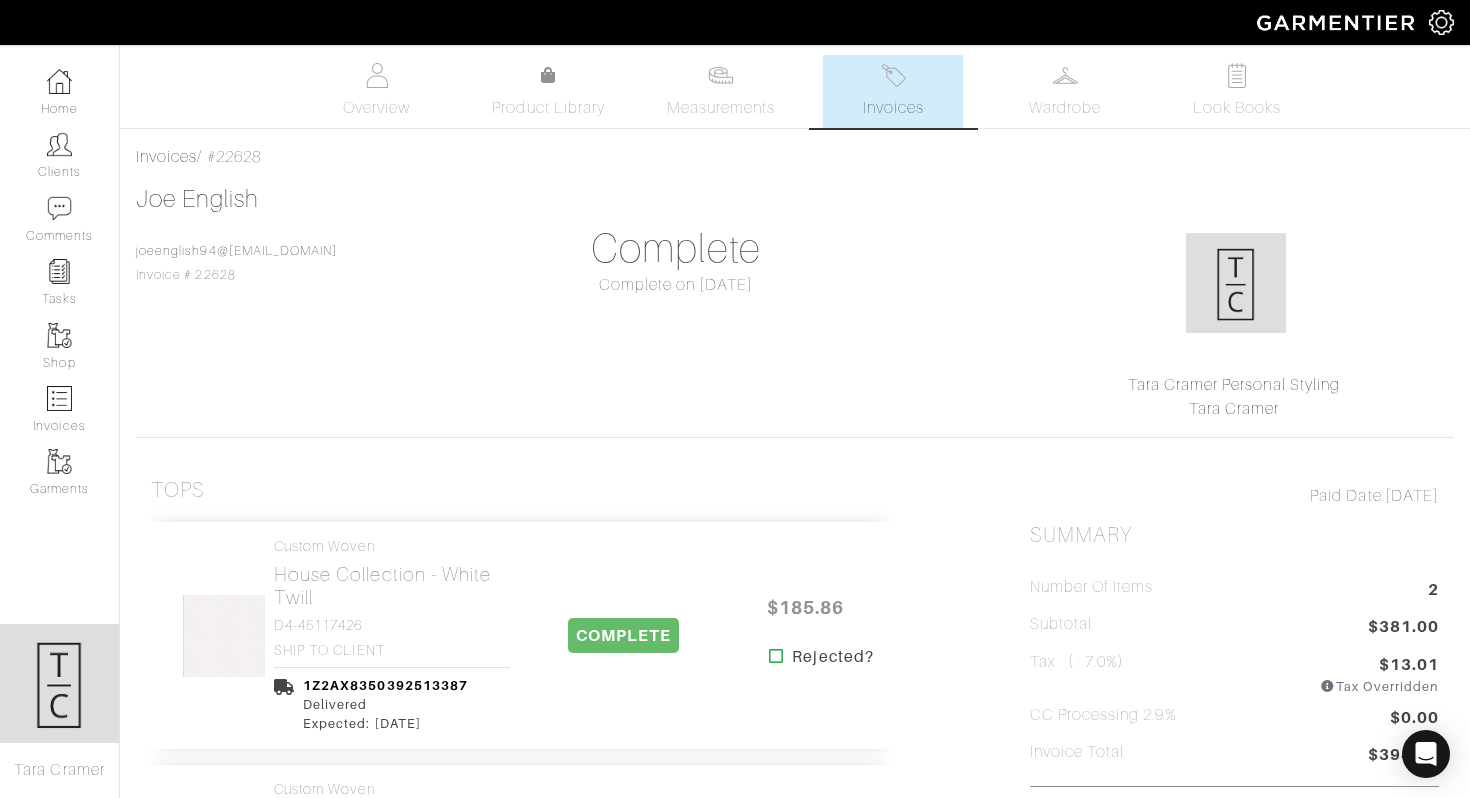 scroll, scrollTop: 67, scrollLeft: 0, axis: vertical 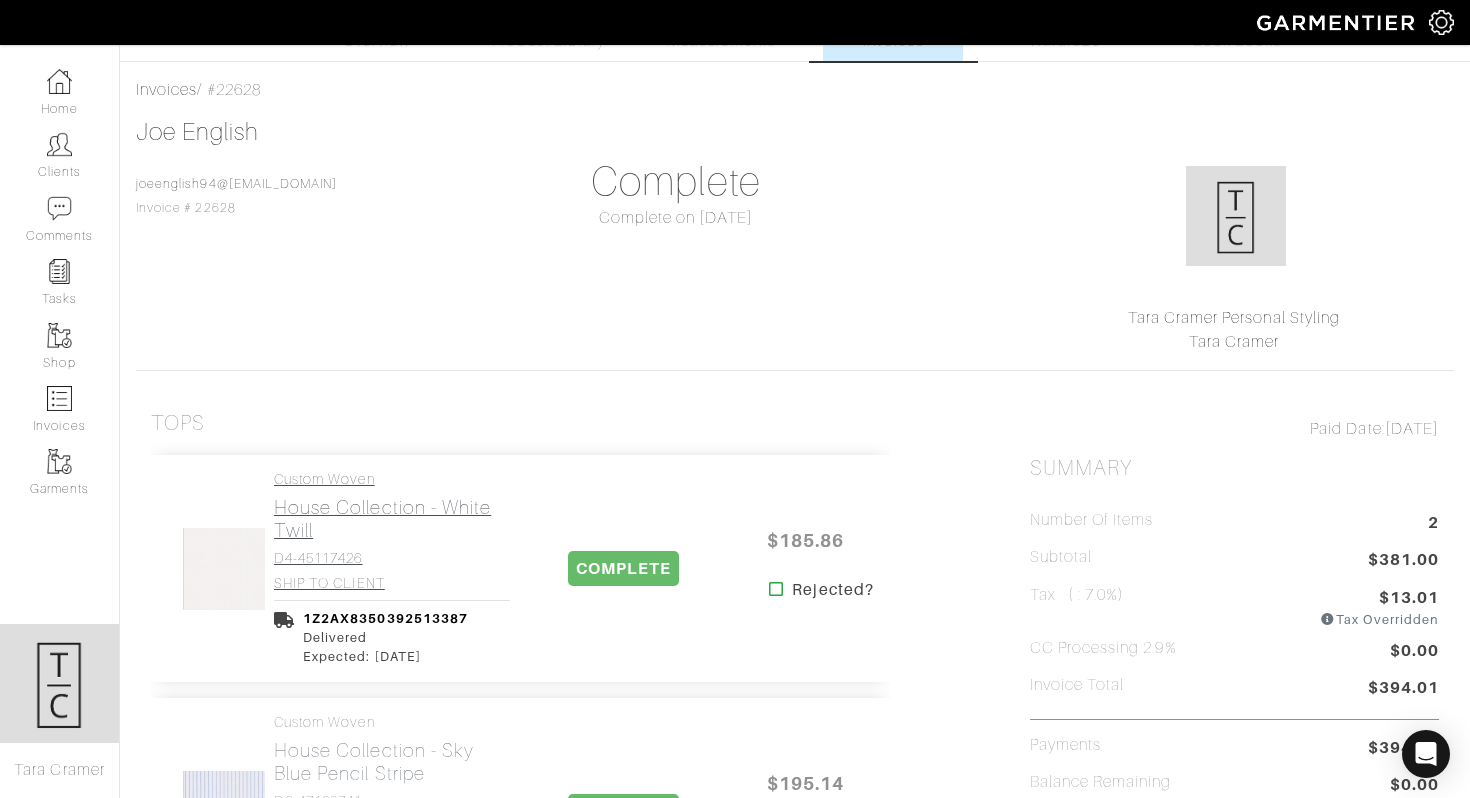 click on "House Collection -
White Twill" at bounding box center [392, 519] 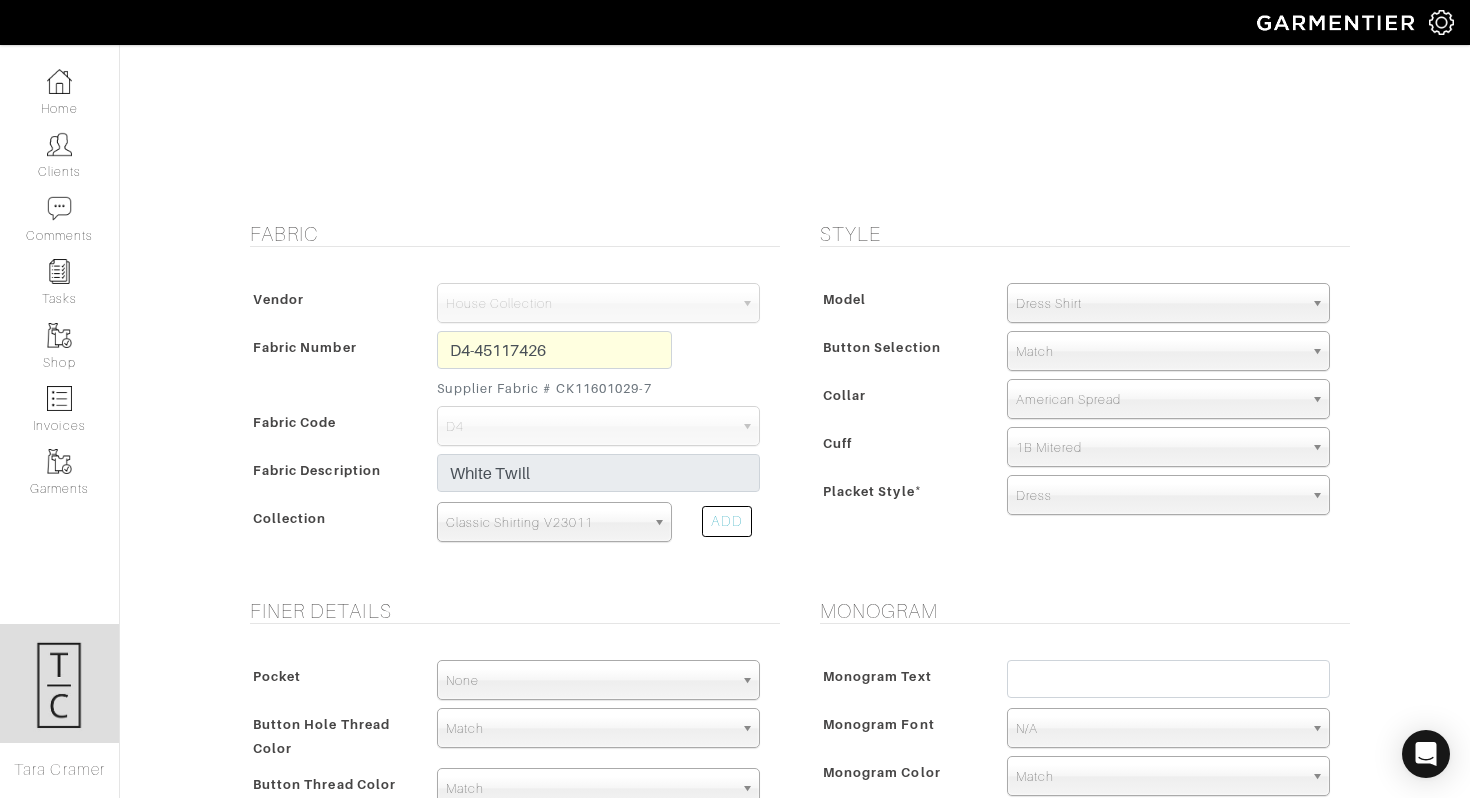 scroll, scrollTop: 95, scrollLeft: 0, axis: vertical 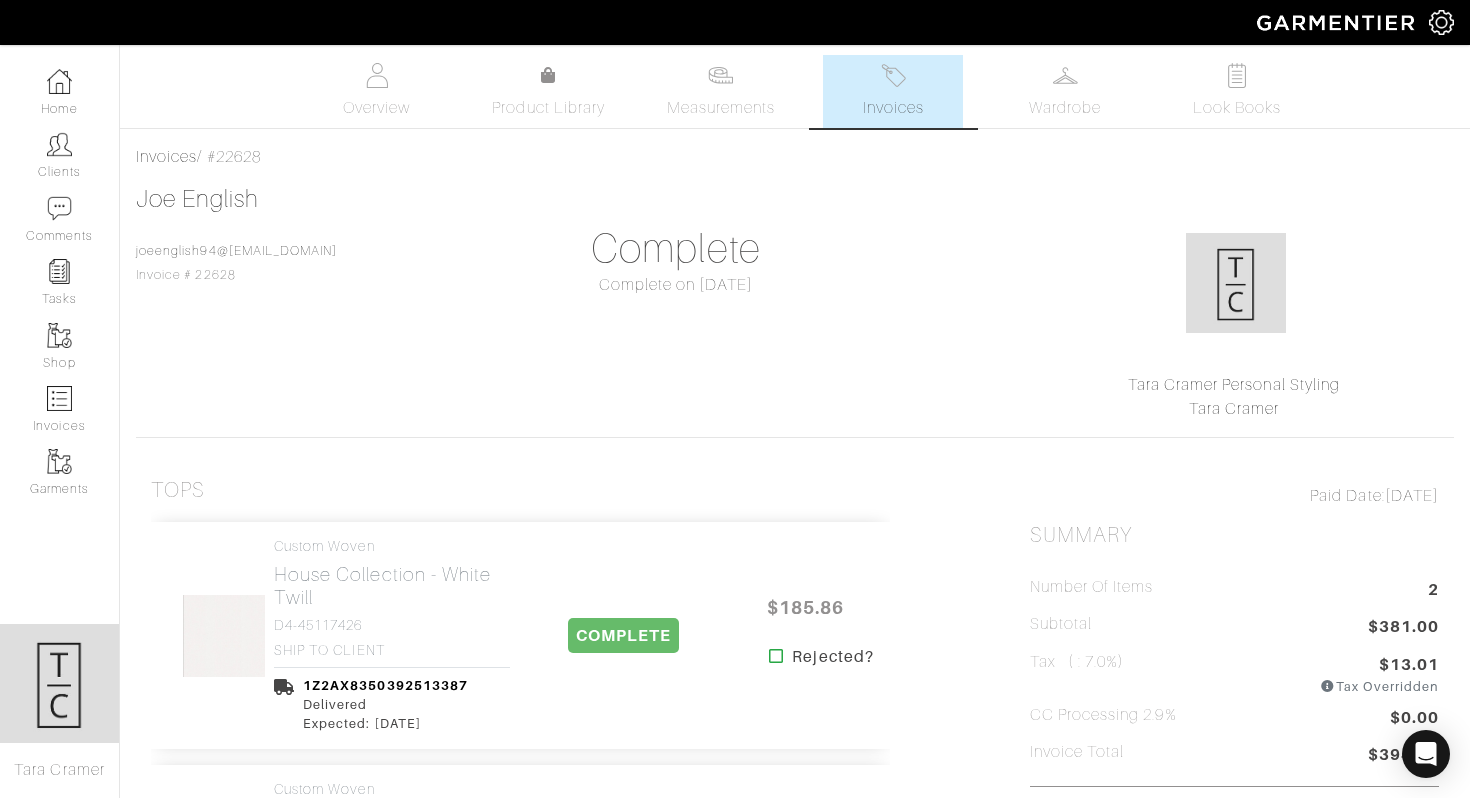 click on "Invoices" at bounding box center (893, 108) 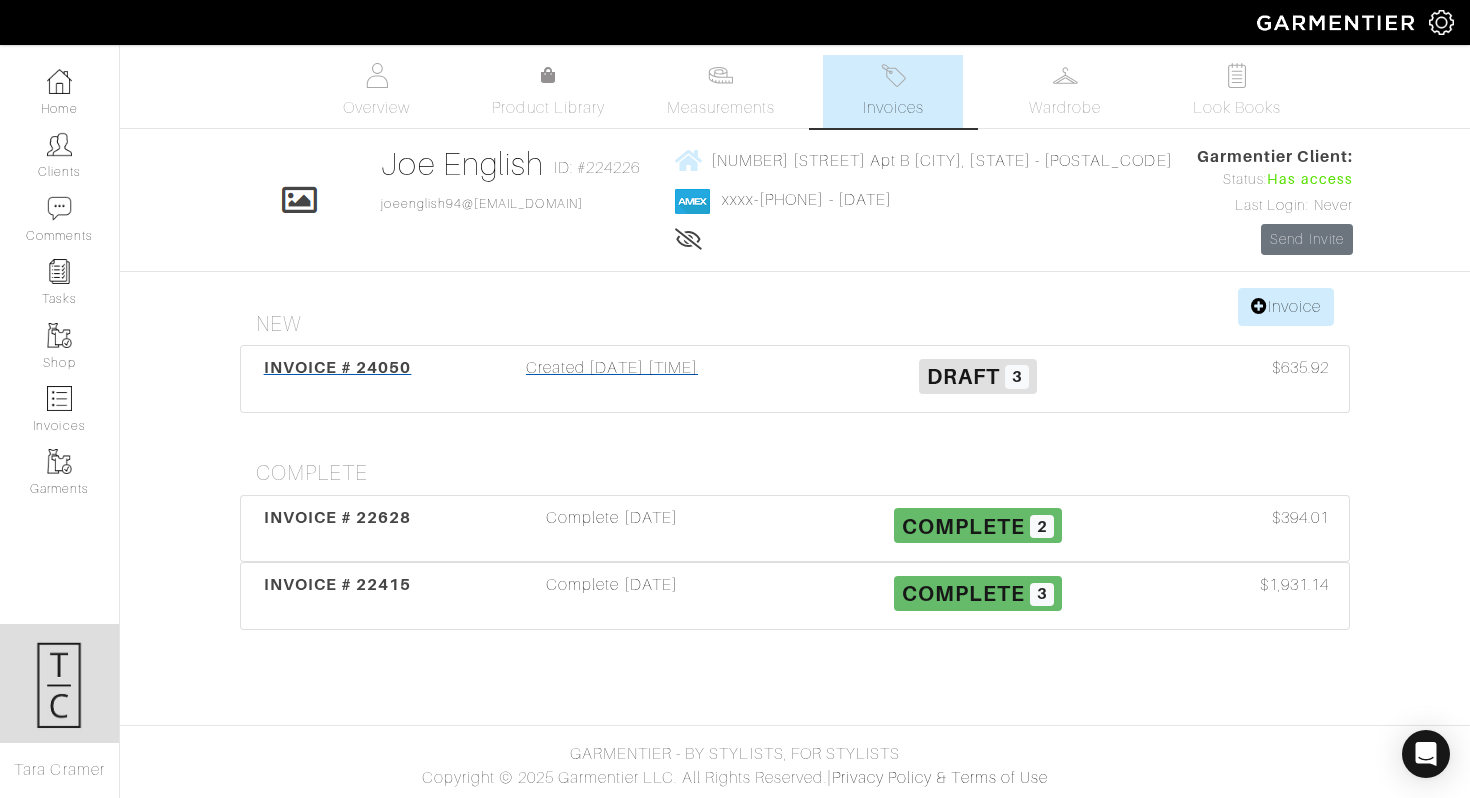 click on "INVOICE # 24050" at bounding box center [338, 367] 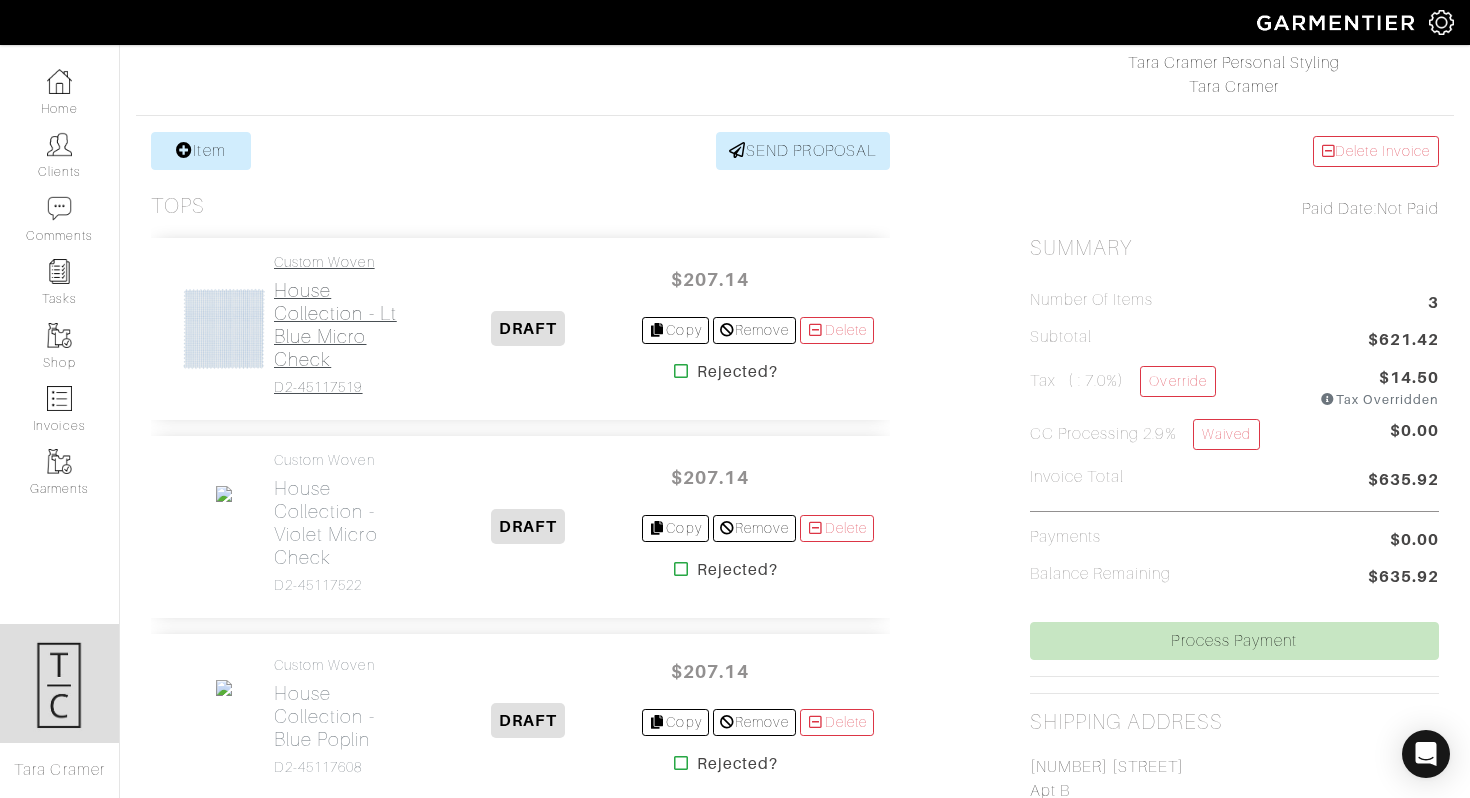 scroll, scrollTop: 494, scrollLeft: 0, axis: vertical 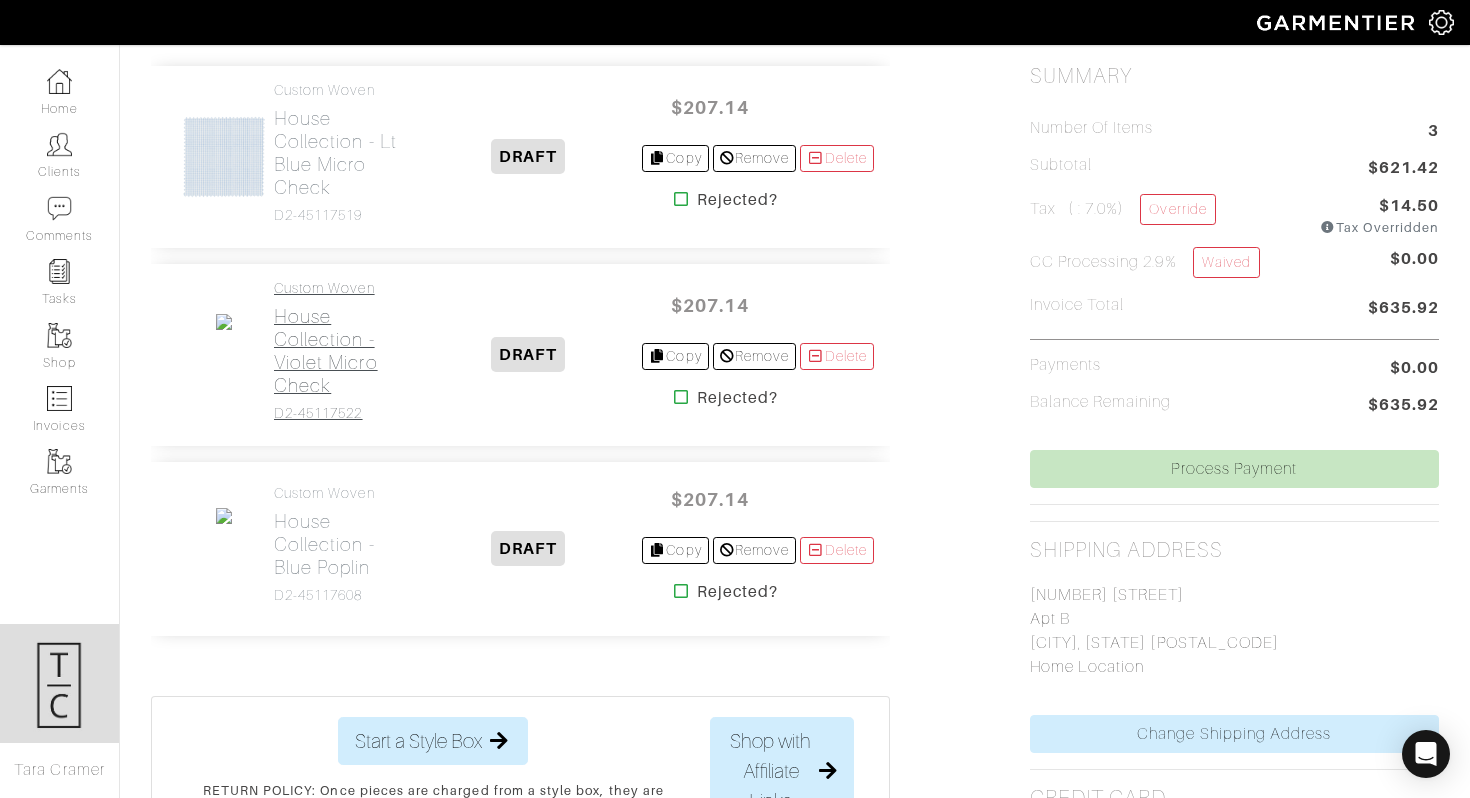 click on "House Collection -
Violet Micro Check" at bounding box center (344, 351) 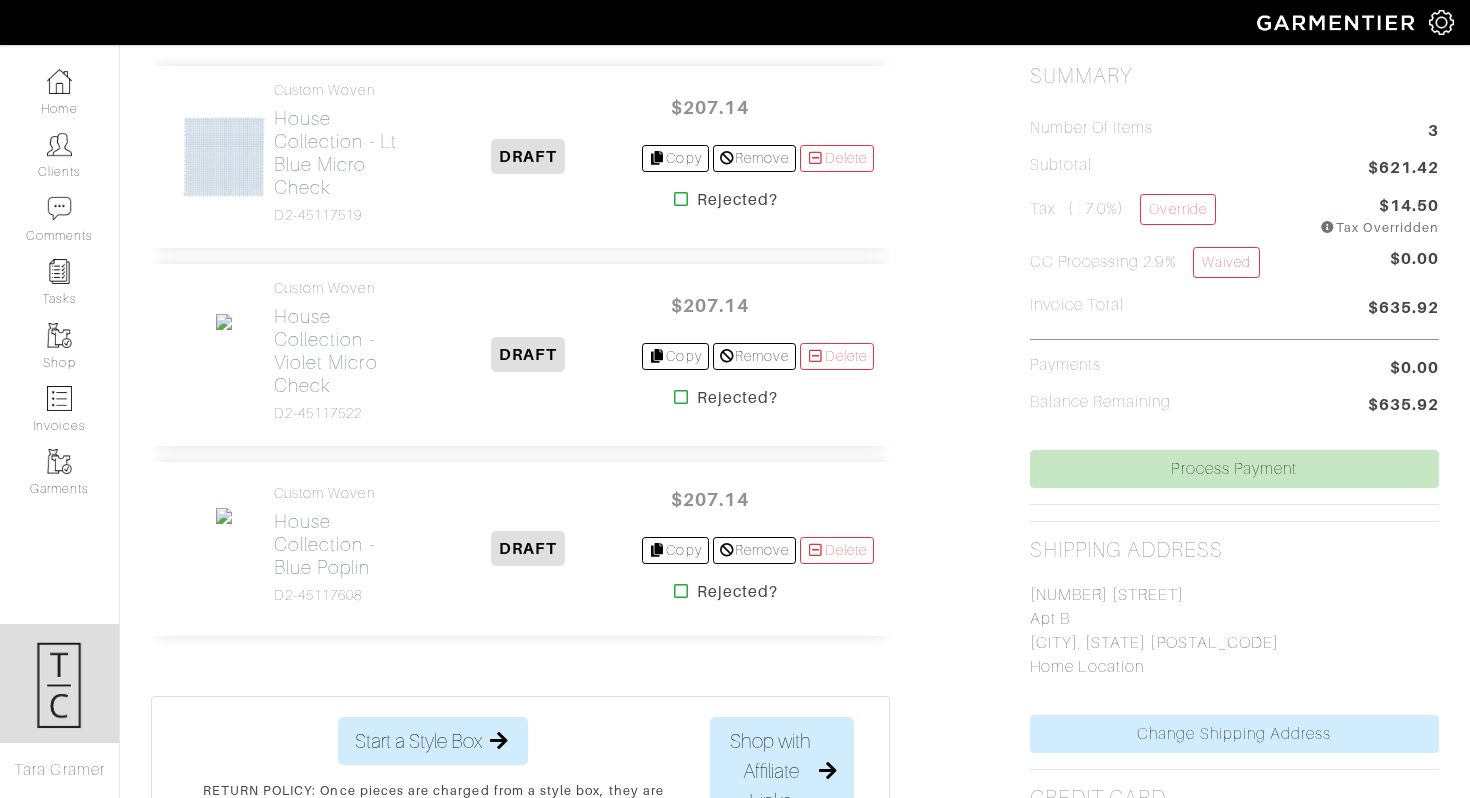 scroll, scrollTop: 0, scrollLeft: 0, axis: both 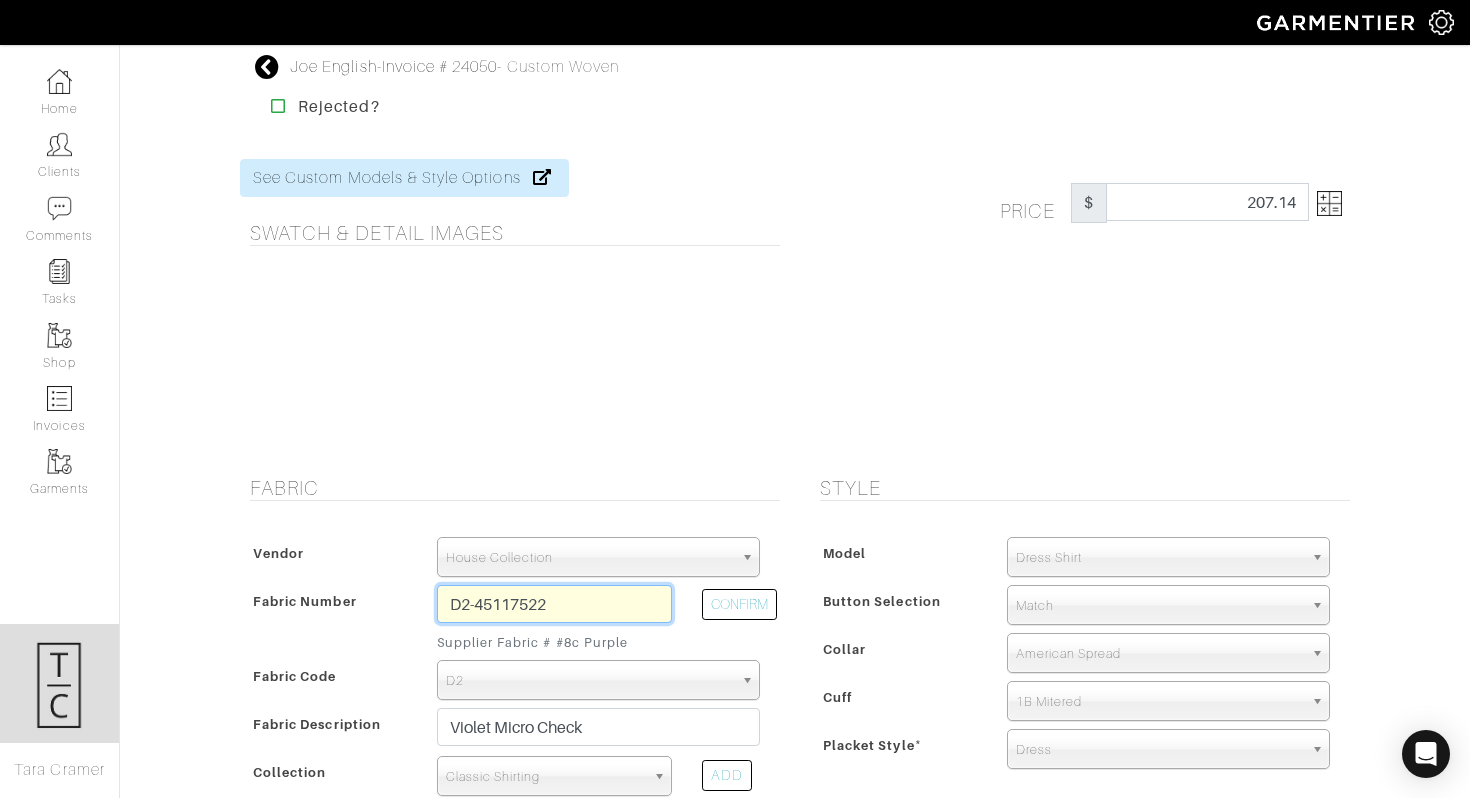 click on "D2-45117522" at bounding box center [554, 604] 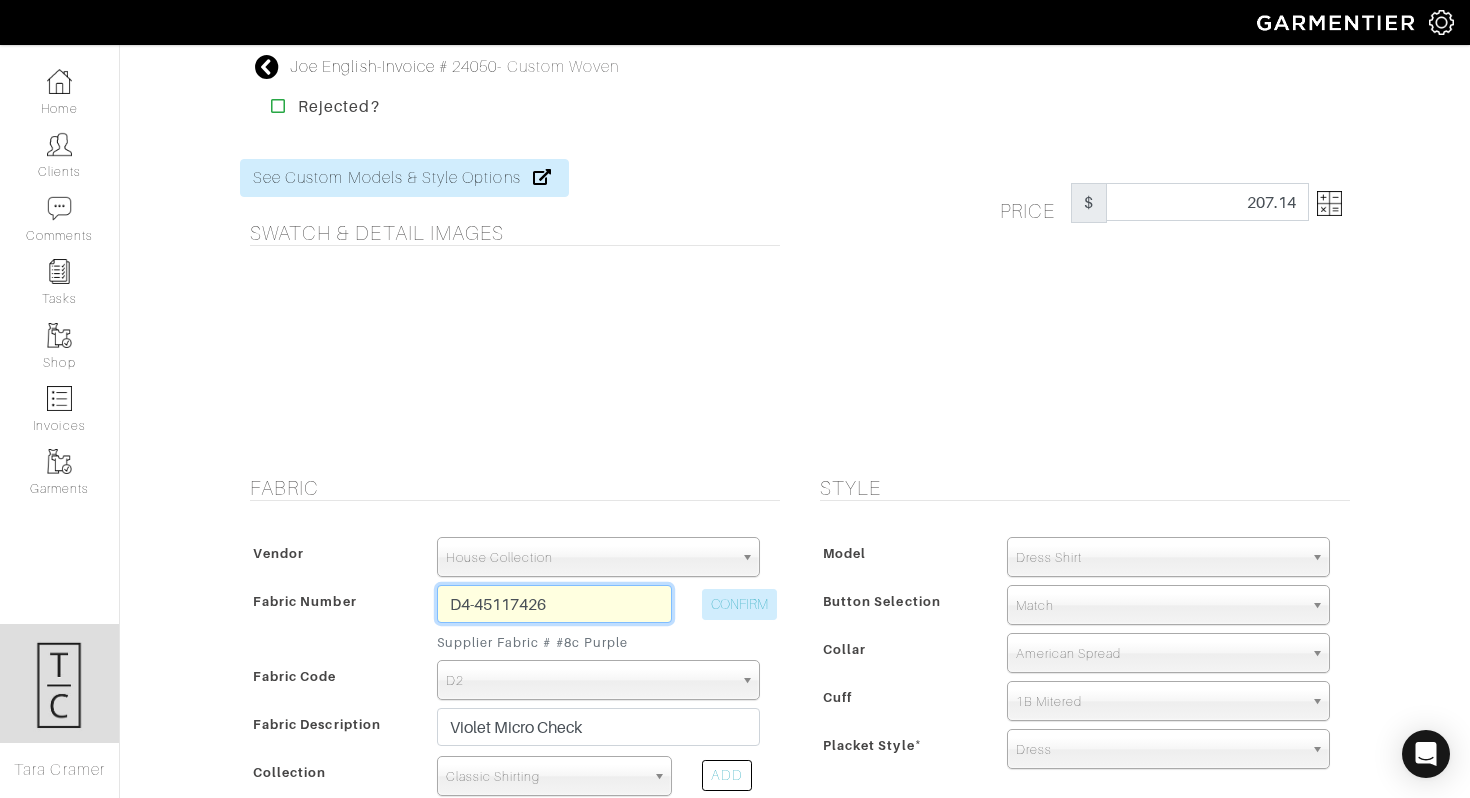 type on "D4-45117426" 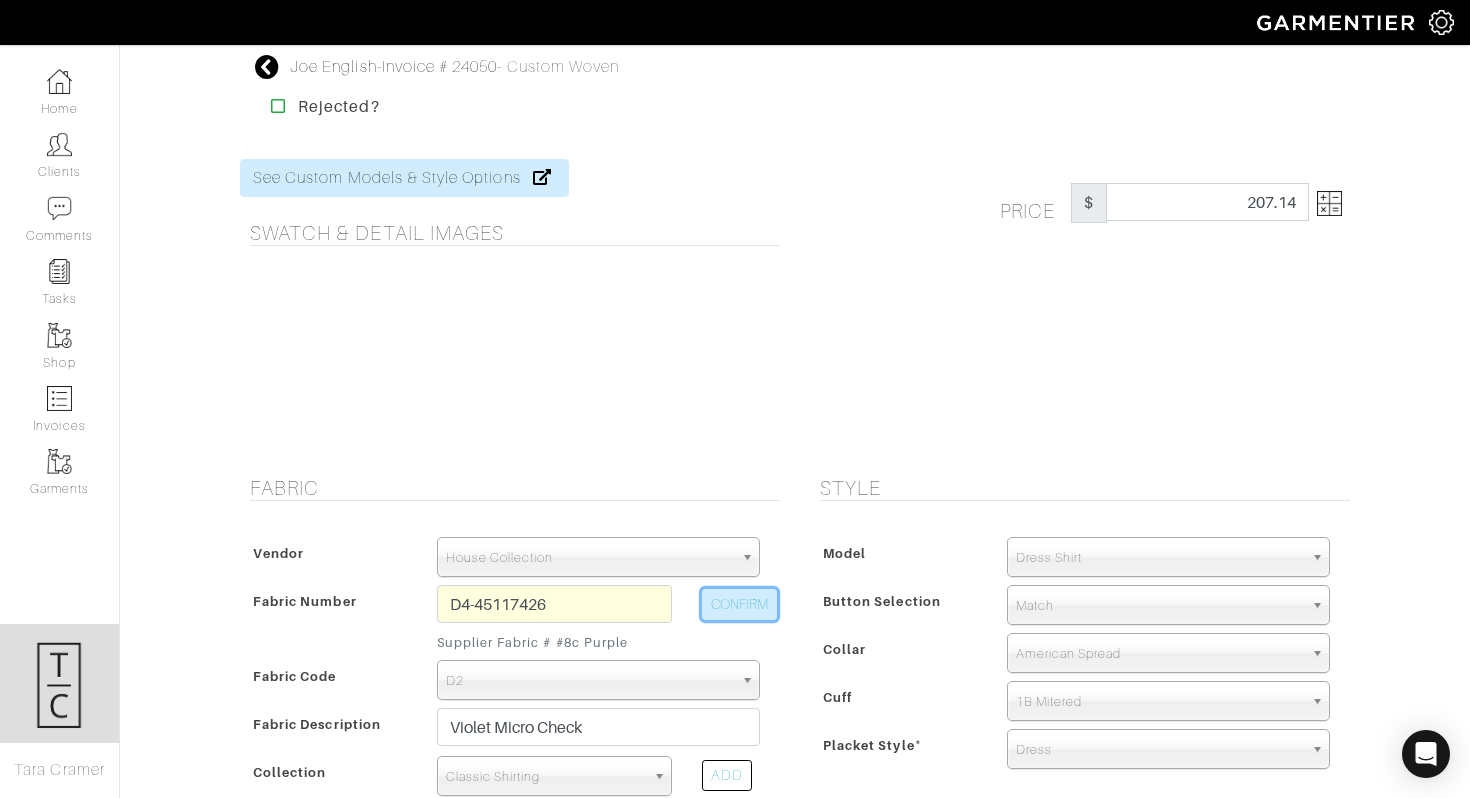 click on "CONFIRM" at bounding box center [739, 604] 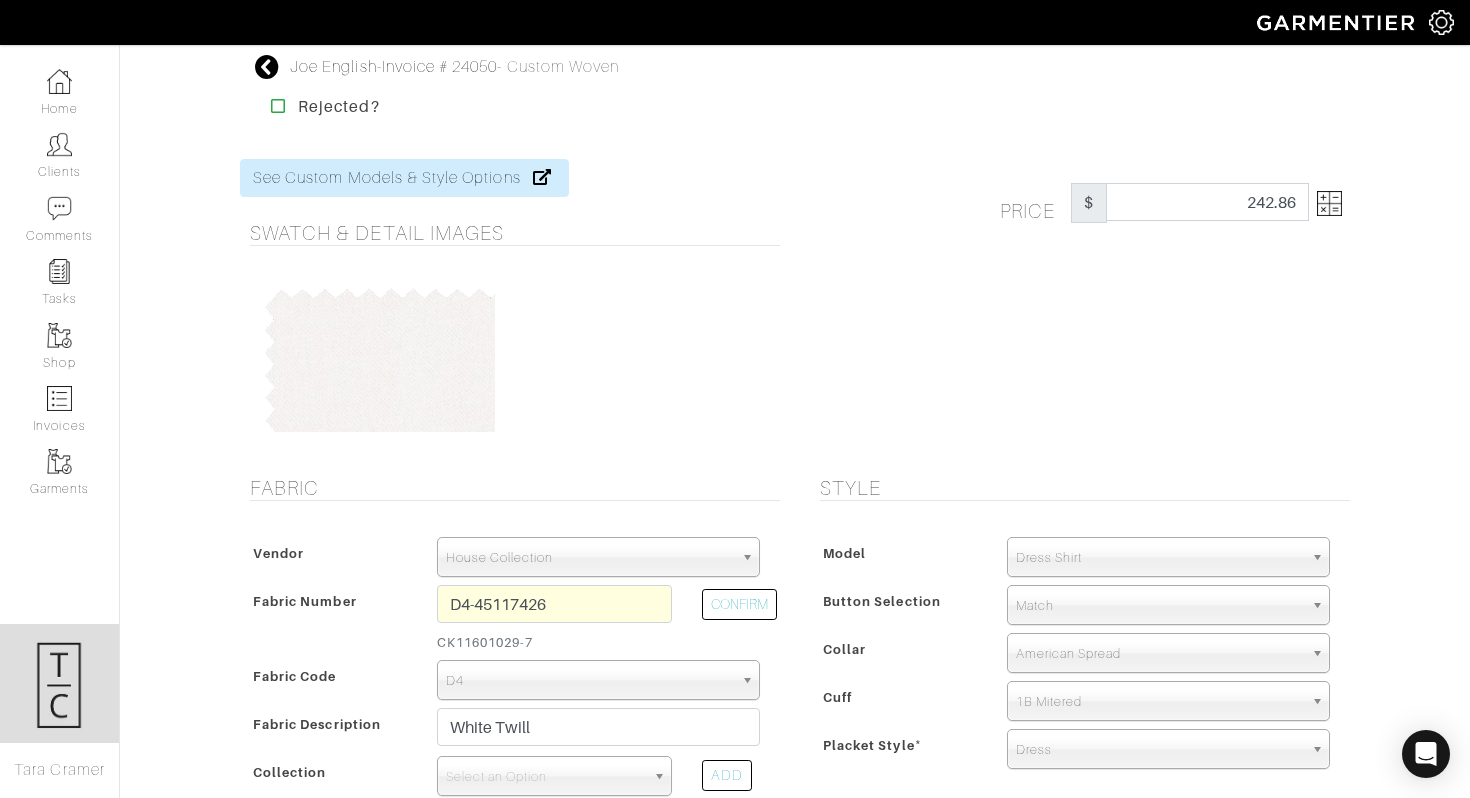 click at bounding box center [1329, 203] 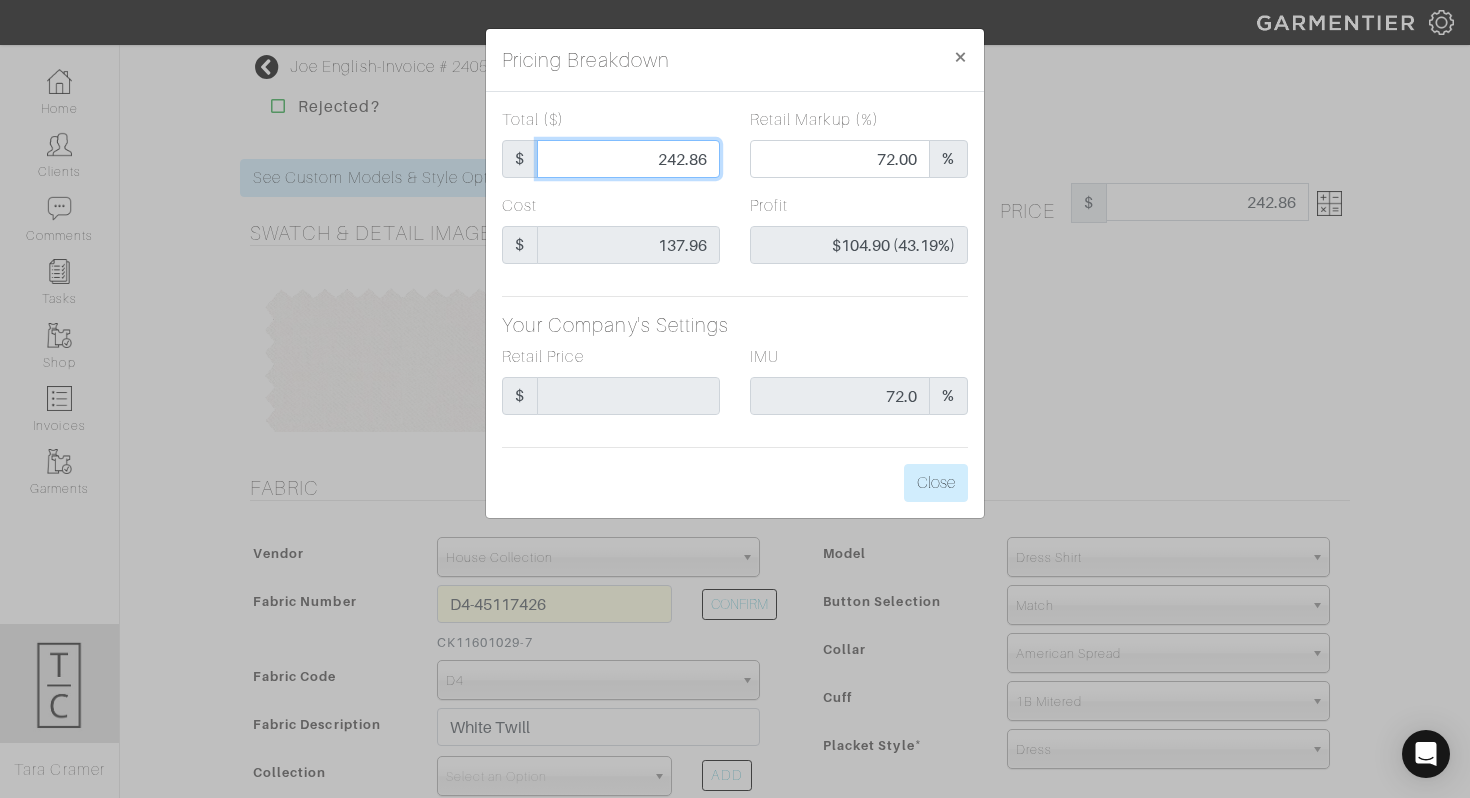 drag, startPoint x: 644, startPoint y: 159, endPoint x: 682, endPoint y: 166, distance: 38.63936 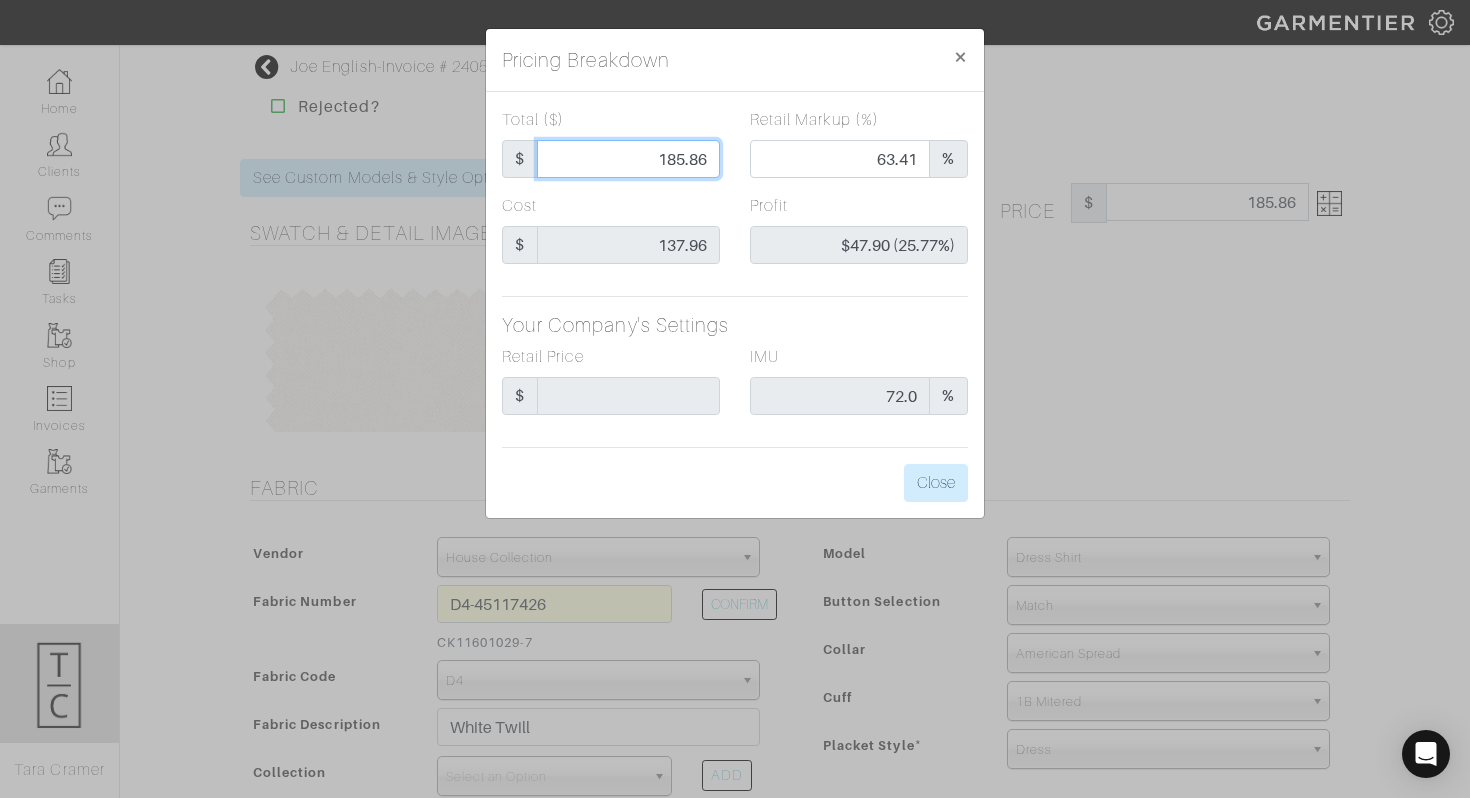 type on "185.86" 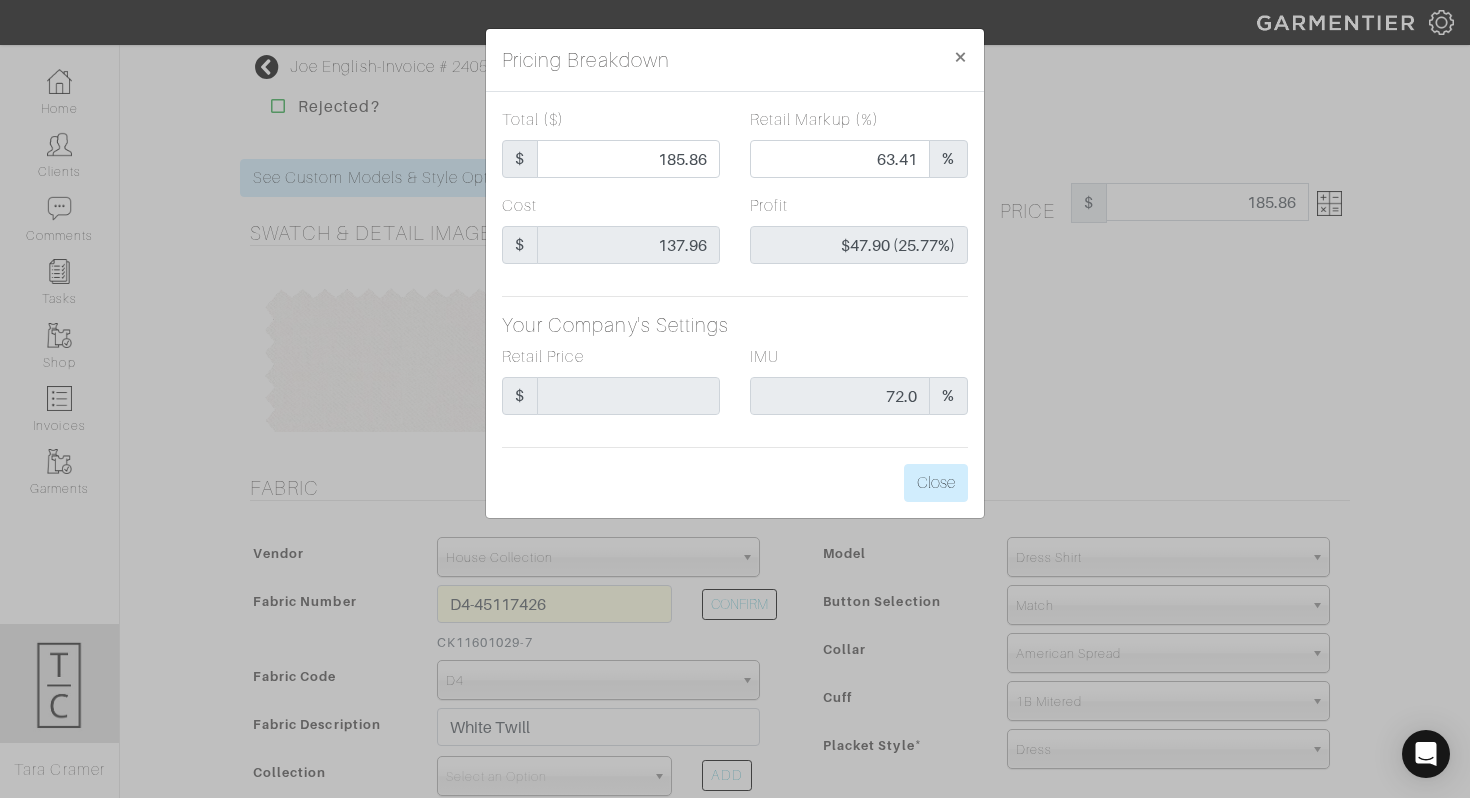 click on "Total ($) $ 185.86 Retail Markup (%) 63.41 % Cost $ 137.96 Profit $47.90 (25.77%) Your Company's Settings Retail Price $ IMU 72.0 % Close" at bounding box center (735, 305) 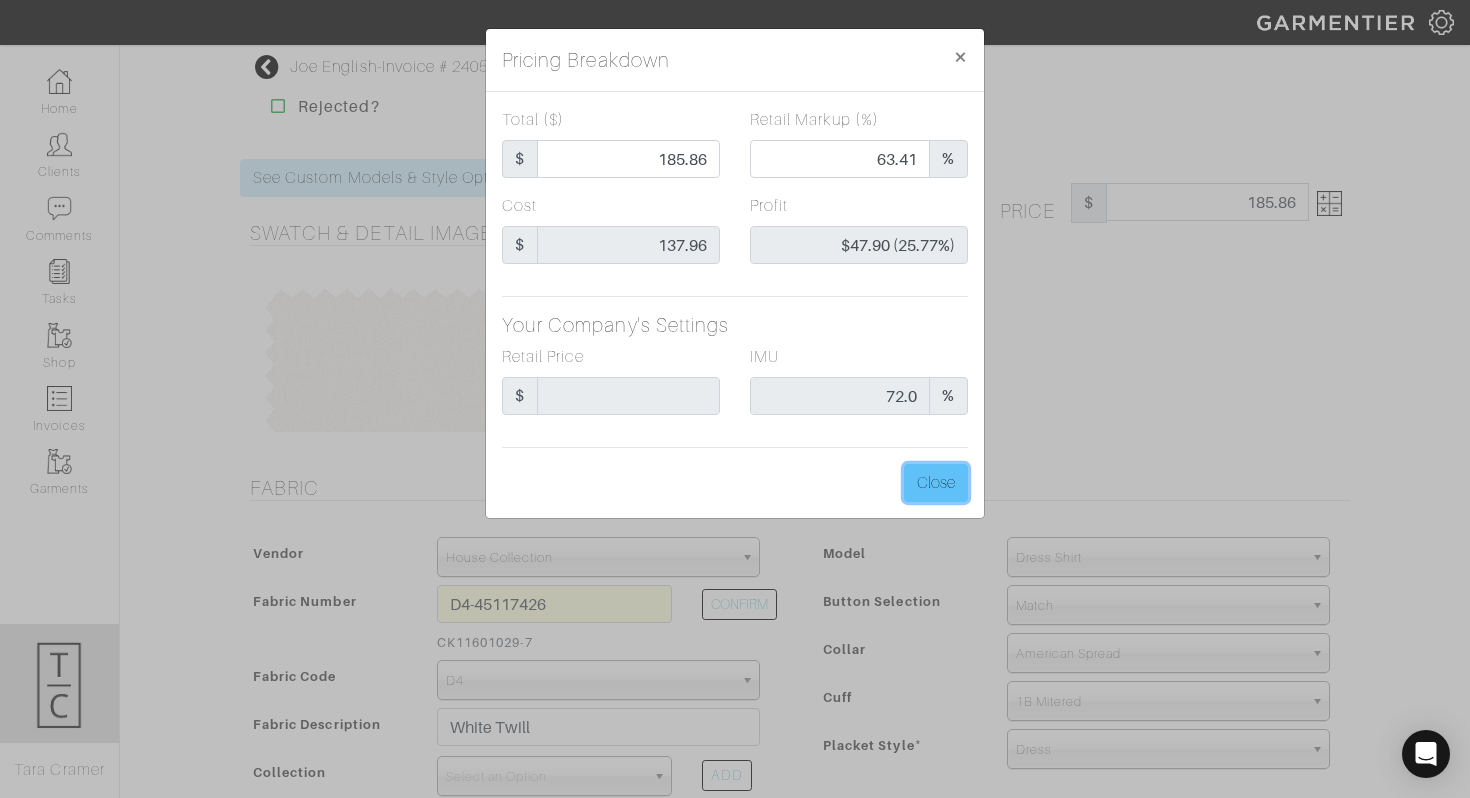 click on "Close" at bounding box center (936, 483) 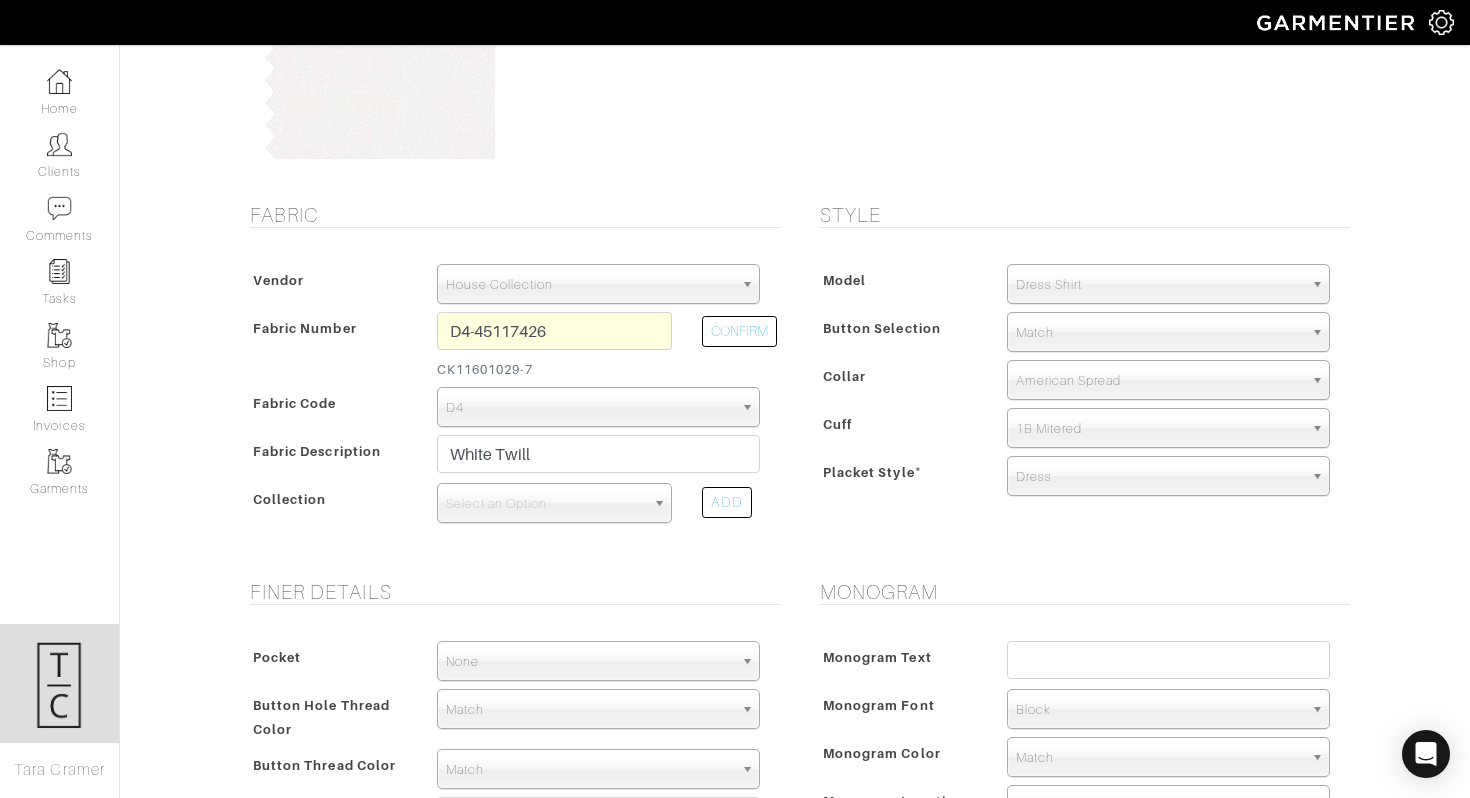 scroll, scrollTop: 276, scrollLeft: 0, axis: vertical 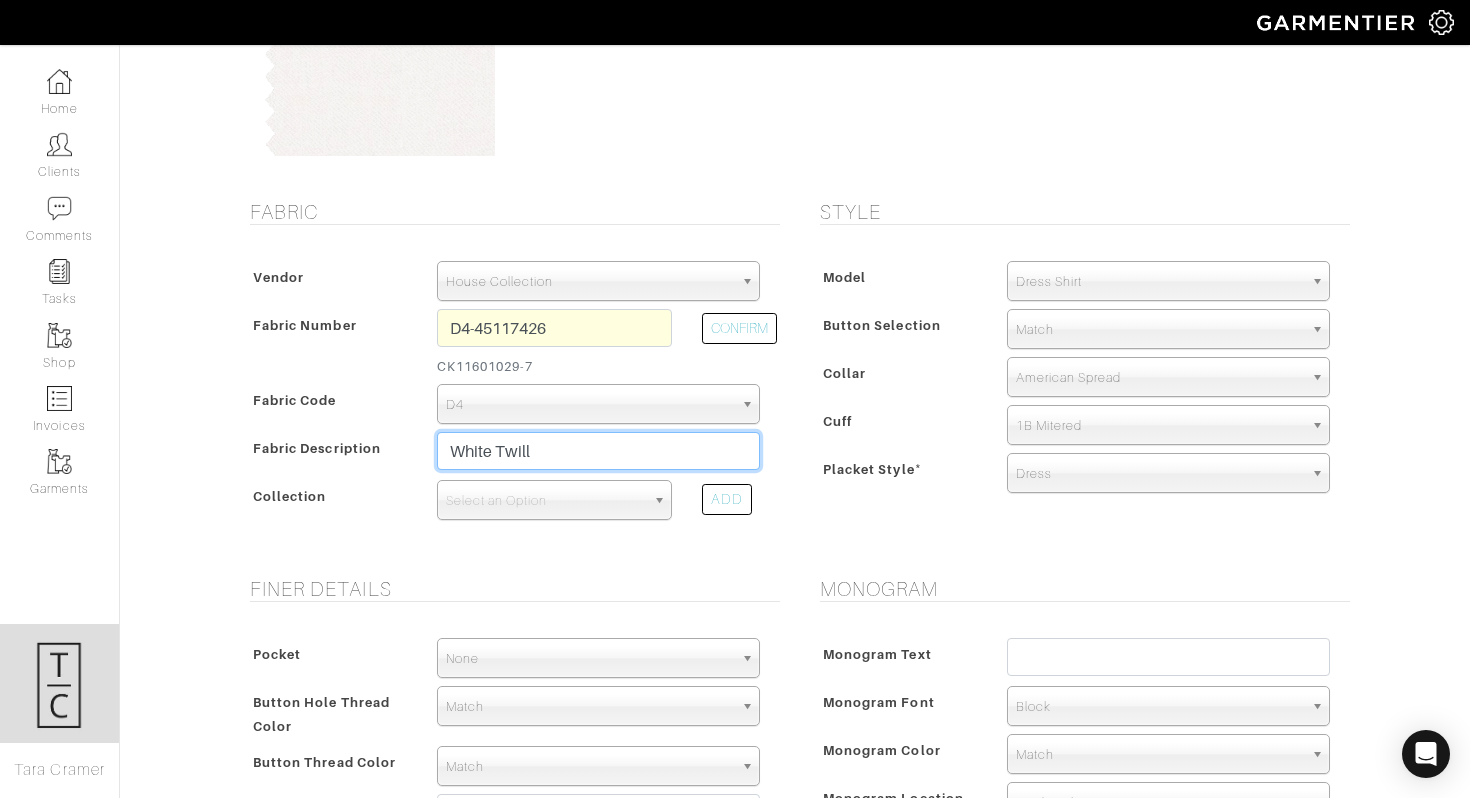 click on "White Twill" at bounding box center (598, 451) 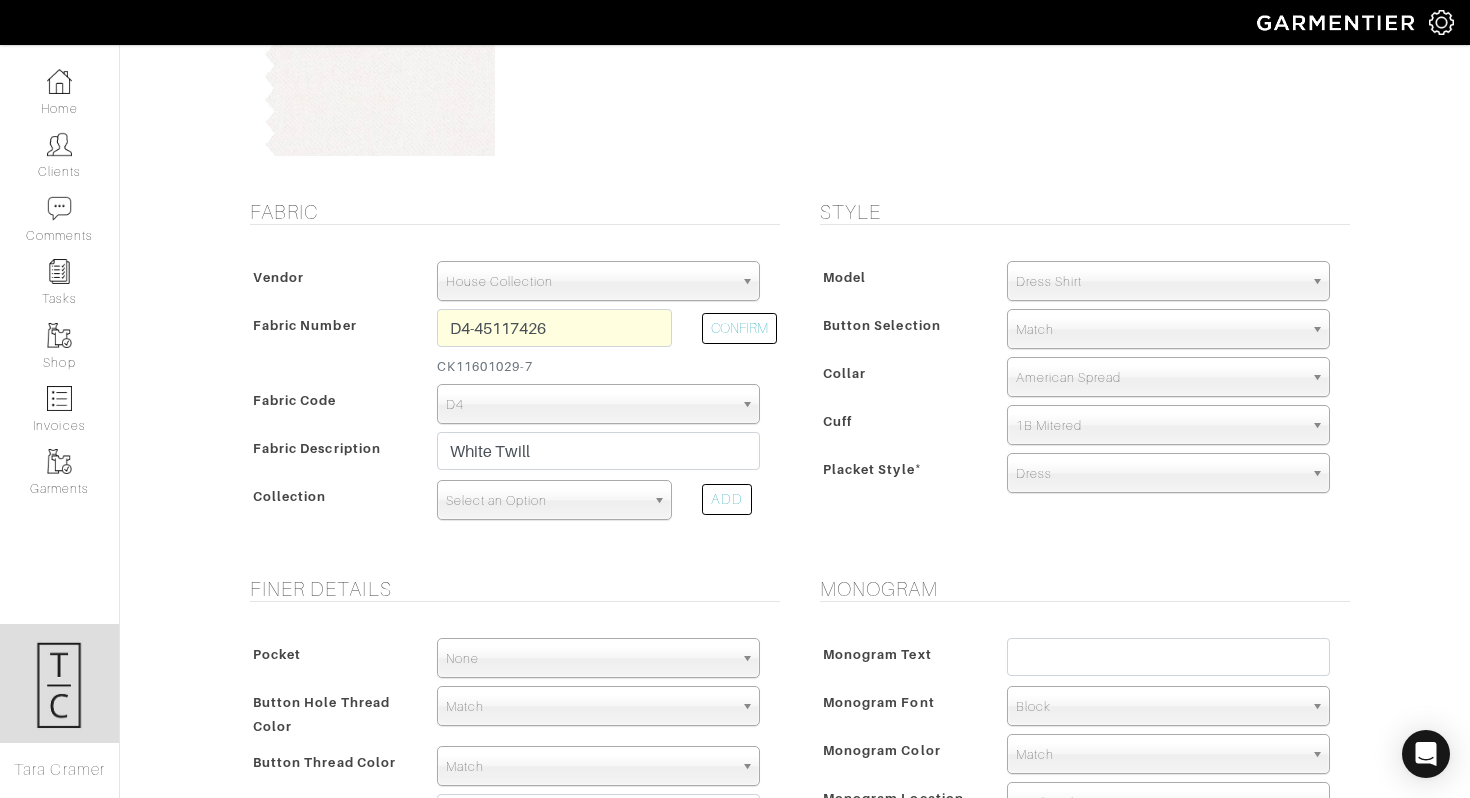 click on "Select an Option" at bounding box center (545, 501) 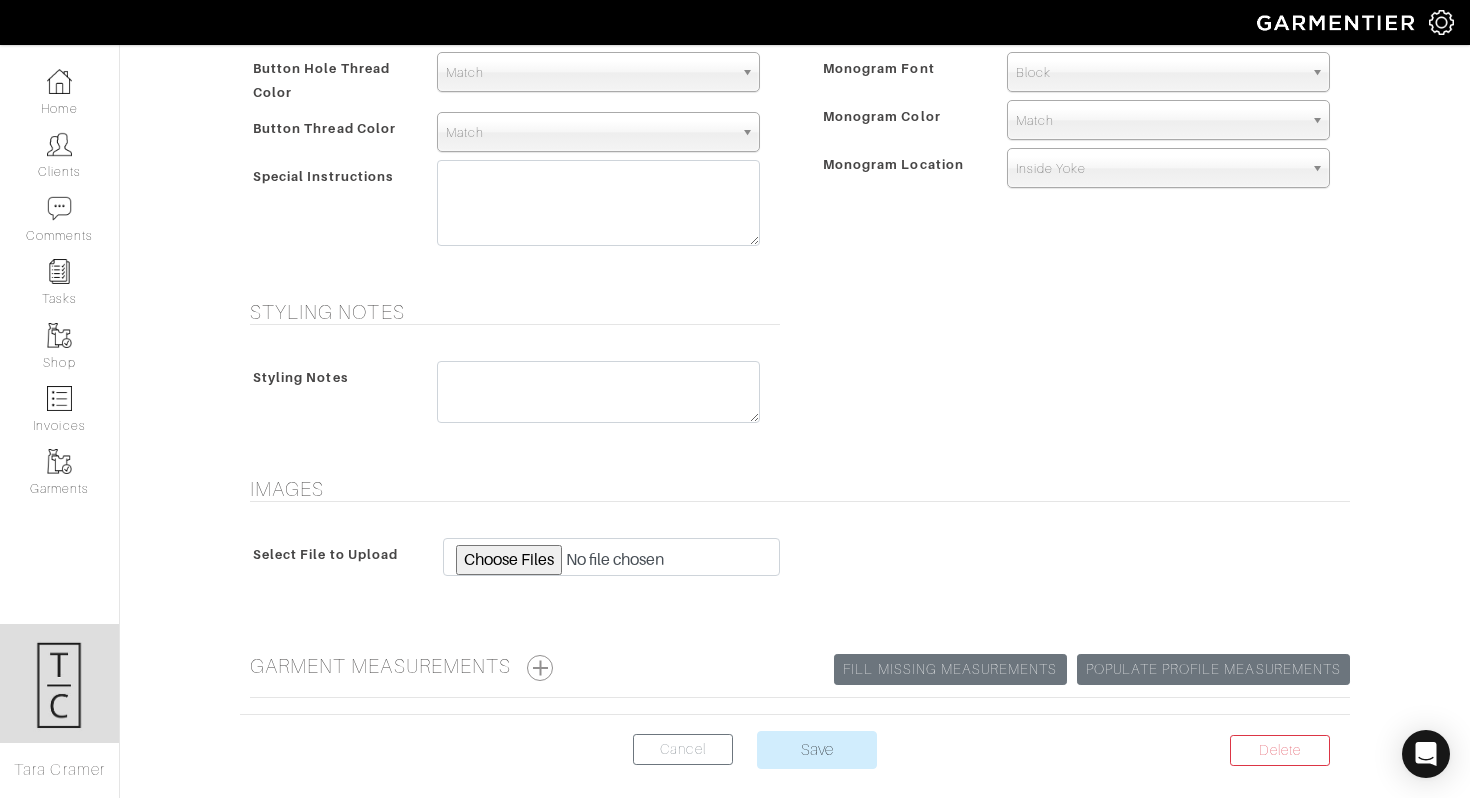 scroll, scrollTop: 1000, scrollLeft: 0, axis: vertical 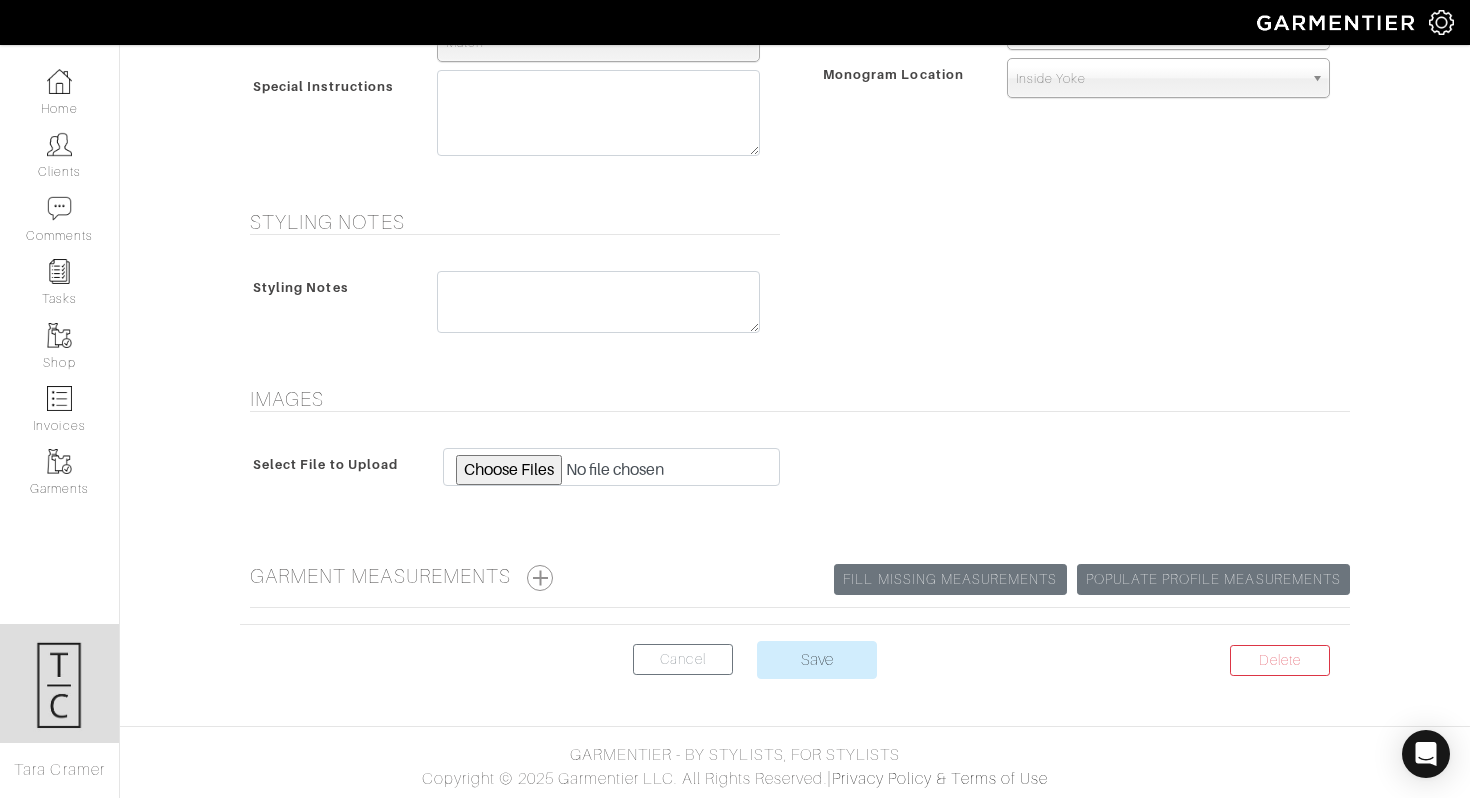 click on "See Custom Models & Style Options
Swatch & Detail Images
Price $ 185.86
Fabric
Vendor
Scabal" at bounding box center (795, -81) 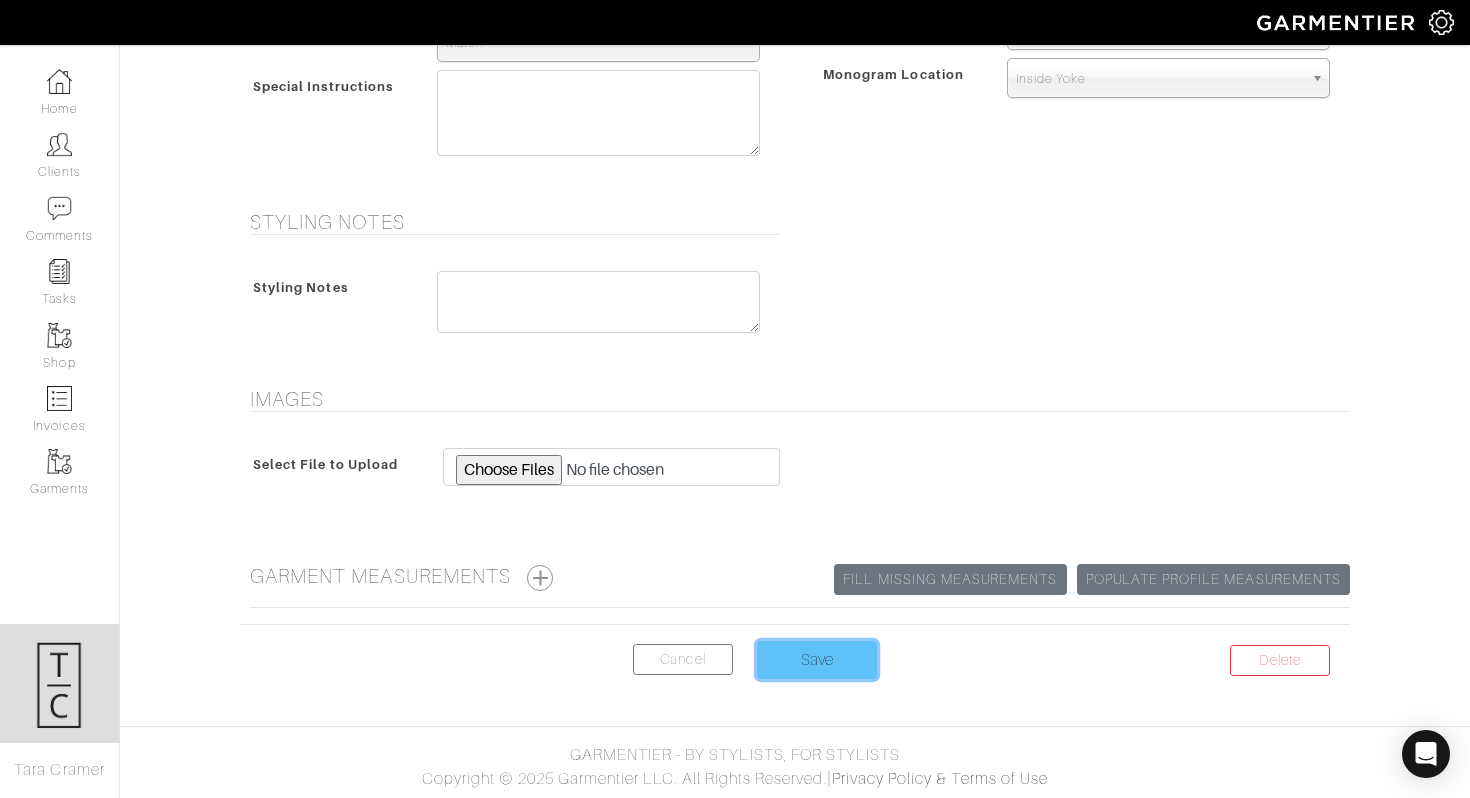 click on "Save" at bounding box center (817, 660) 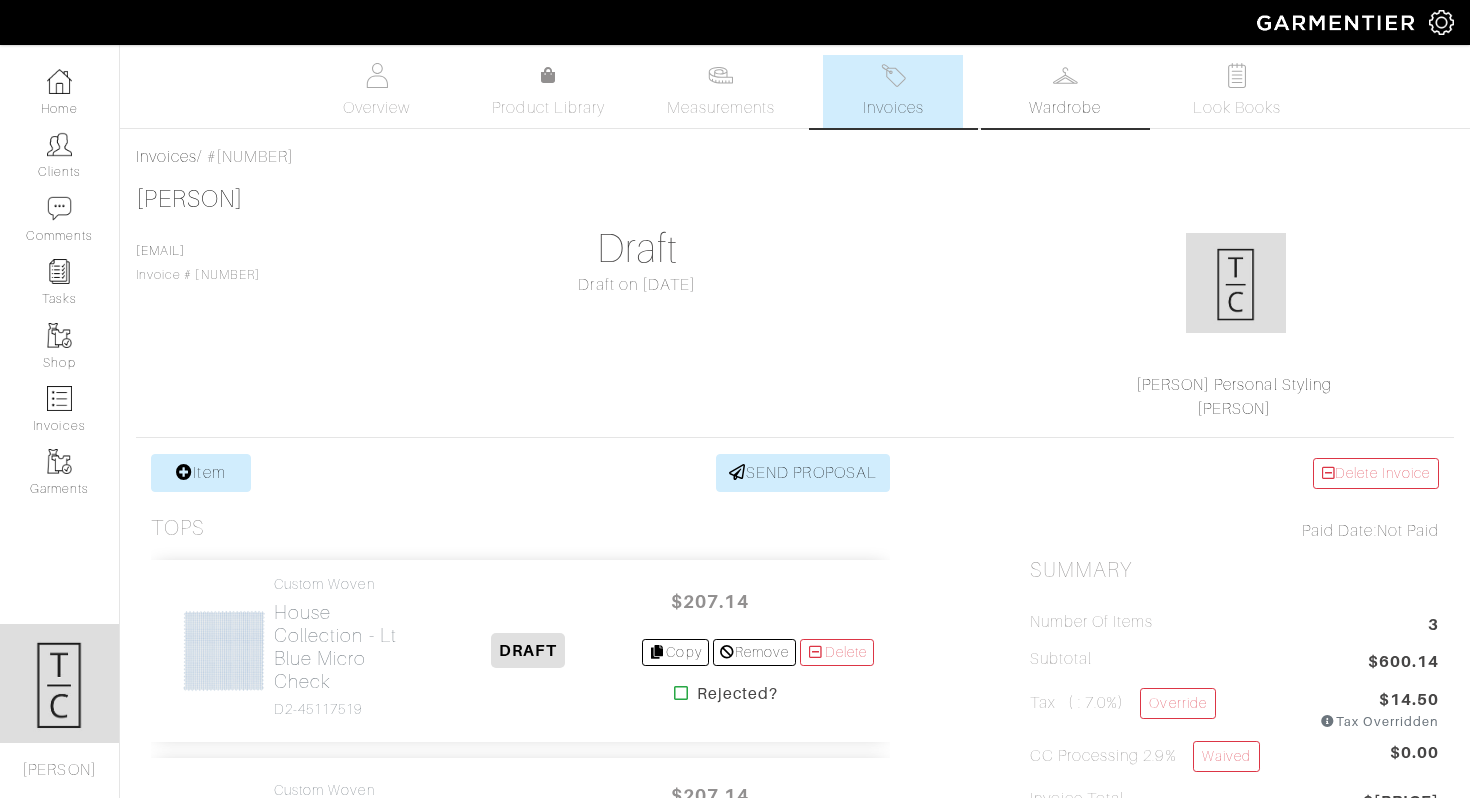 scroll, scrollTop: 0, scrollLeft: 0, axis: both 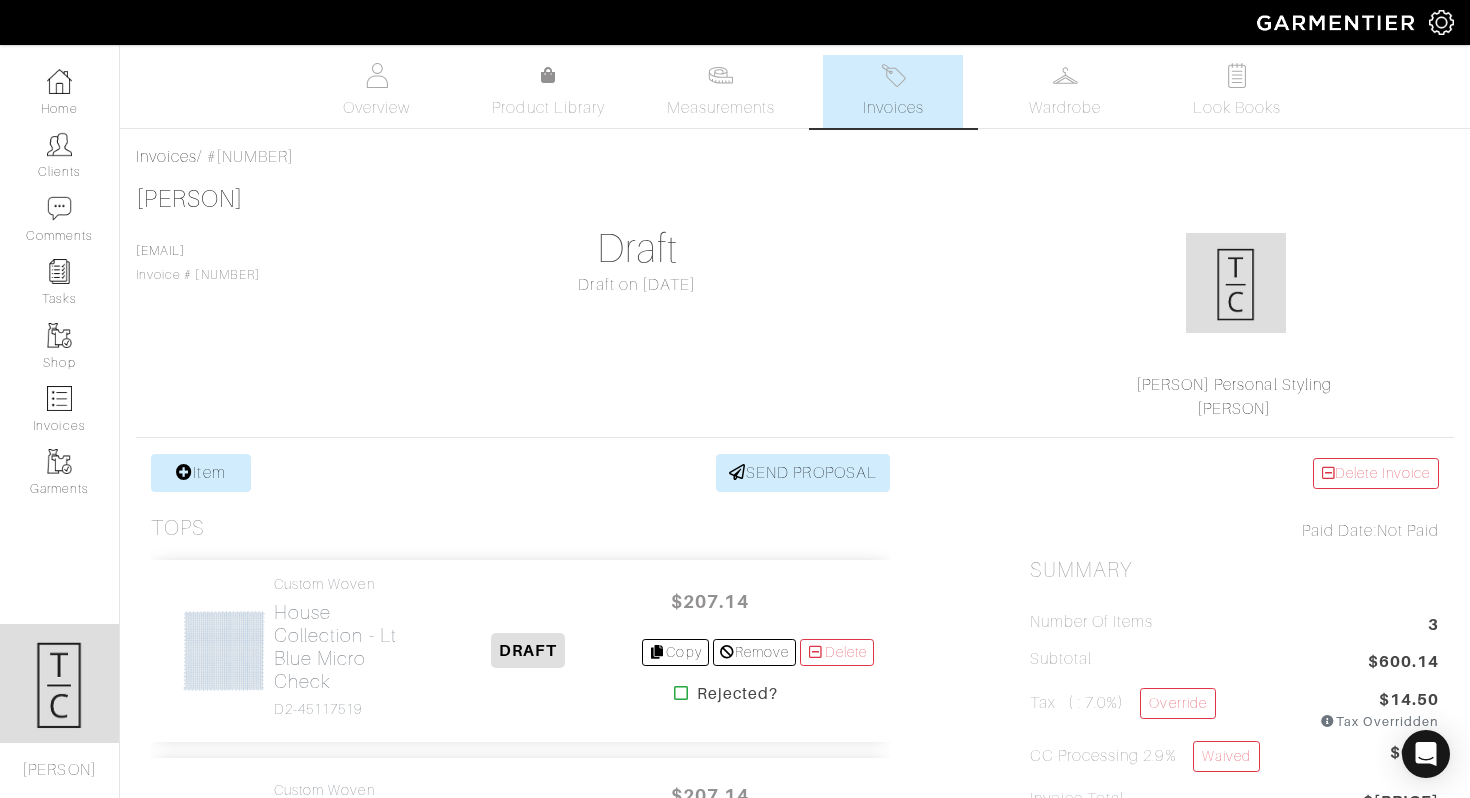 click on "Invoices" at bounding box center (893, 91) 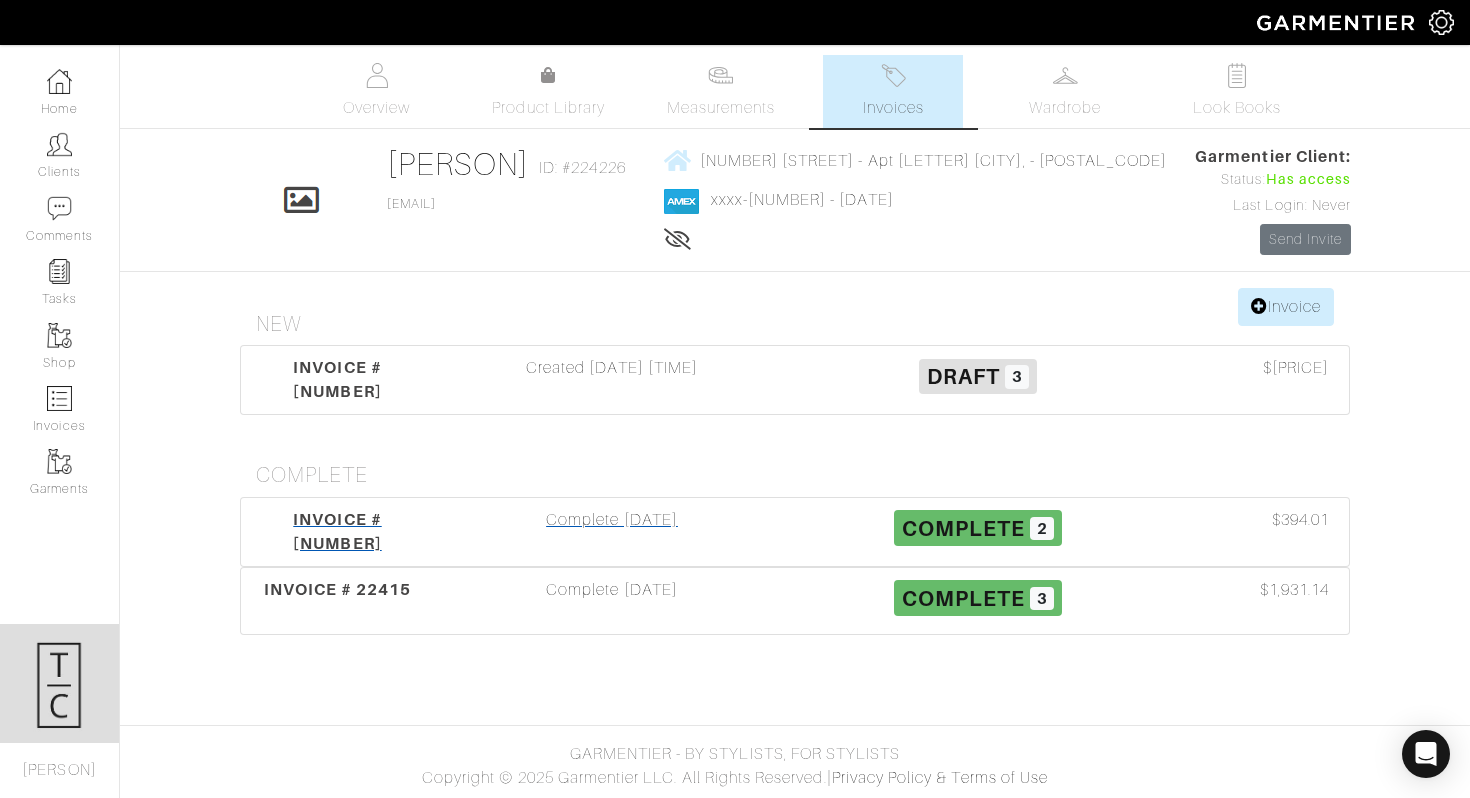 click on "INVOICE # 22628" at bounding box center (337, 531) 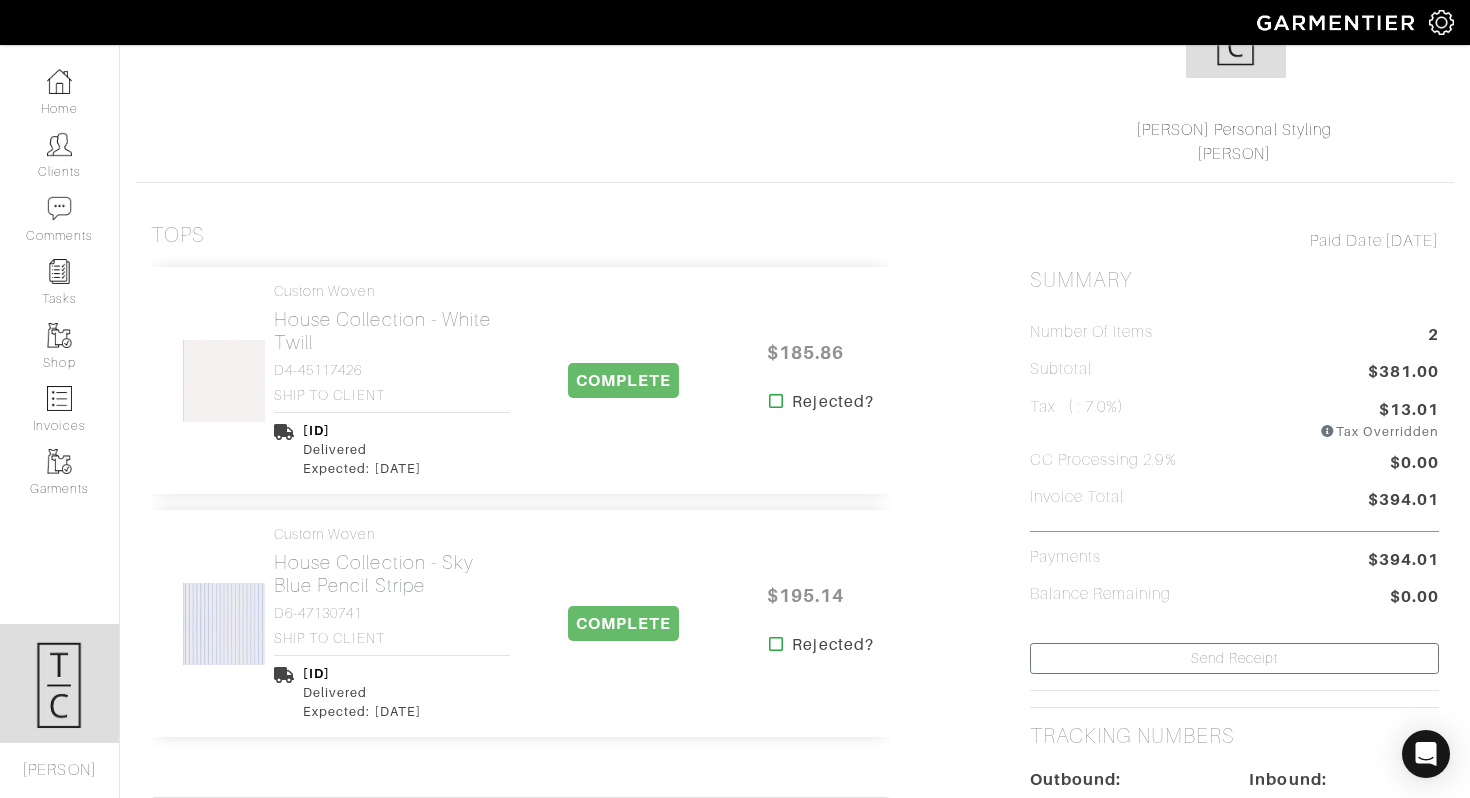 scroll, scrollTop: 286, scrollLeft: 0, axis: vertical 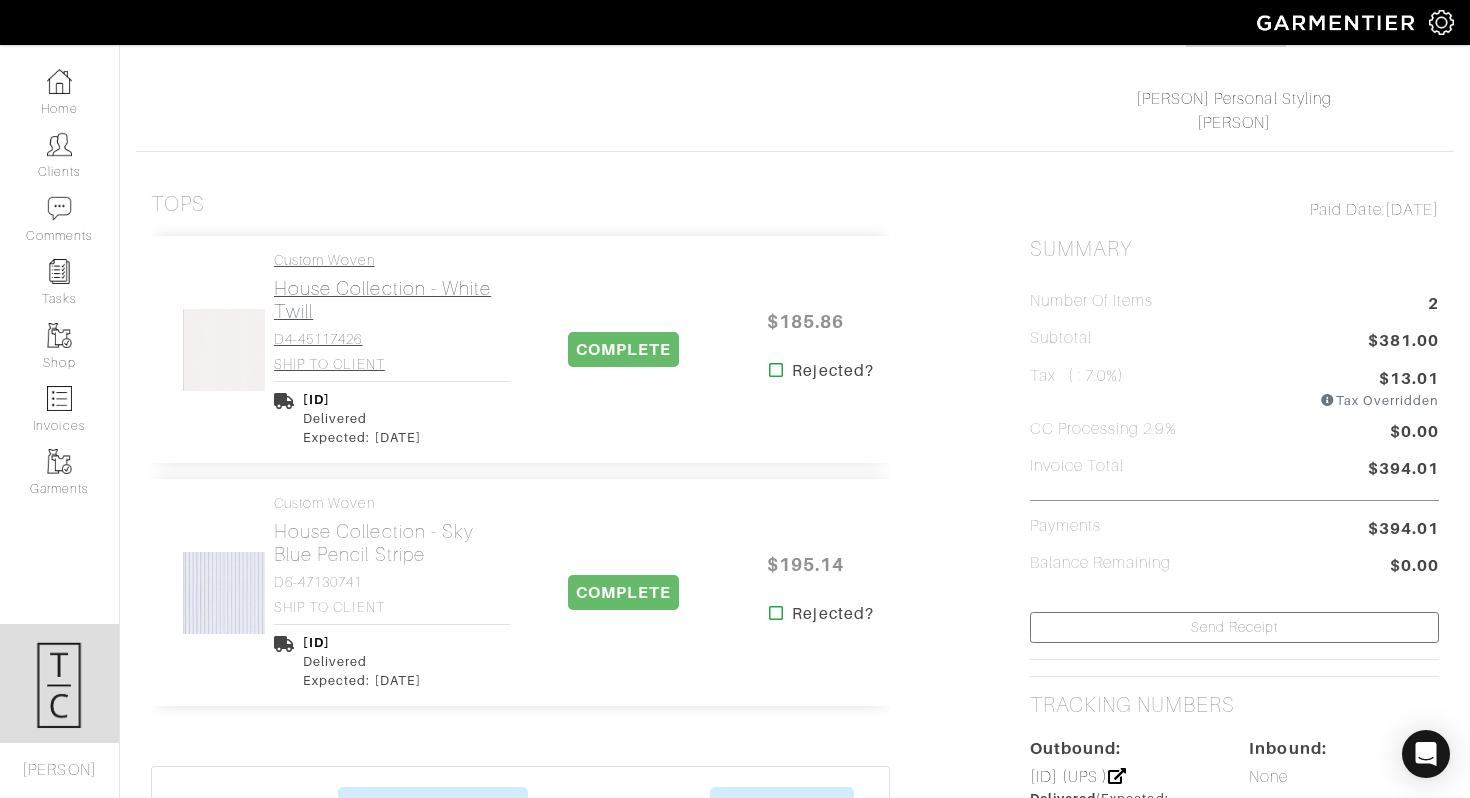 click on "Custom Woven
House Collection -
White Twill
D4-45117426
SHIP TO CLIENT" at bounding box center (392, 312) 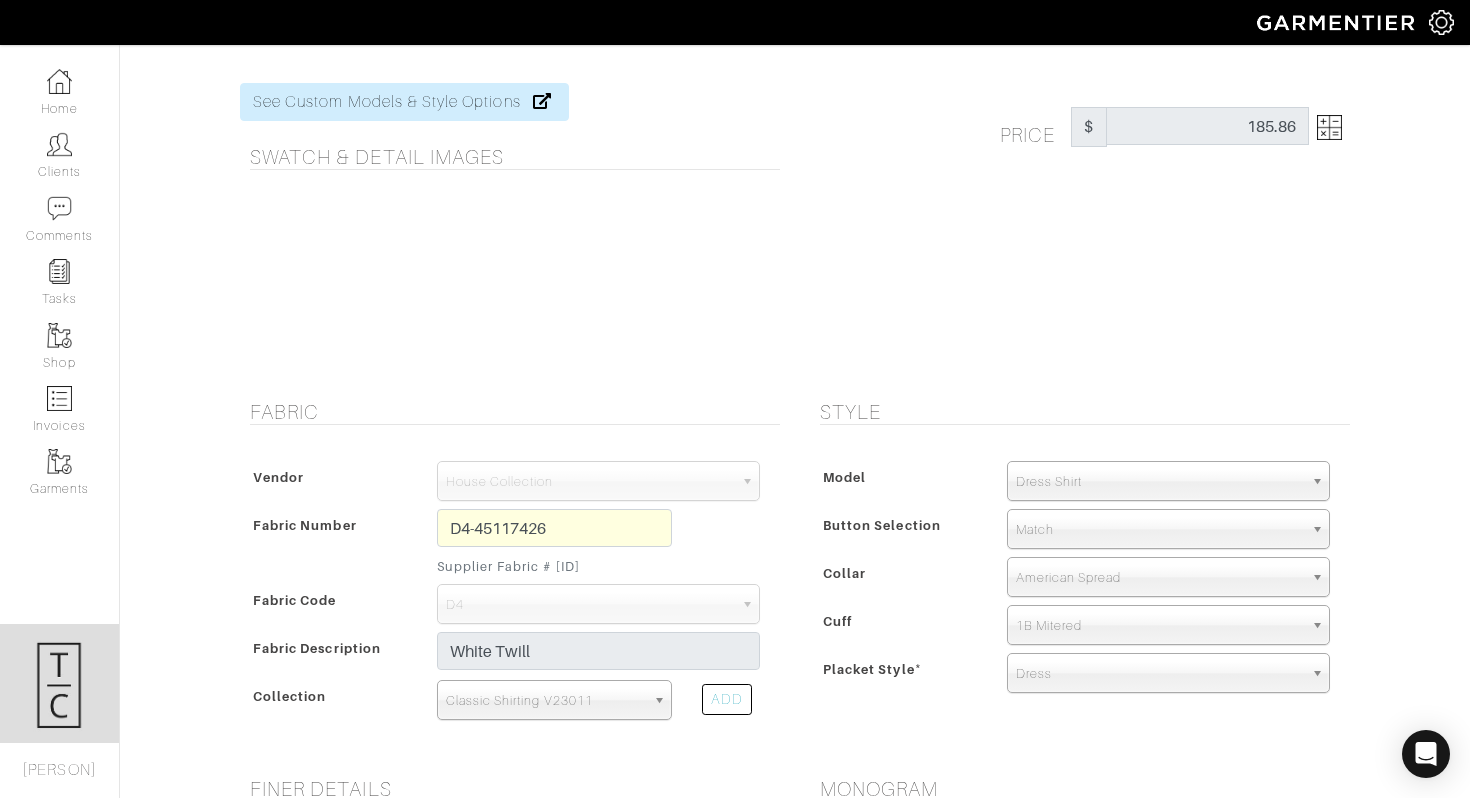 scroll, scrollTop: 0, scrollLeft: 0, axis: both 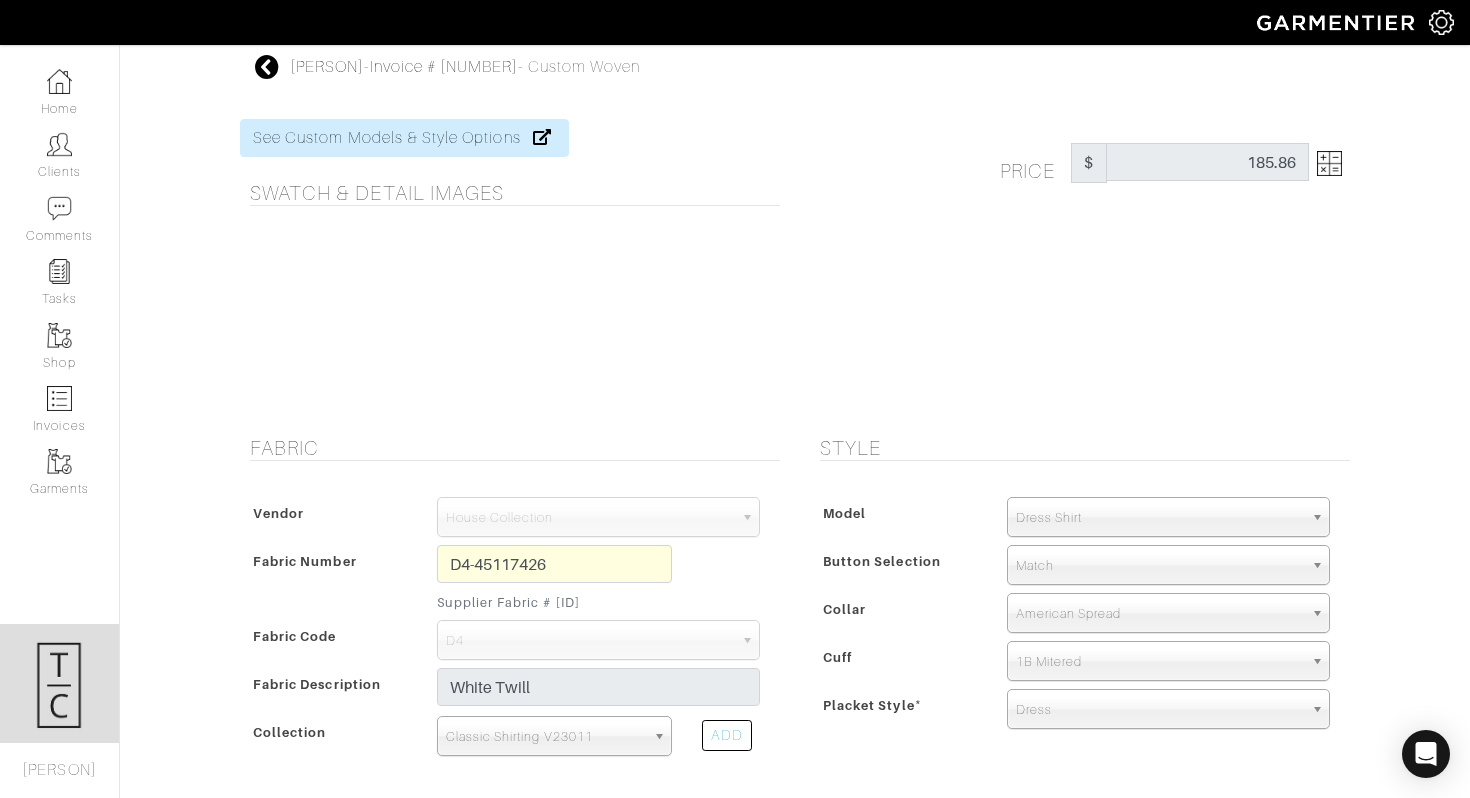 click on "Joe English  -
Invoice # 22628  -
Custom Woven
See Custom Models & Style Options
Swatch & Detail Images
Price $ 185.86" at bounding box center [795, 982] 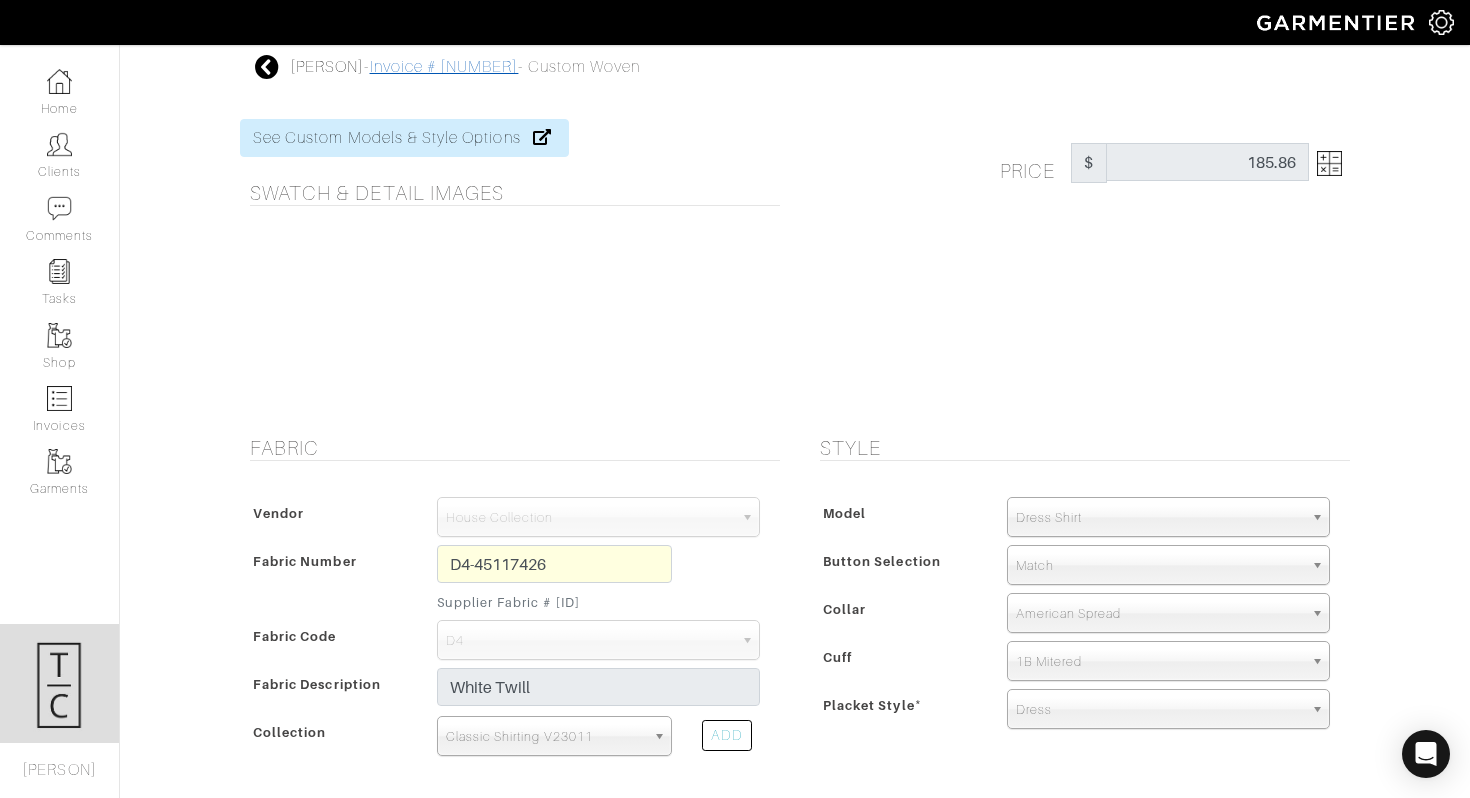 click on "Invoice # 22628" at bounding box center (444, 67) 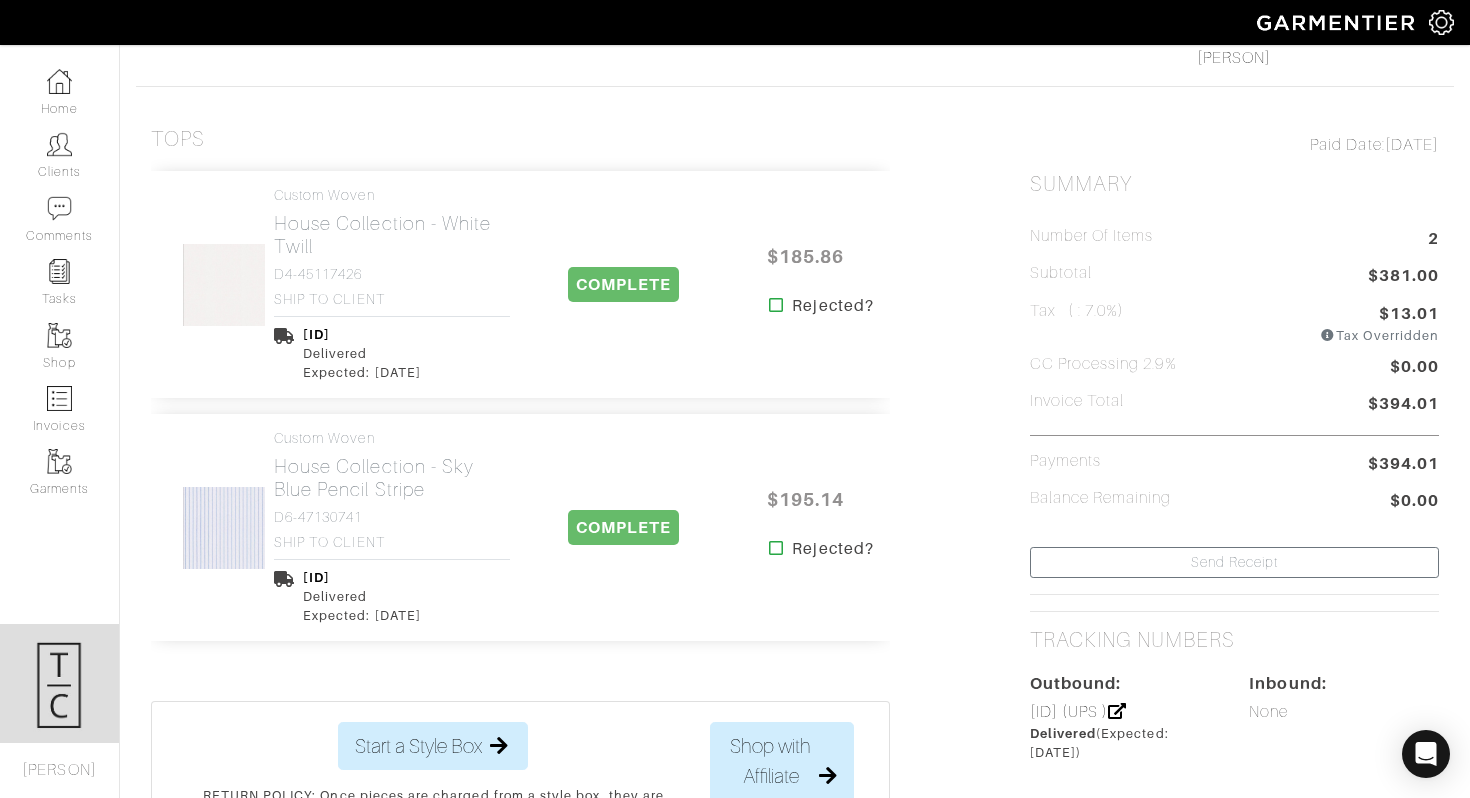 scroll, scrollTop: 352, scrollLeft: 0, axis: vertical 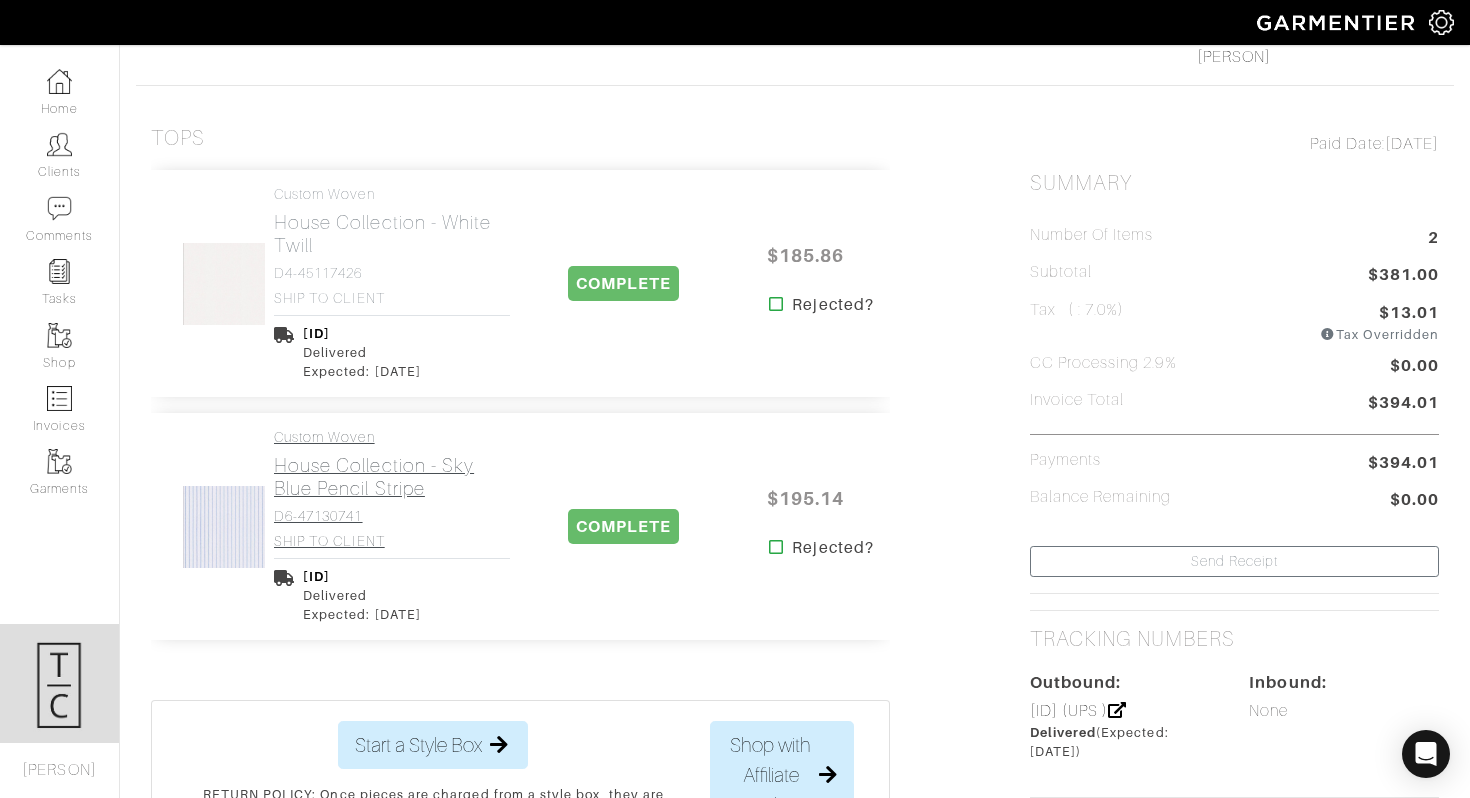 click on "House Collection -
Sky Blue Pencil Stripe" at bounding box center (392, 477) 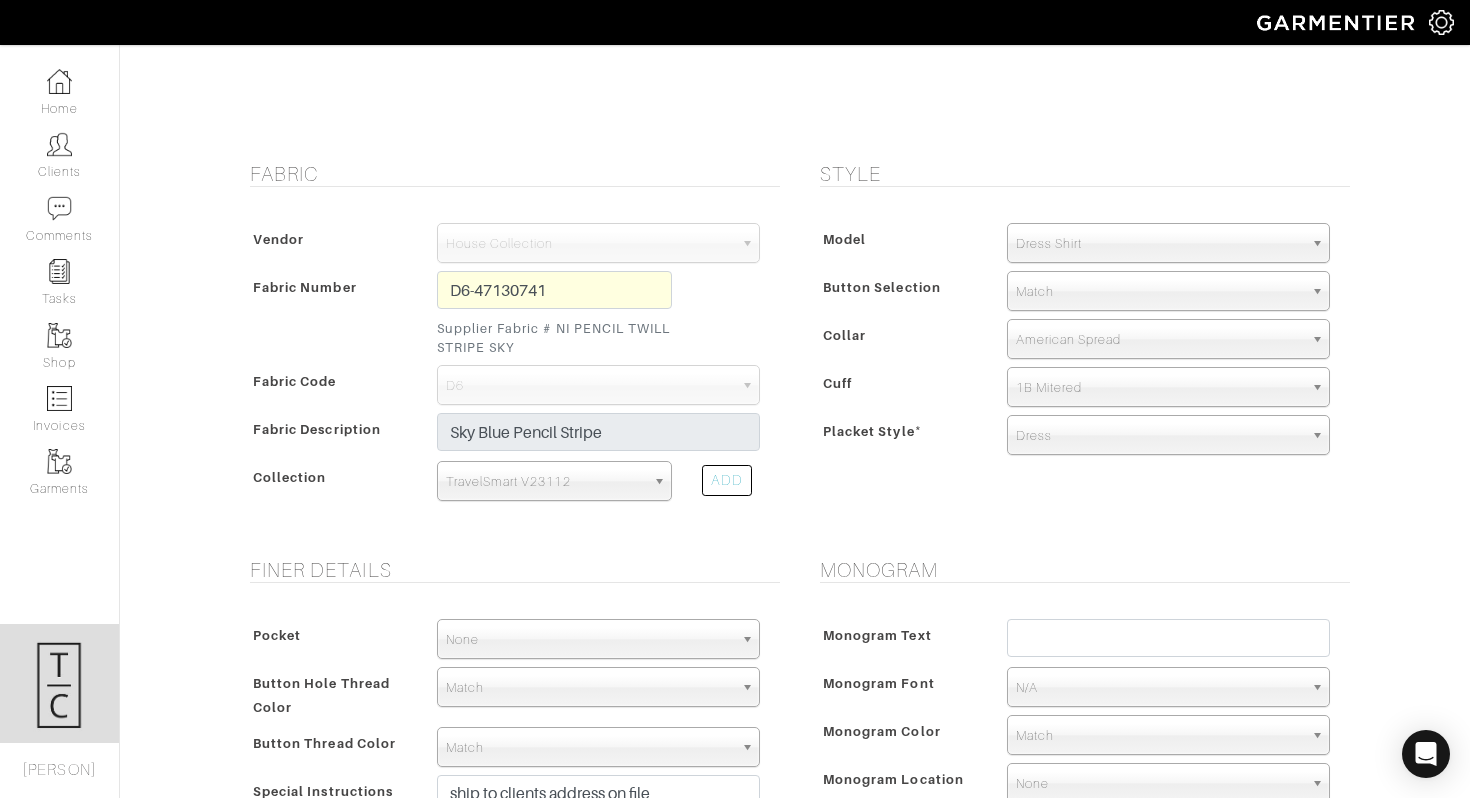 scroll, scrollTop: 0, scrollLeft: 0, axis: both 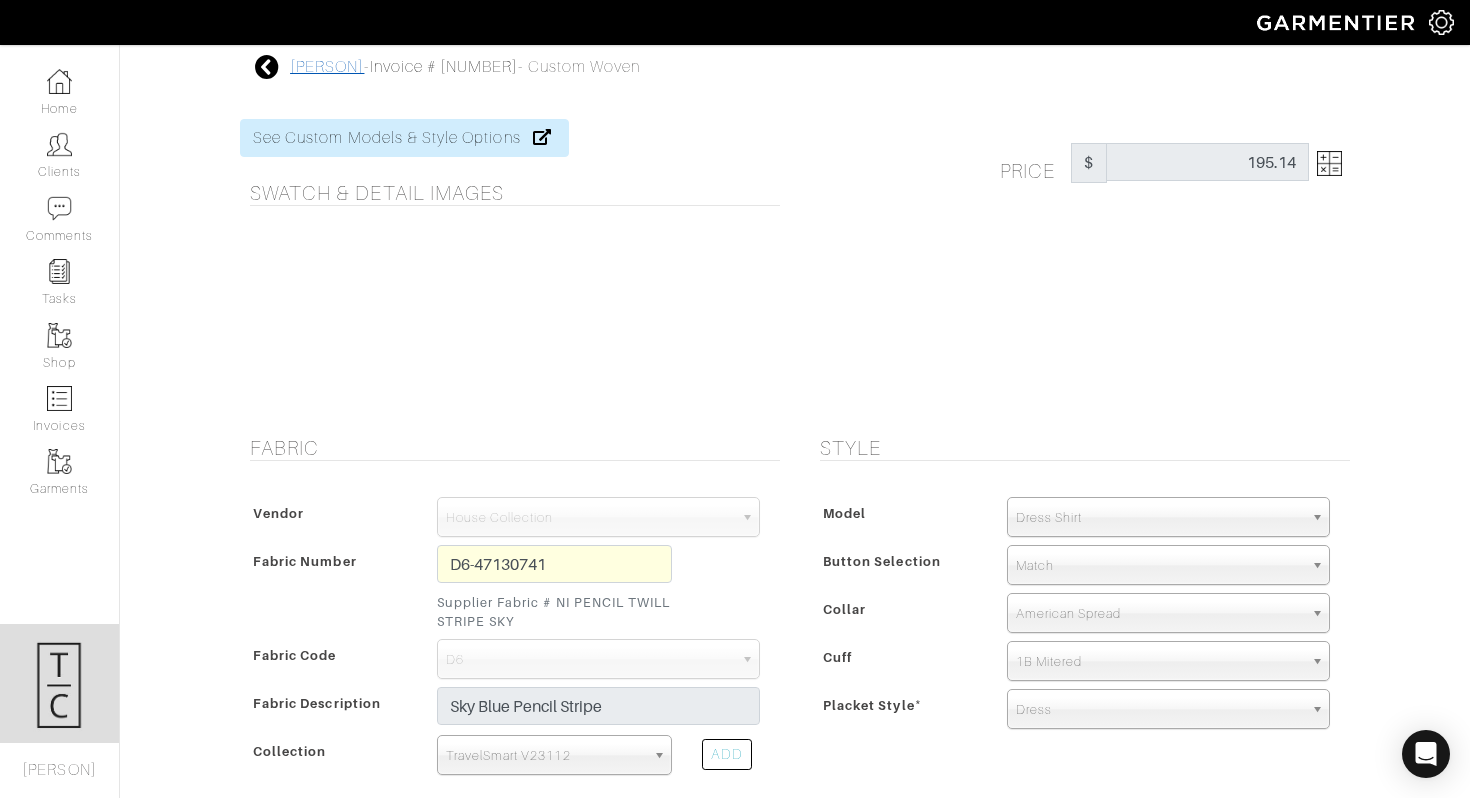 click on "[FIRST] [LAST]" at bounding box center (327, 67) 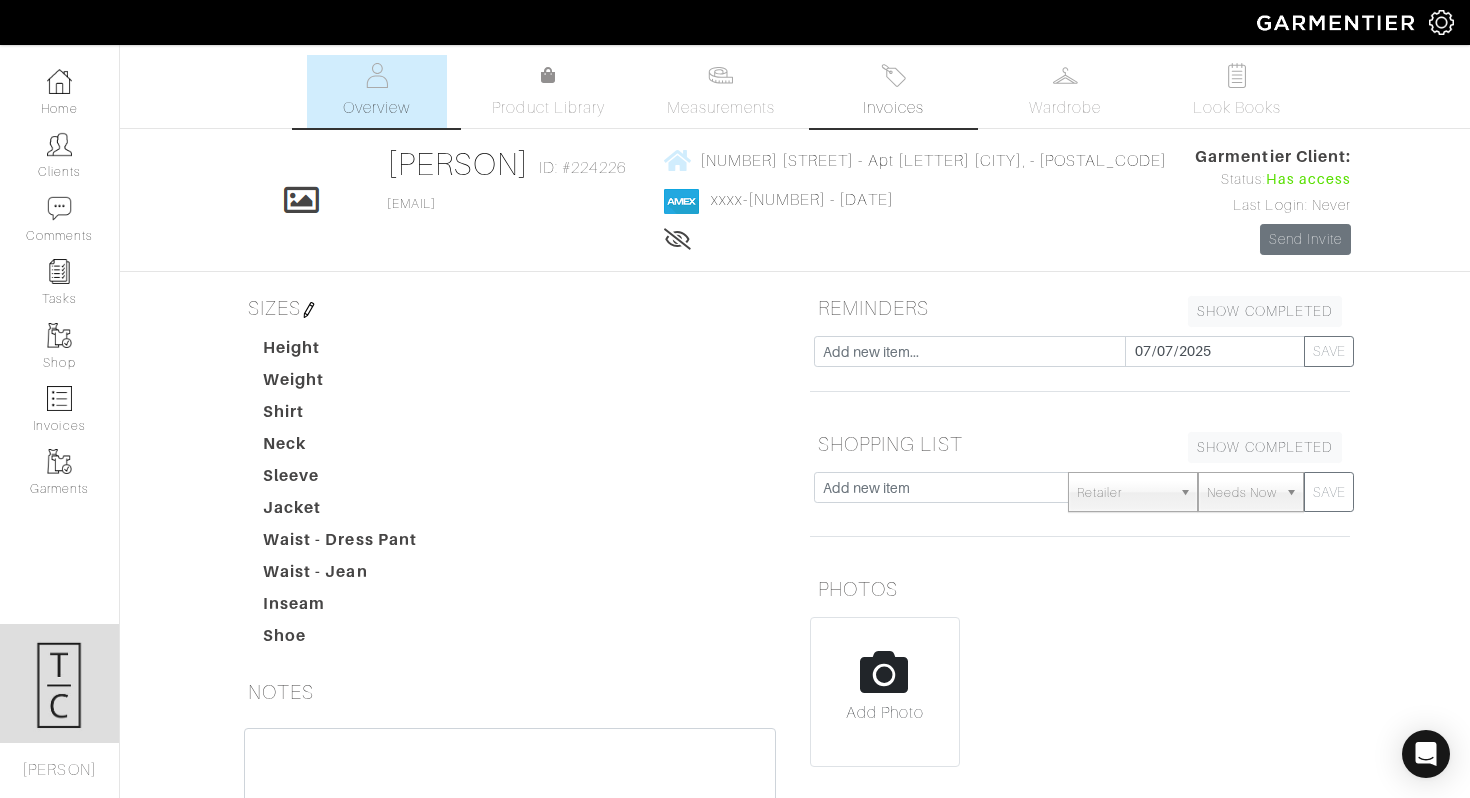 click on "Invoices" at bounding box center (893, 91) 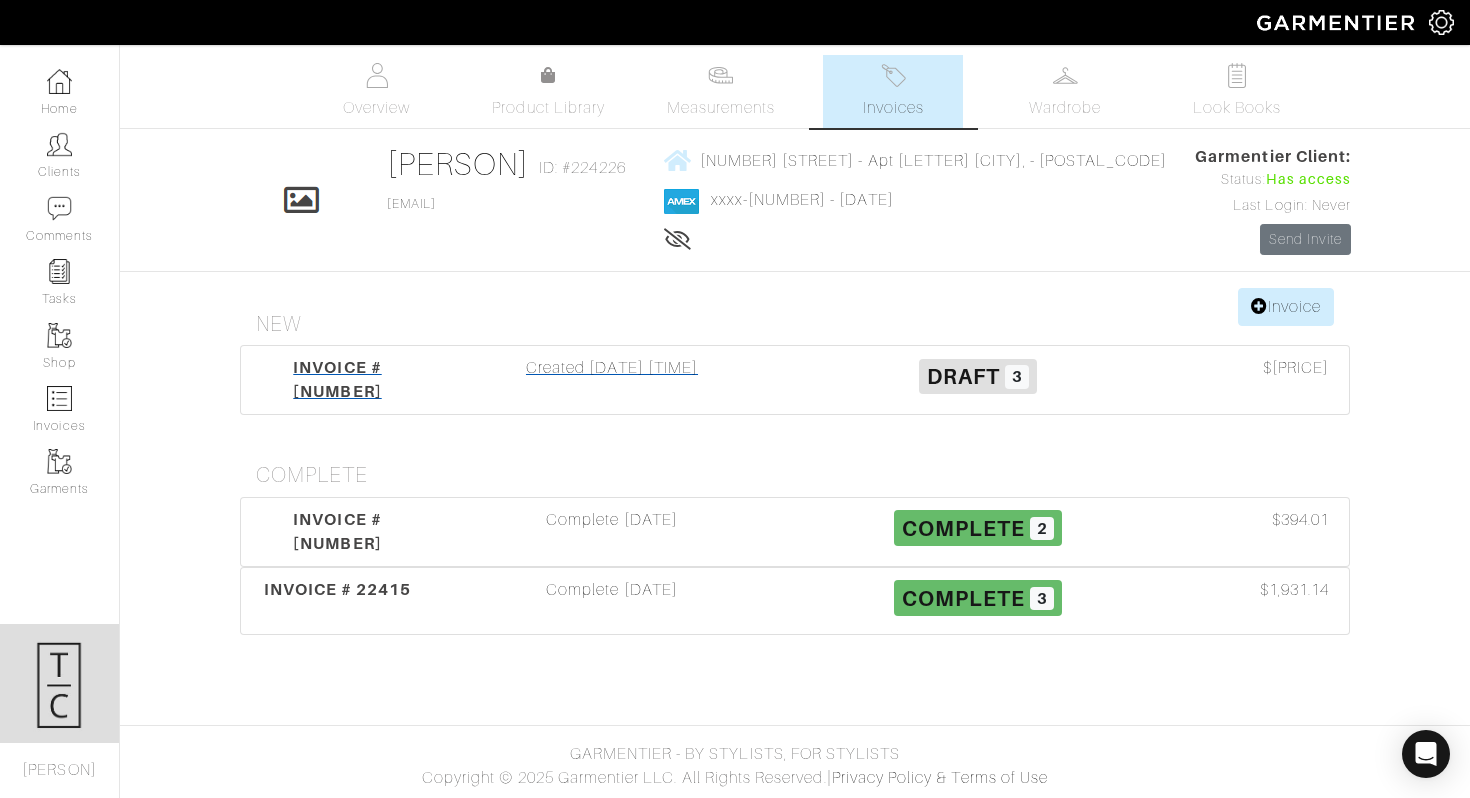 click on "Created 07/07/25 02:49PM" at bounding box center (612, 380) 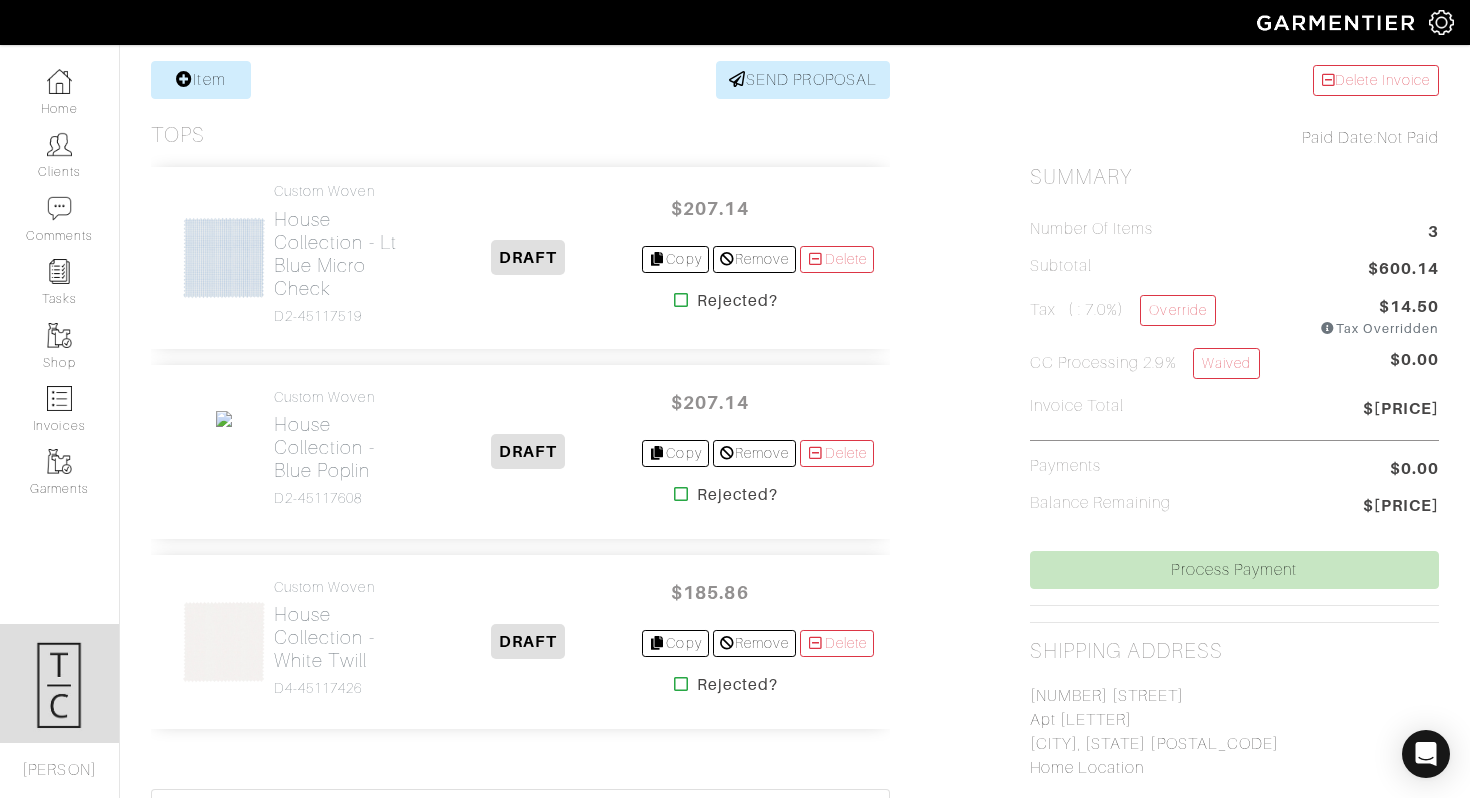scroll, scrollTop: 478, scrollLeft: 0, axis: vertical 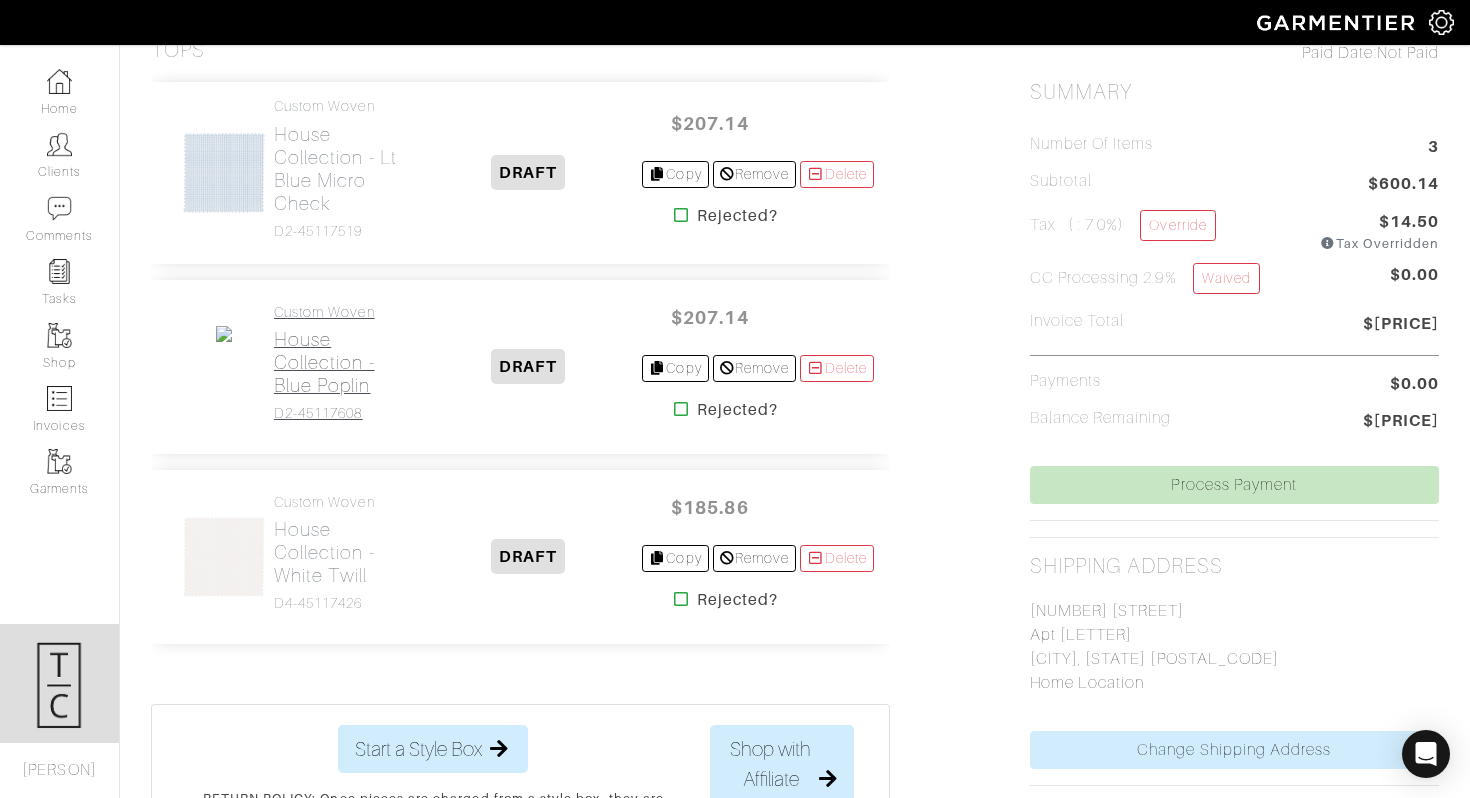 click on "House Collection -
Blue Poplin" at bounding box center [344, 362] 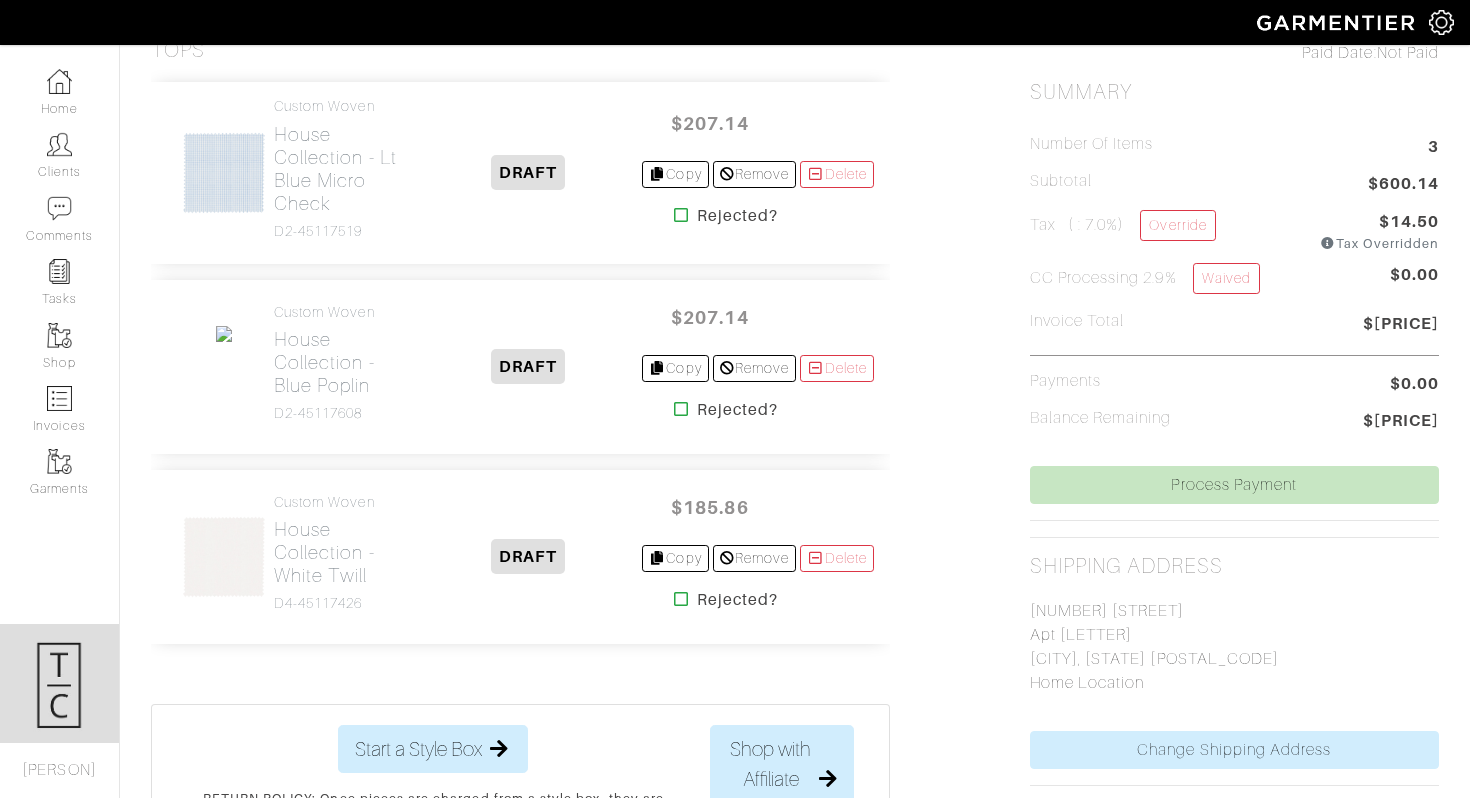 scroll, scrollTop: 0, scrollLeft: 0, axis: both 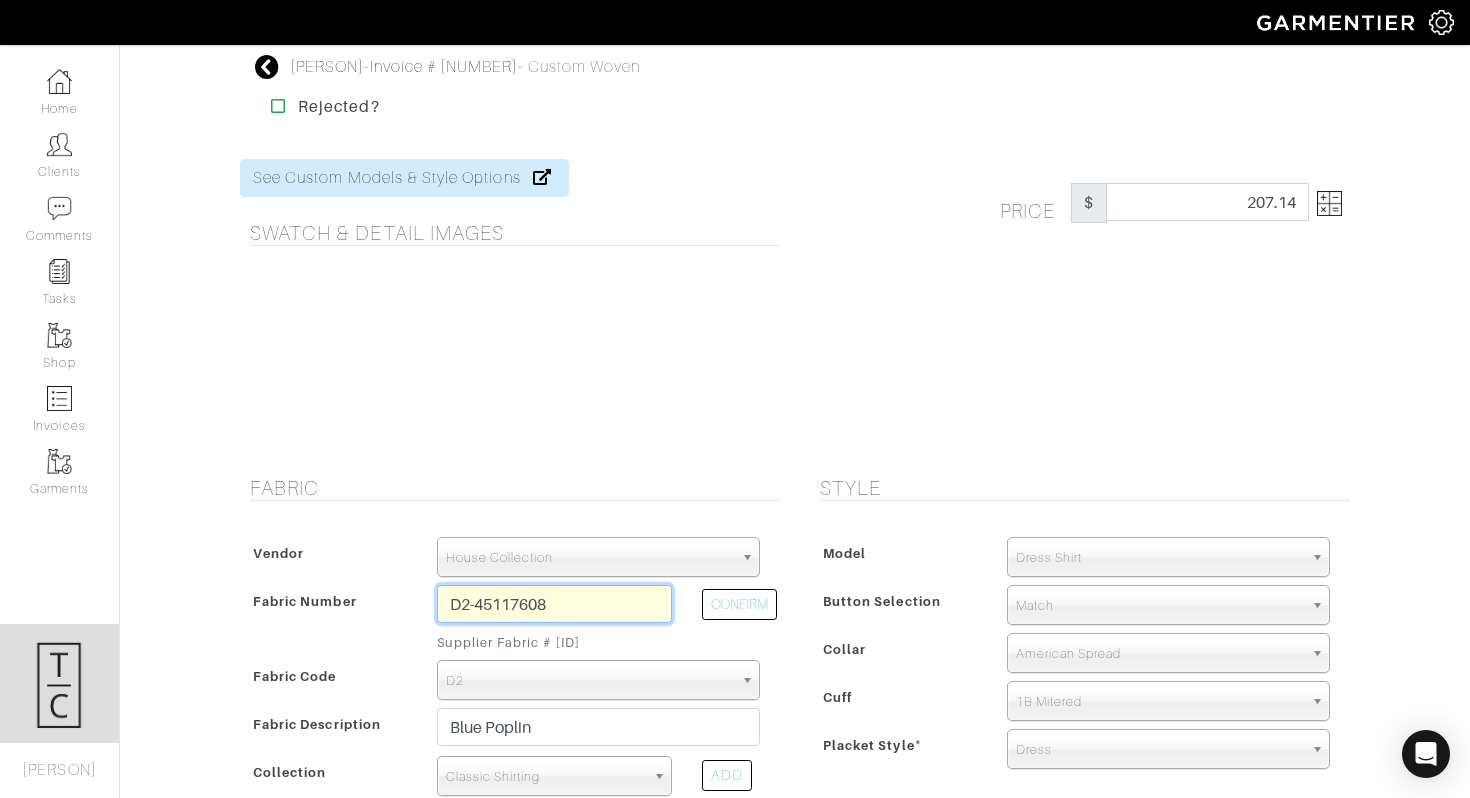 click on "D2-45117608" at bounding box center [554, 604] 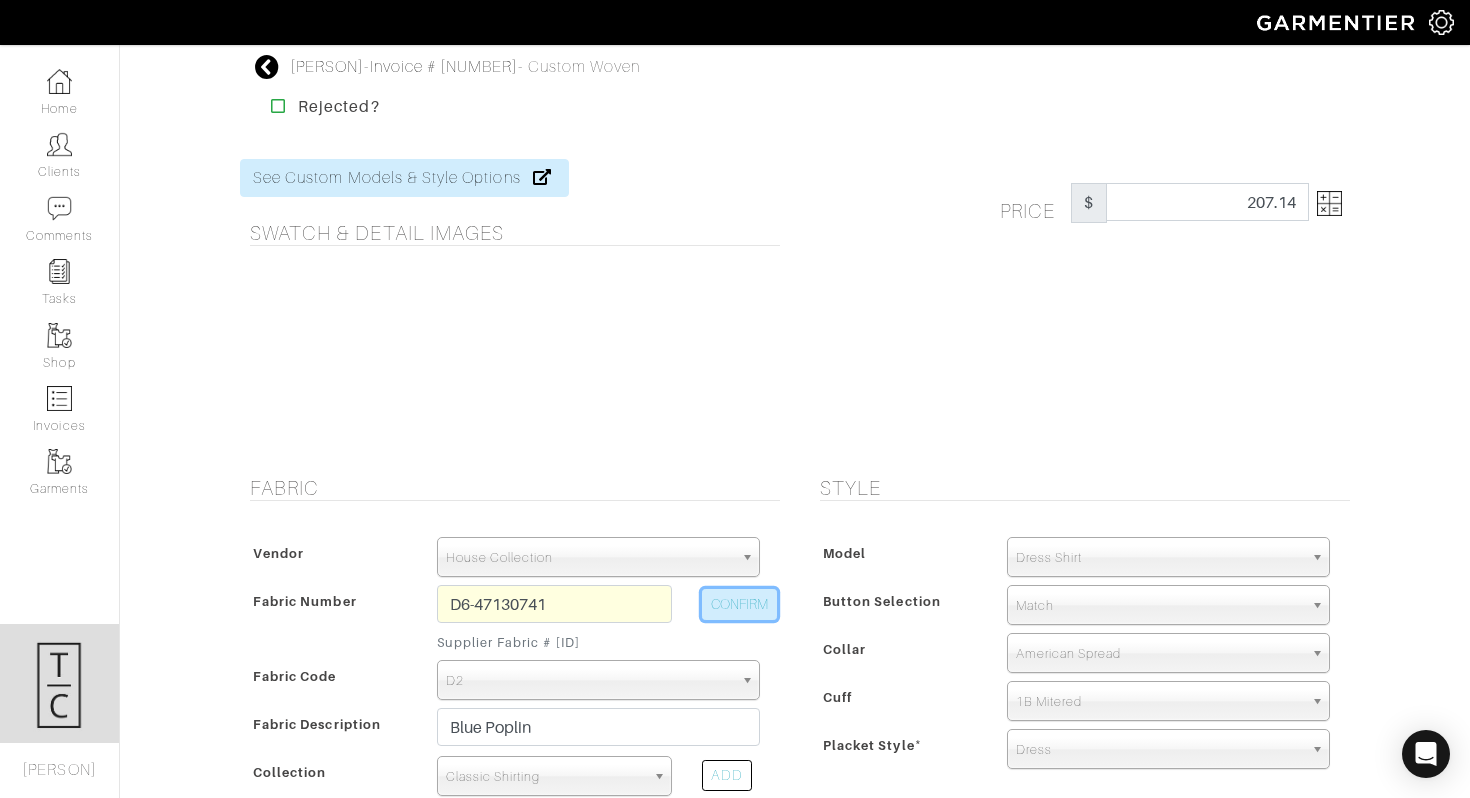 click on "CONFIRM" at bounding box center [739, 604] 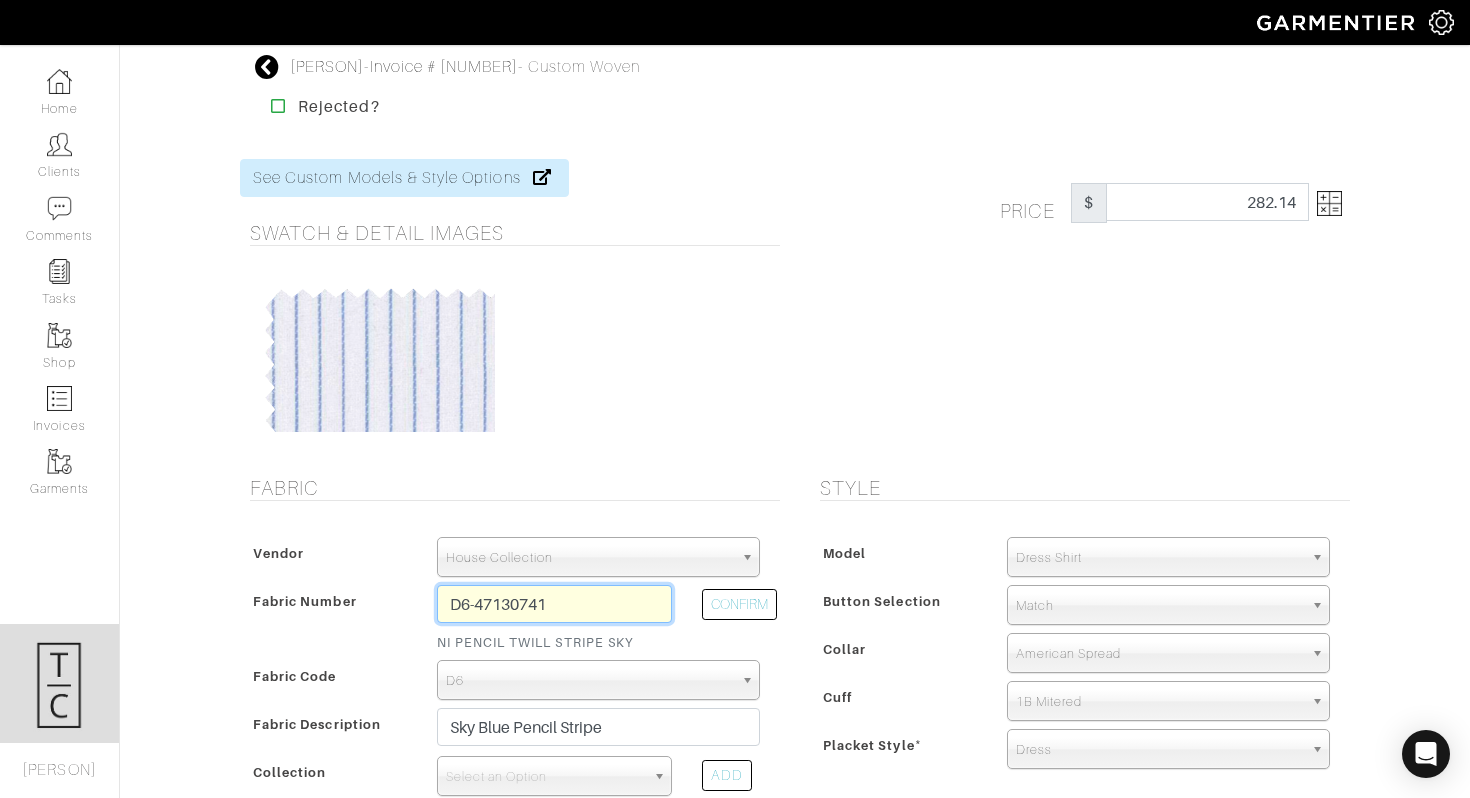 click on "D6-47130741" at bounding box center [554, 604] 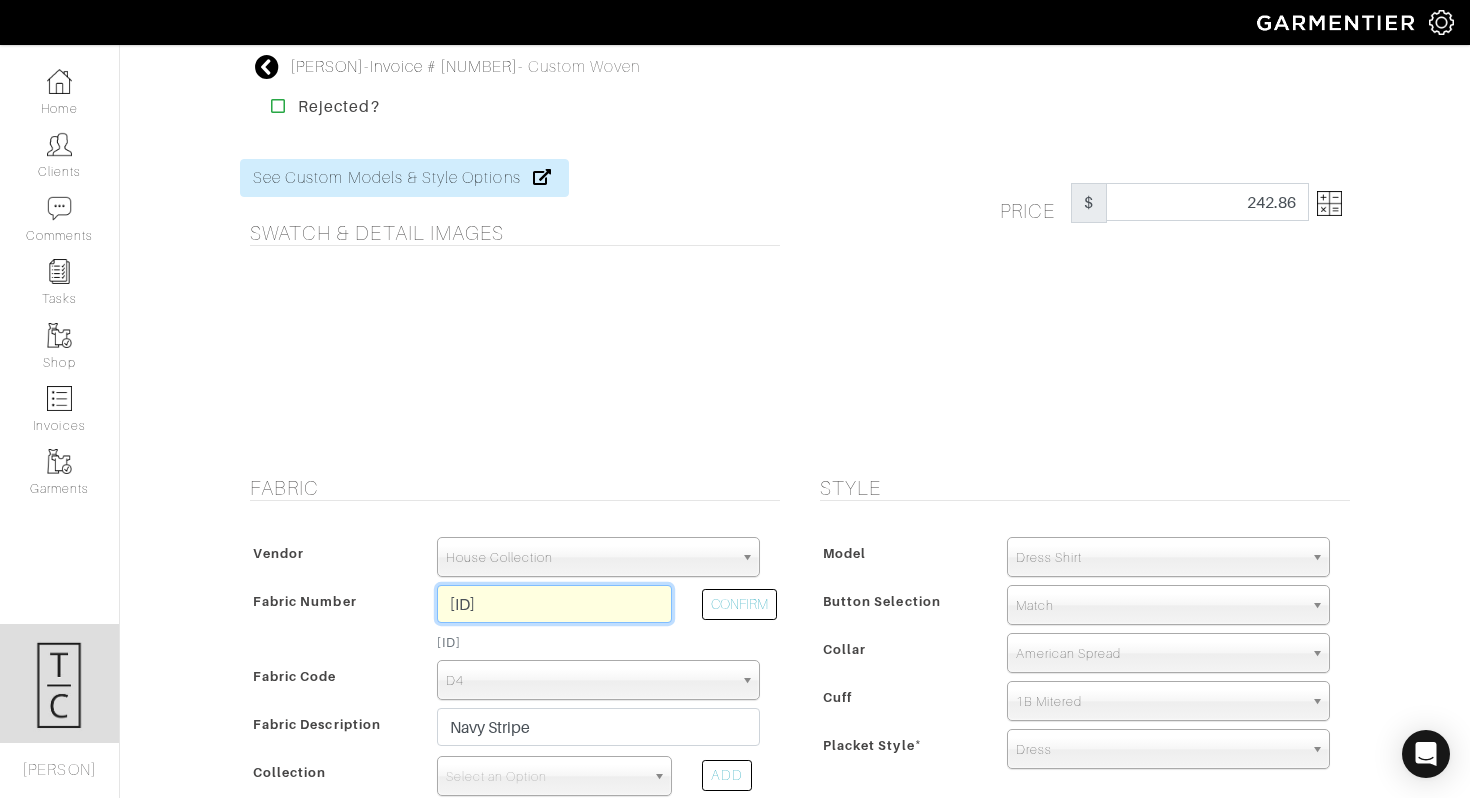 type on "D4-45117441" 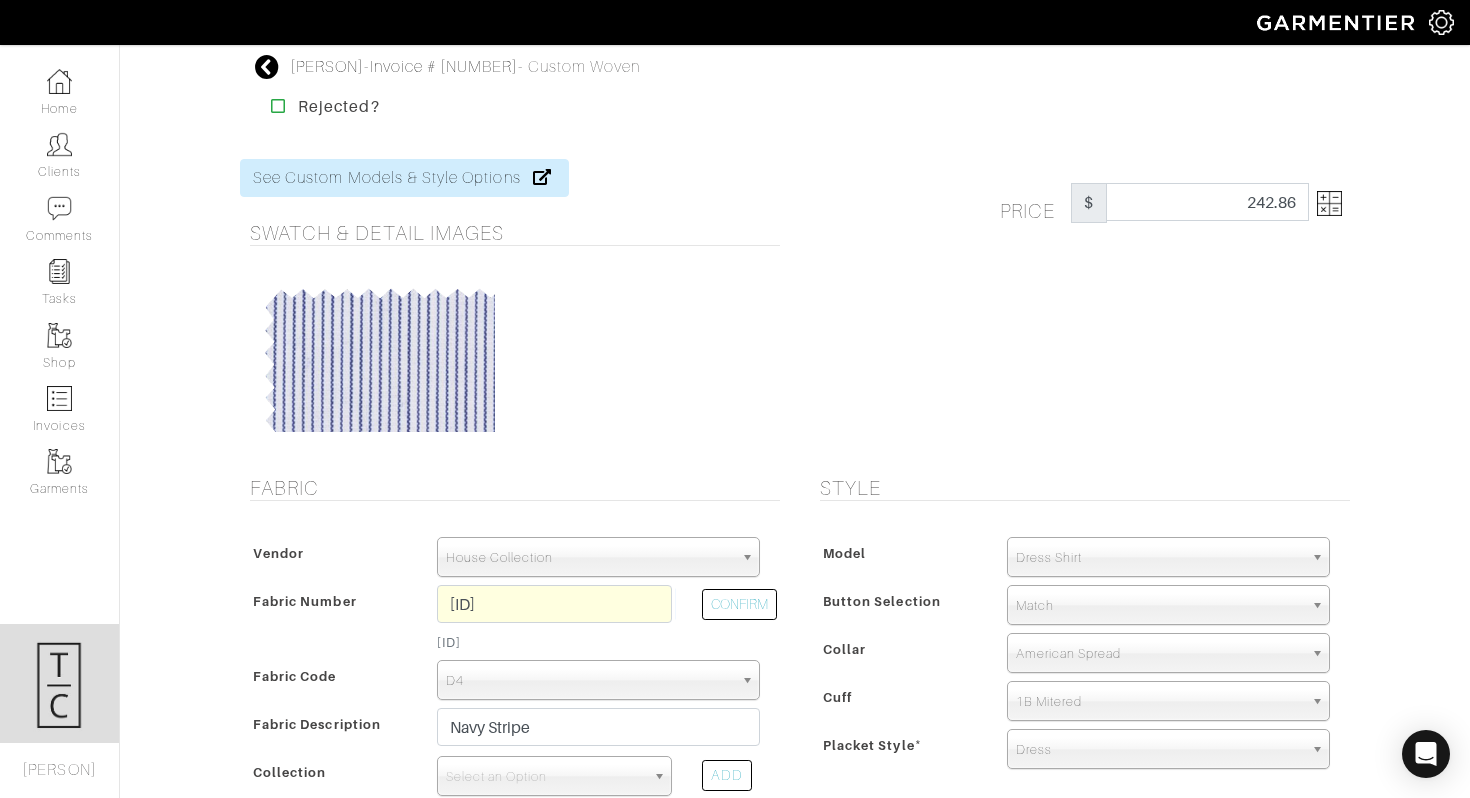 click at bounding box center [1329, 203] 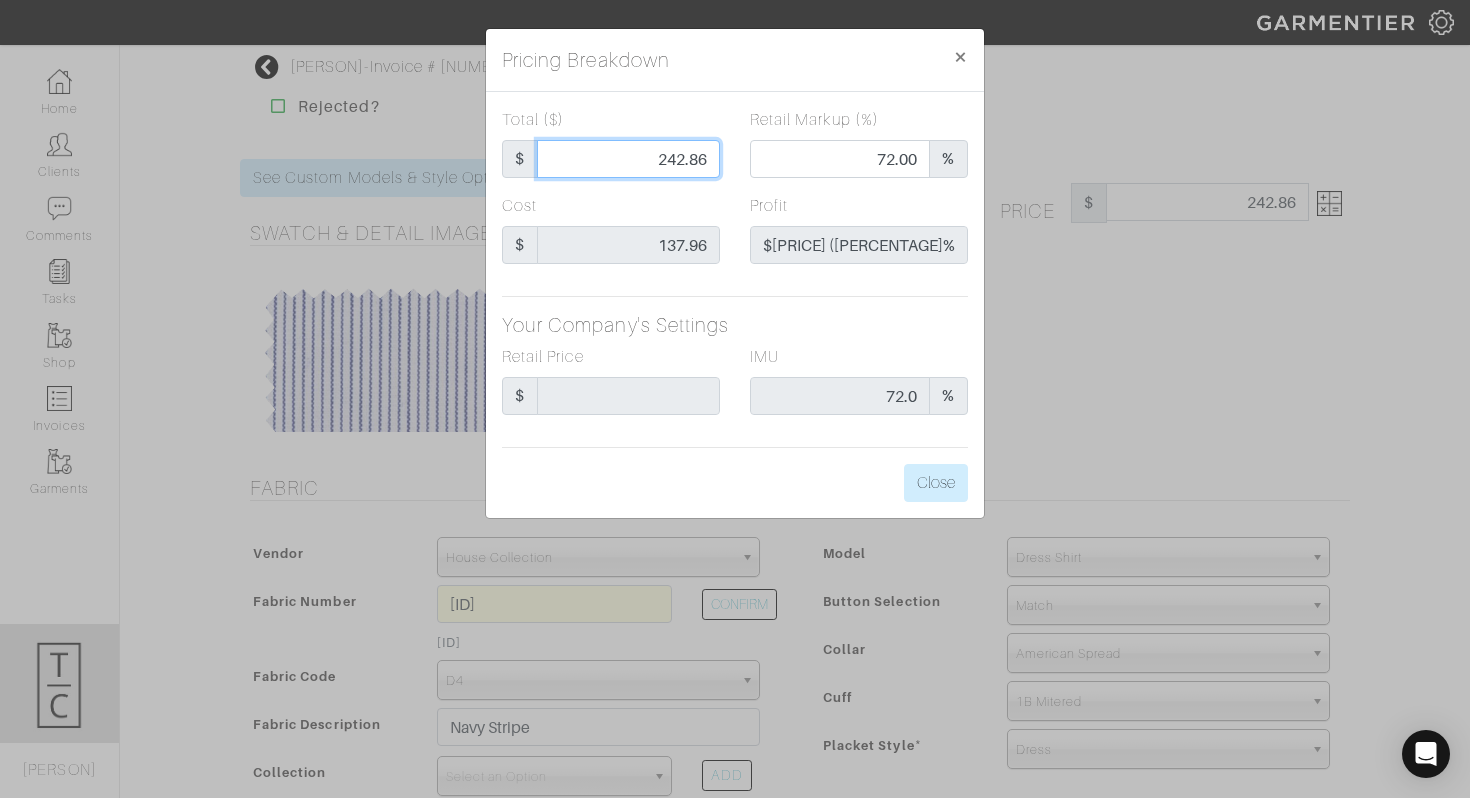 drag, startPoint x: 656, startPoint y: 161, endPoint x: 682, endPoint y: 164, distance: 26.172504 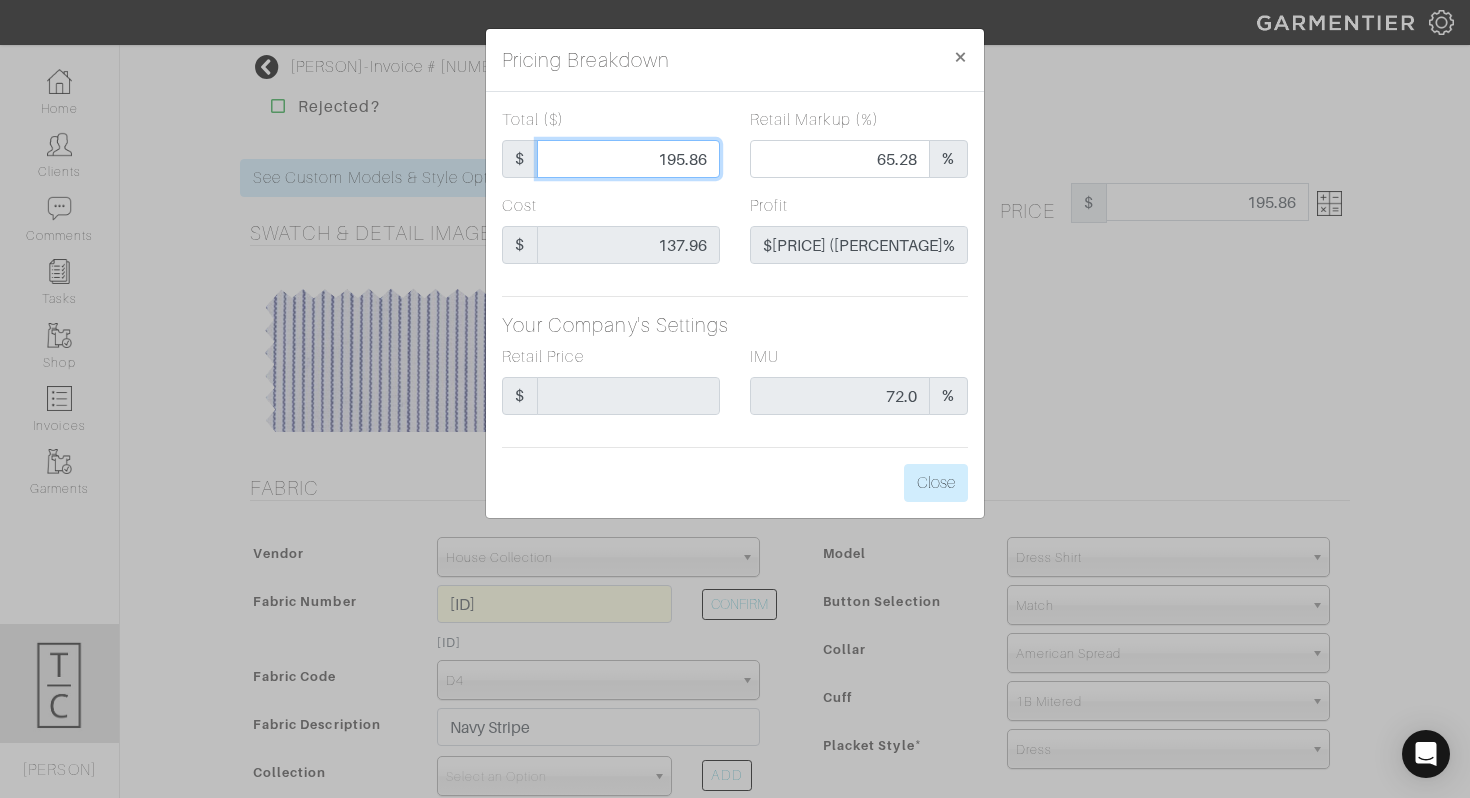 type on "195.86" 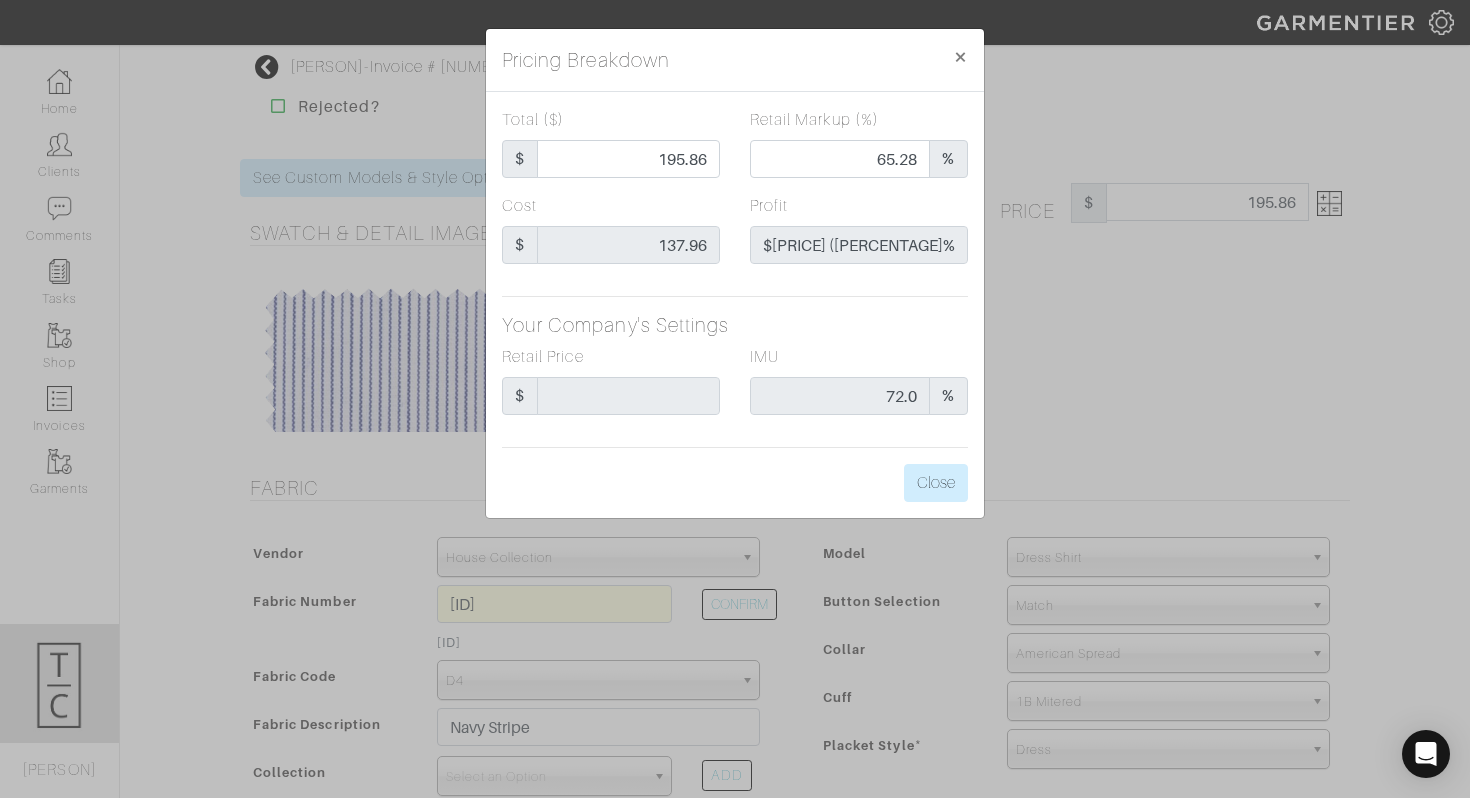 click on "Total ($) $ 195.86 Retail Markup (%) 65.28 % Cost $ 137.96 Profit $57.90 (29.56%) Your Company's Settings Retail Price $ IMU 72.0 % Close" at bounding box center [735, 305] 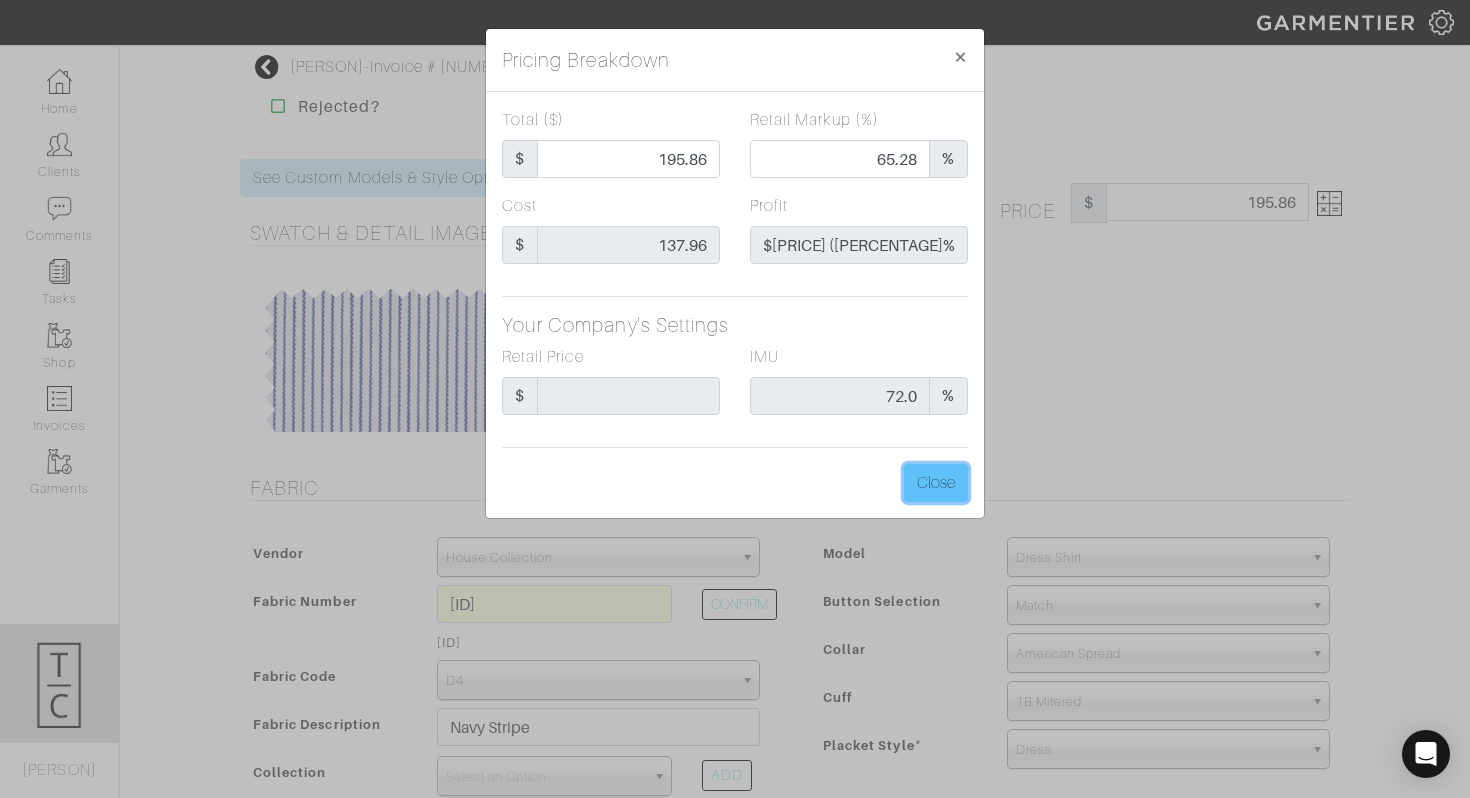 click on "Close" at bounding box center (936, 483) 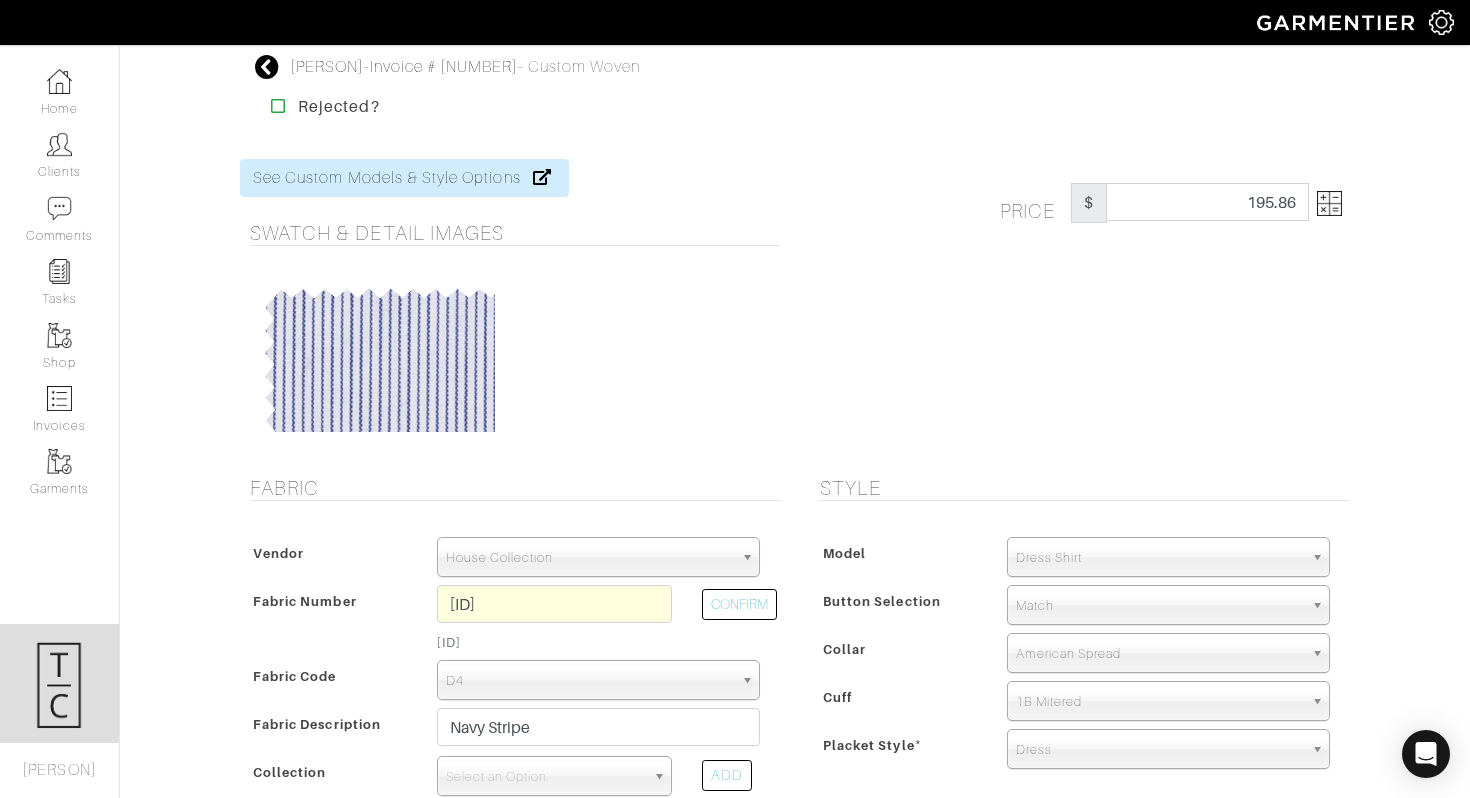 click on "See Custom Models & Style Options
Swatch & Detail Images" at bounding box center [510, 305] 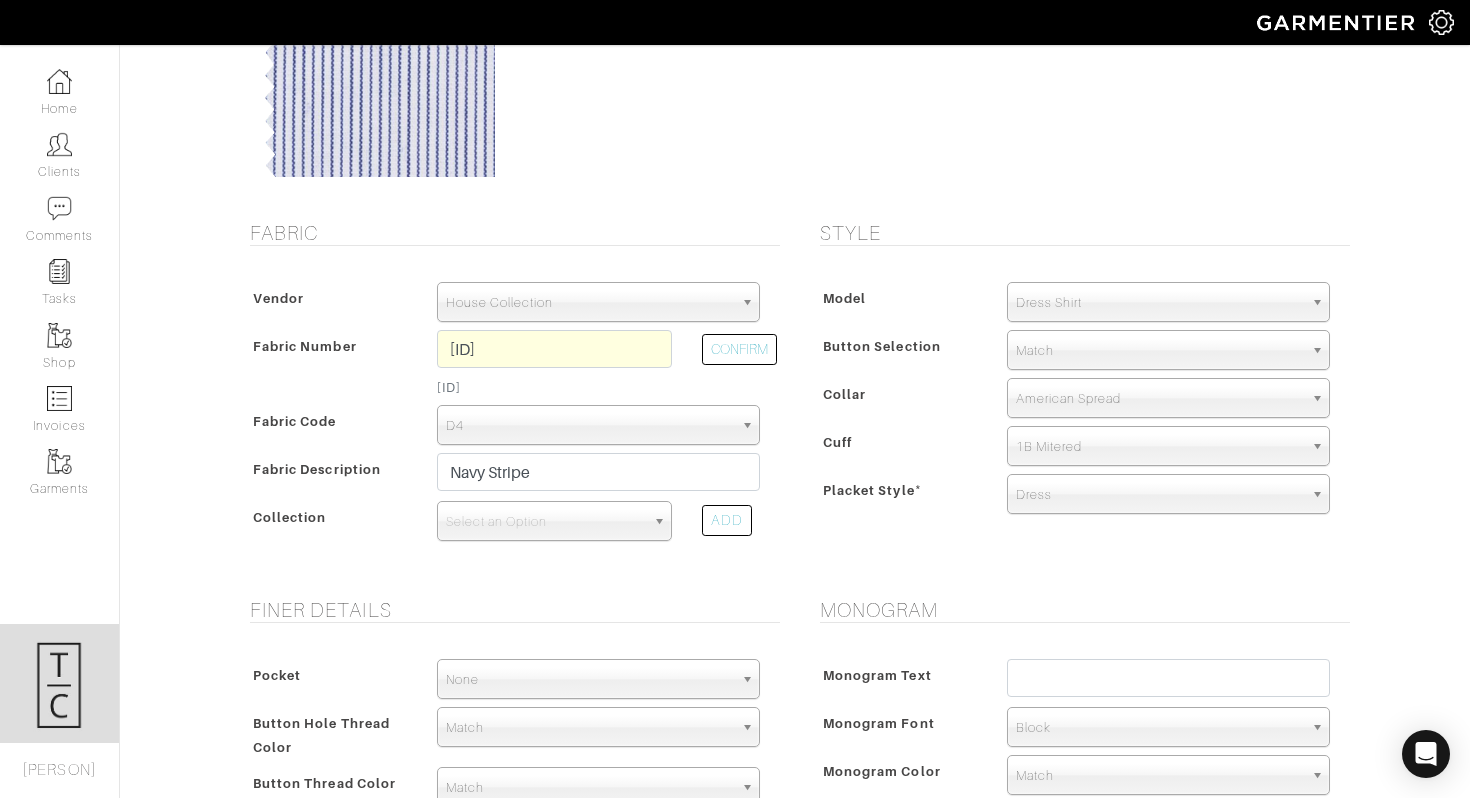 scroll, scrollTop: 263, scrollLeft: 0, axis: vertical 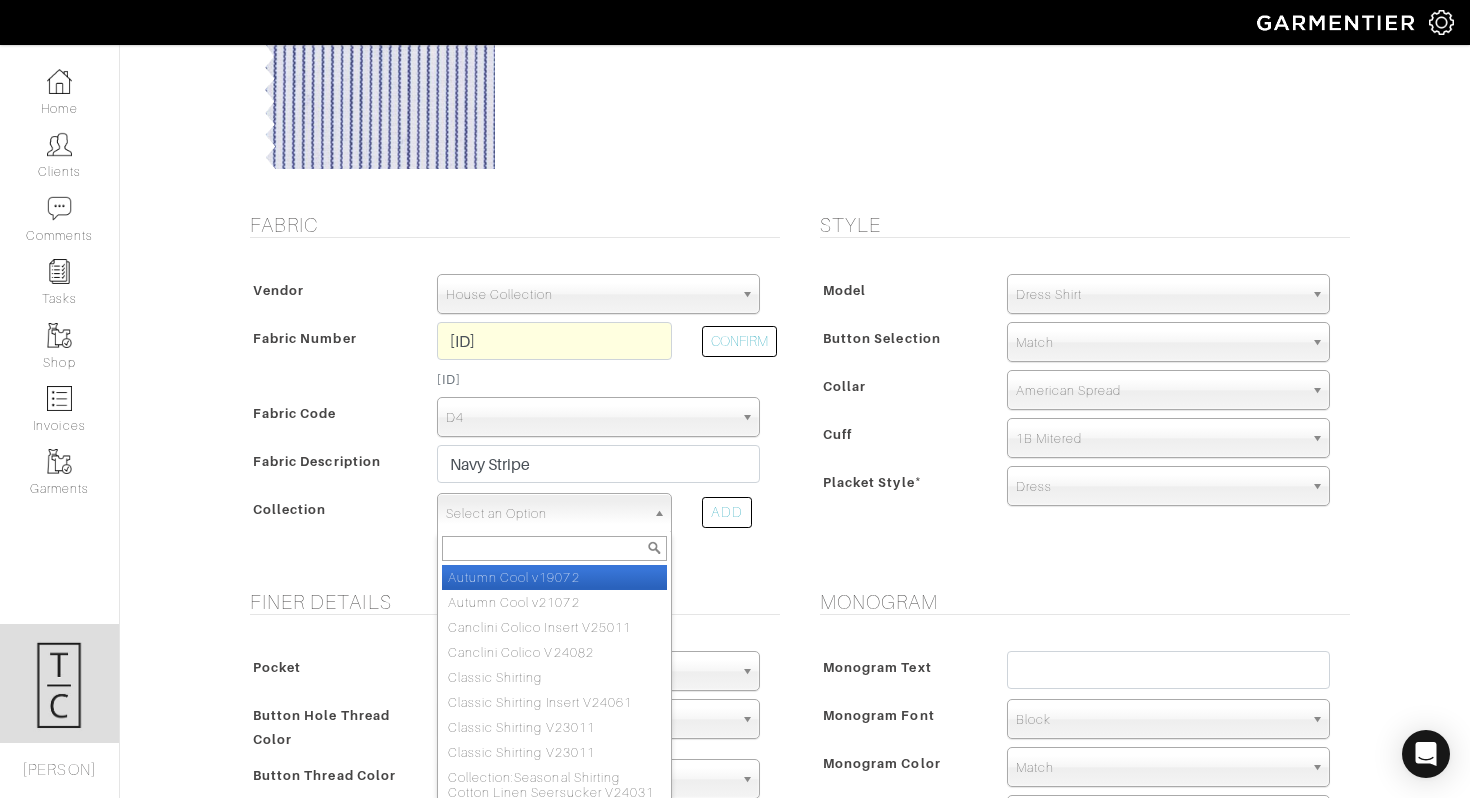 click on "Select an Option" at bounding box center (545, 514) 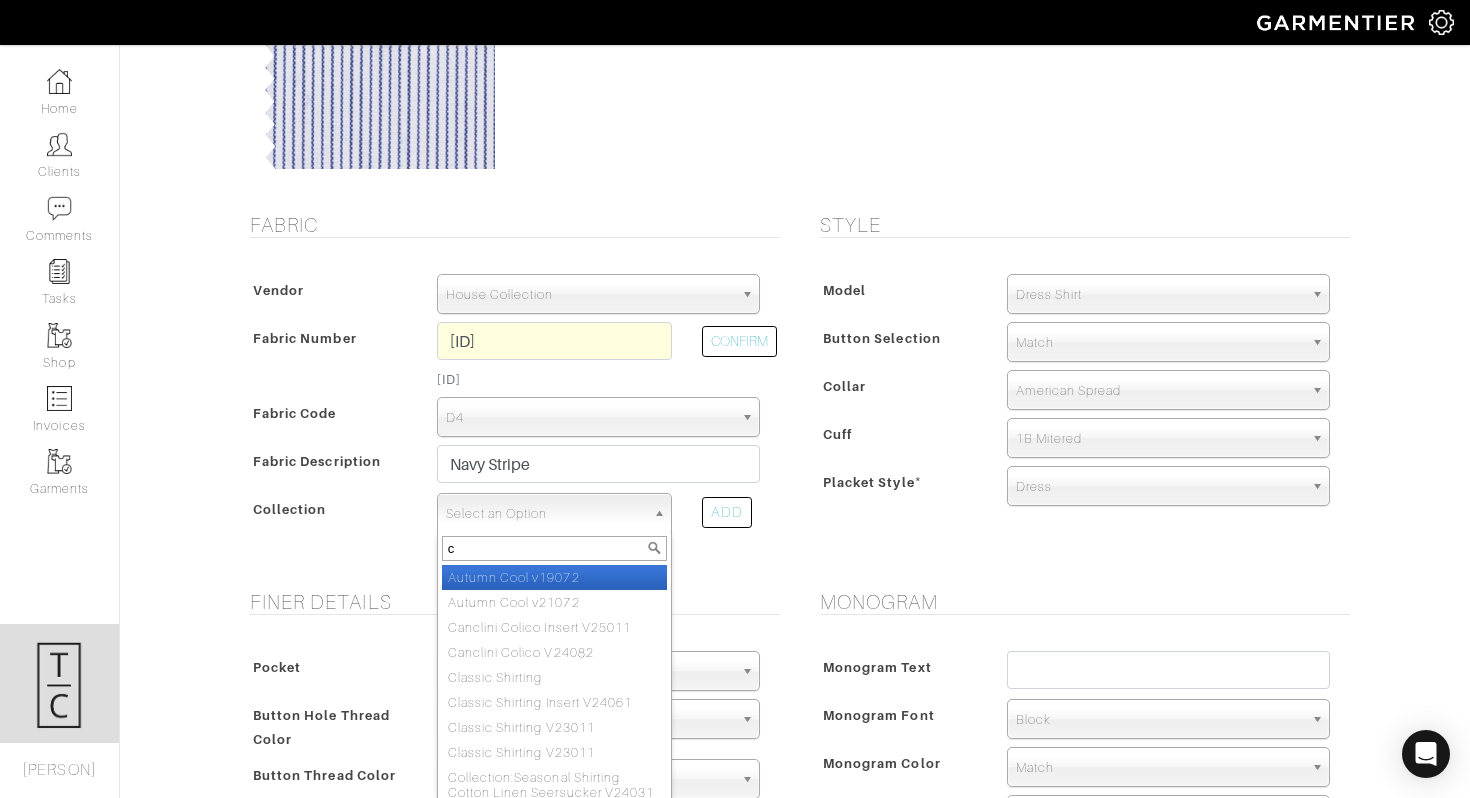 type on "cl" 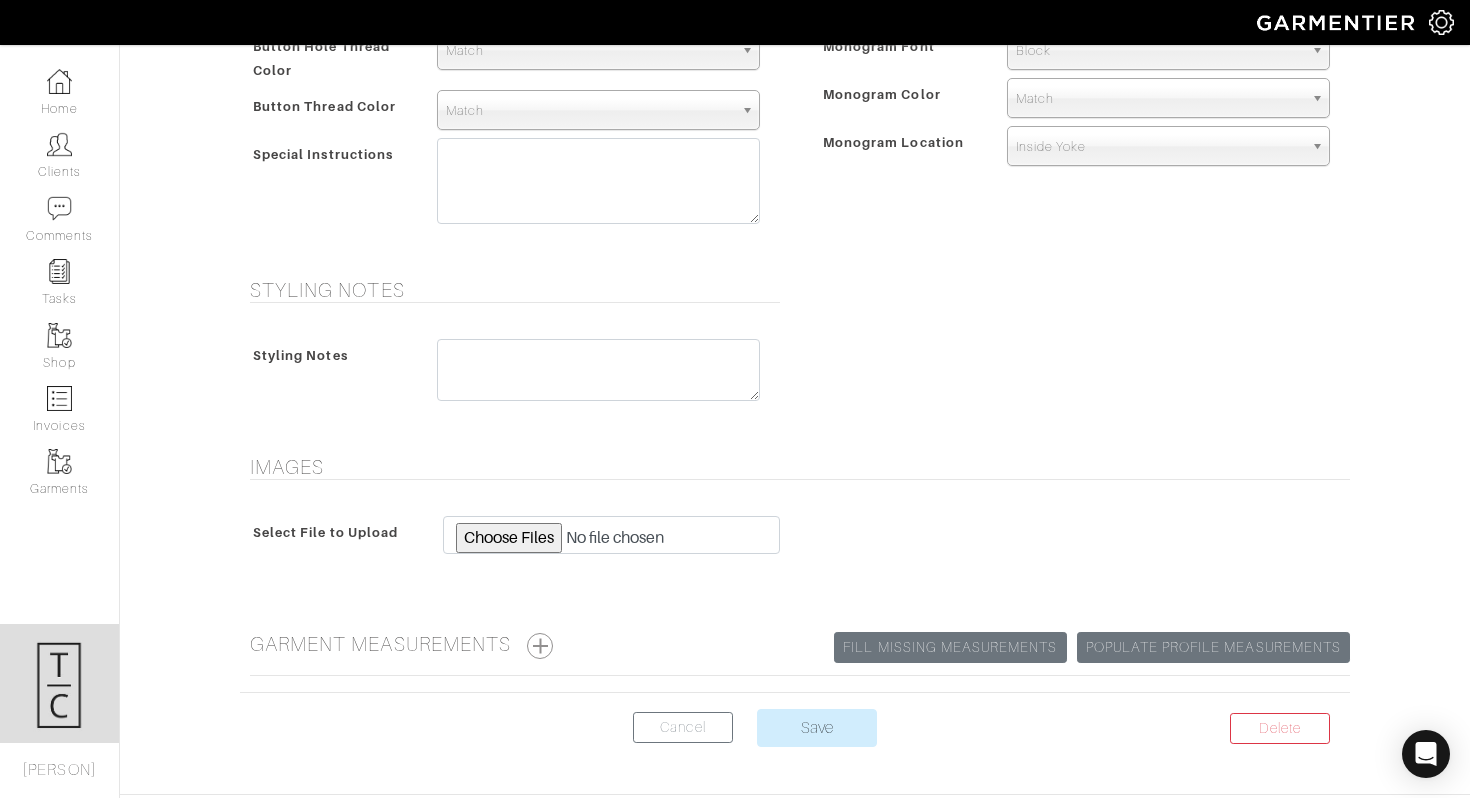 scroll, scrollTop: 1000, scrollLeft: 0, axis: vertical 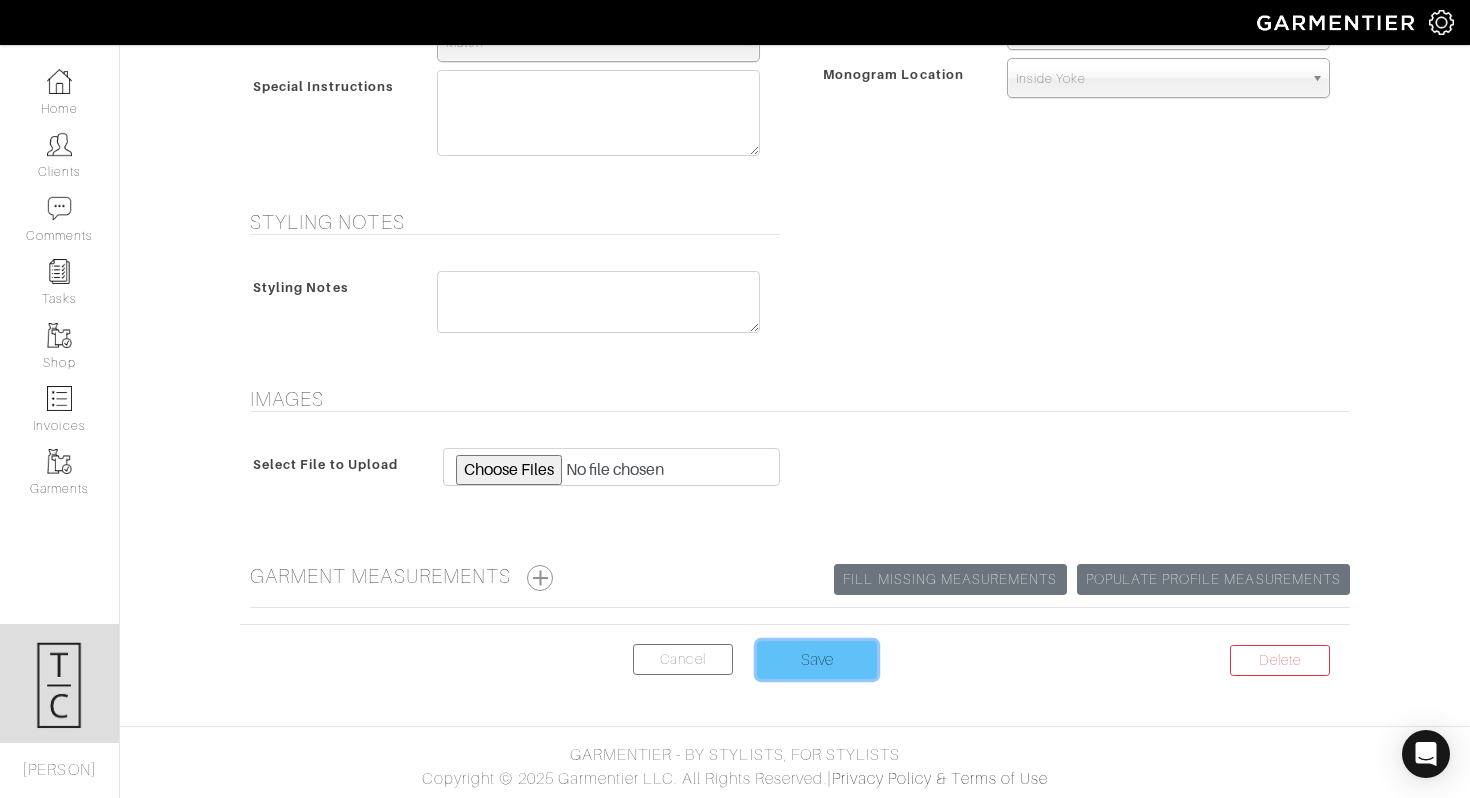 click on "Save" at bounding box center [817, 660] 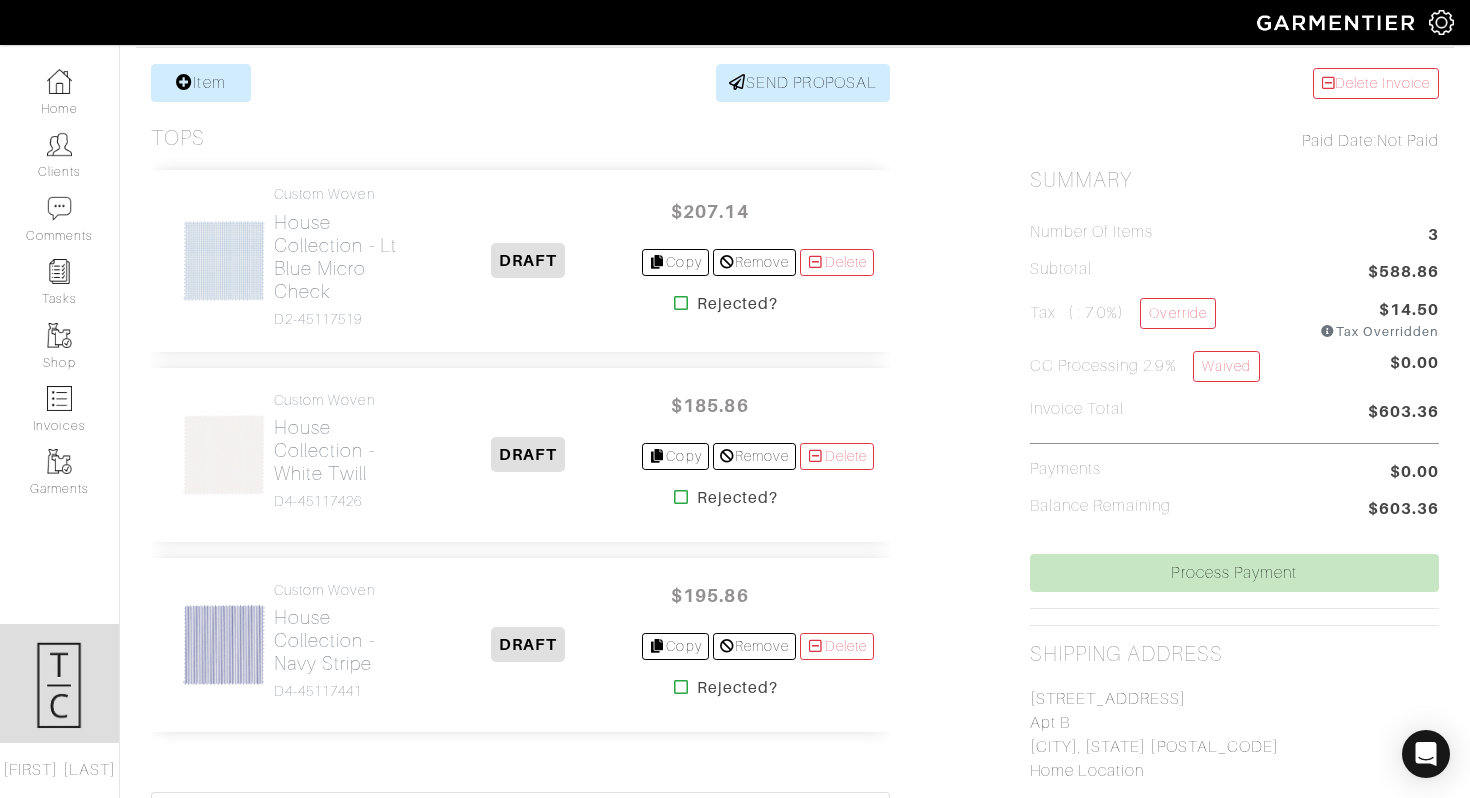 scroll, scrollTop: 699, scrollLeft: 0, axis: vertical 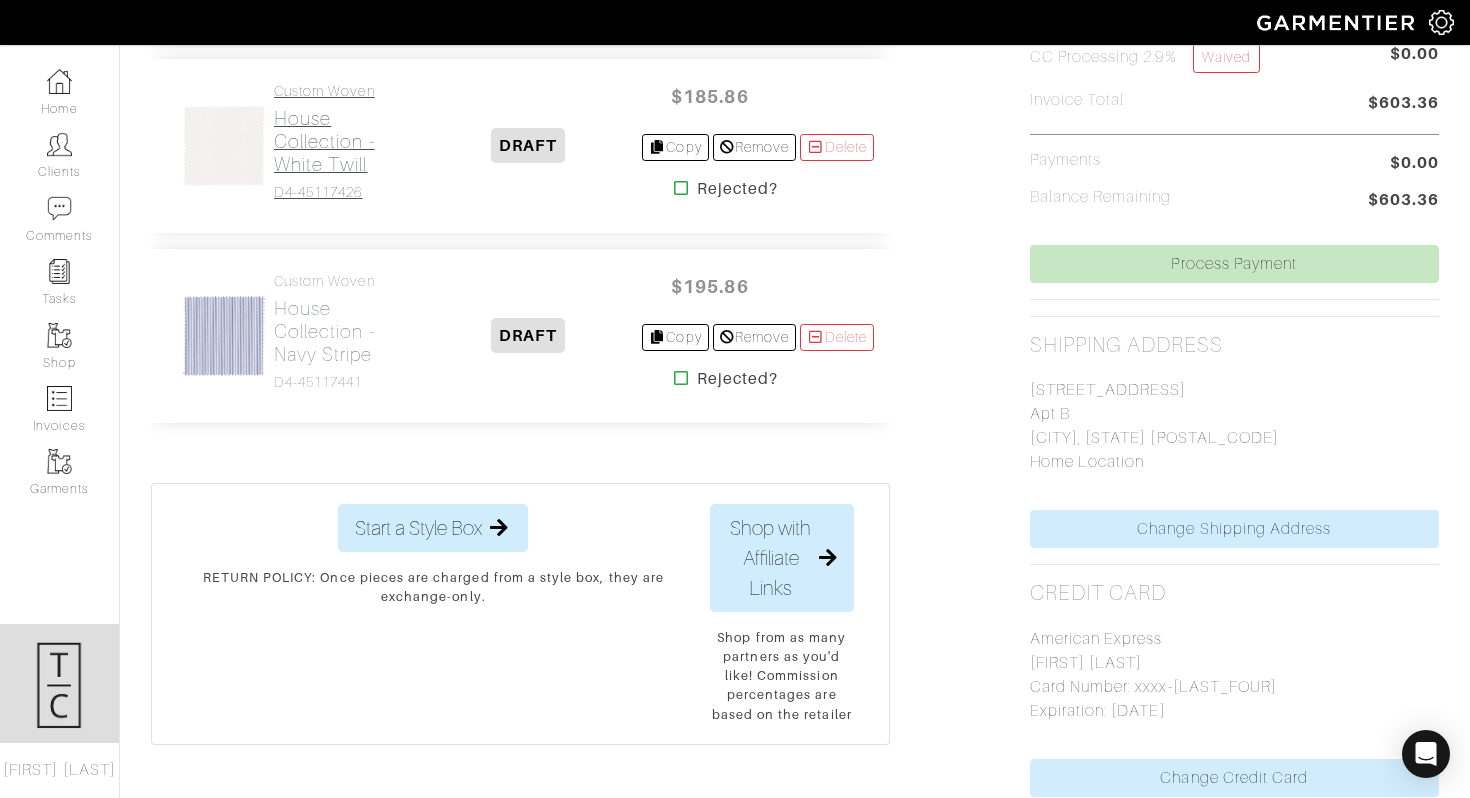 click on "House Collection -
White Twill" at bounding box center [344, 141] 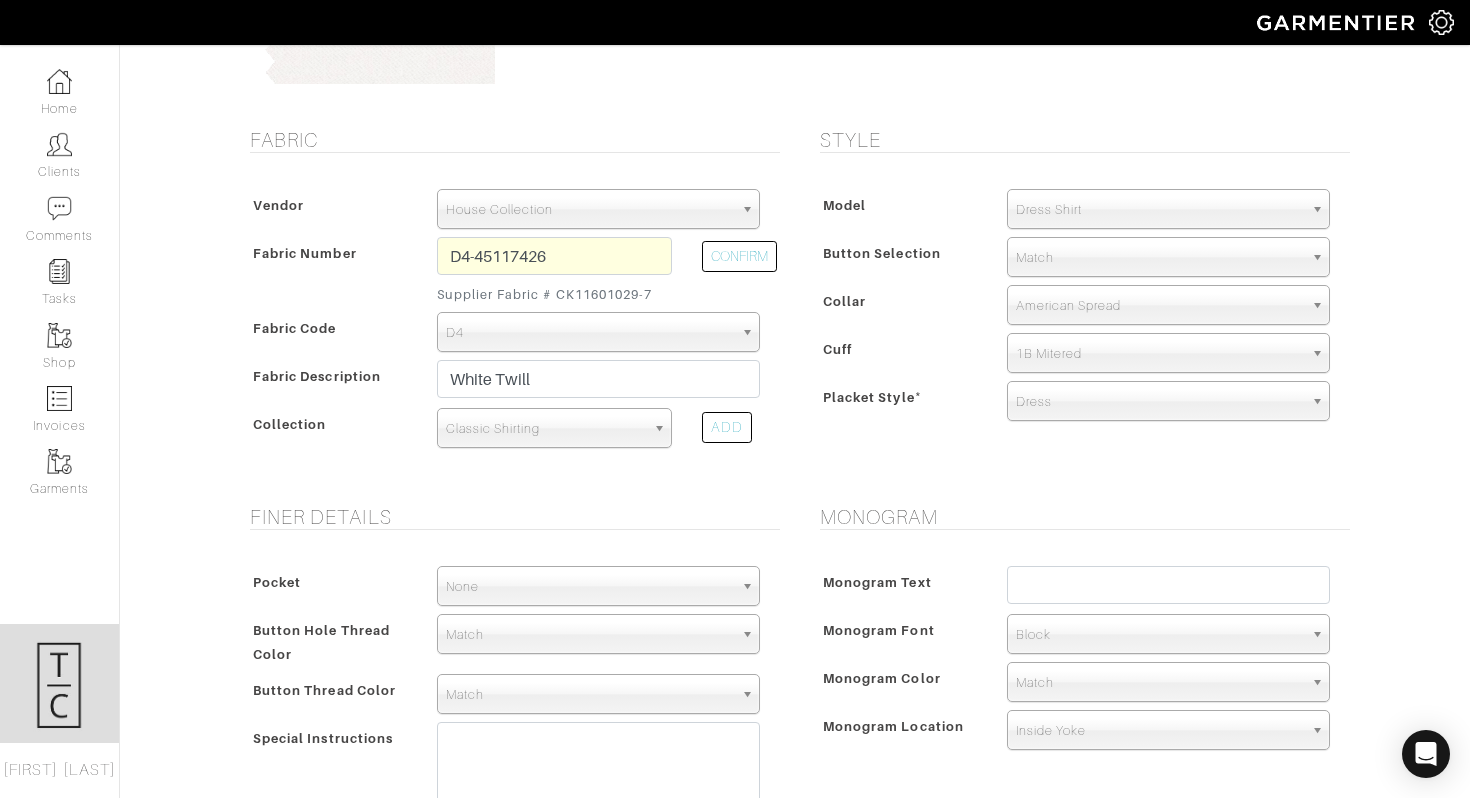 scroll, scrollTop: 347, scrollLeft: 0, axis: vertical 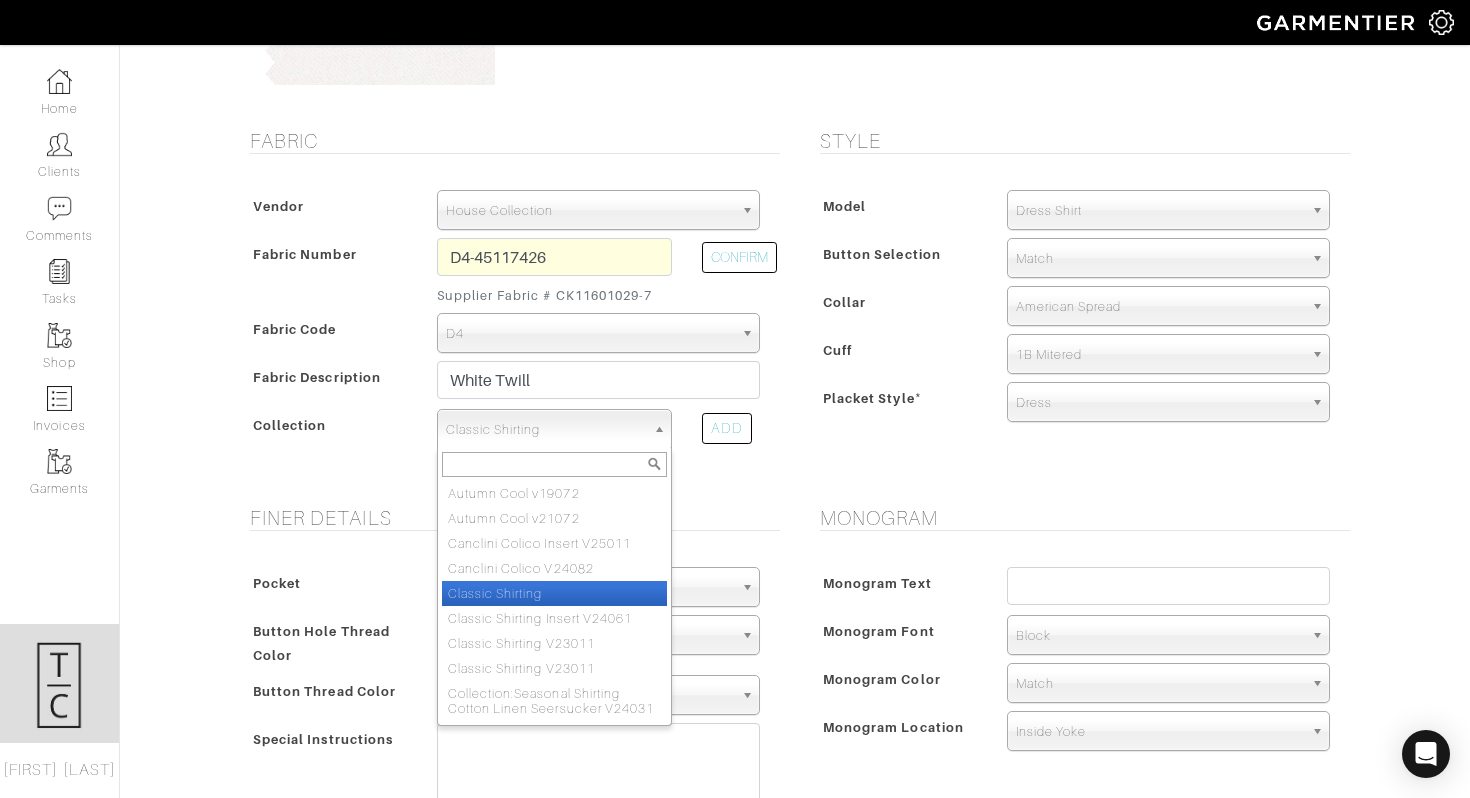 click on "Classic Shirting" at bounding box center (545, 430) 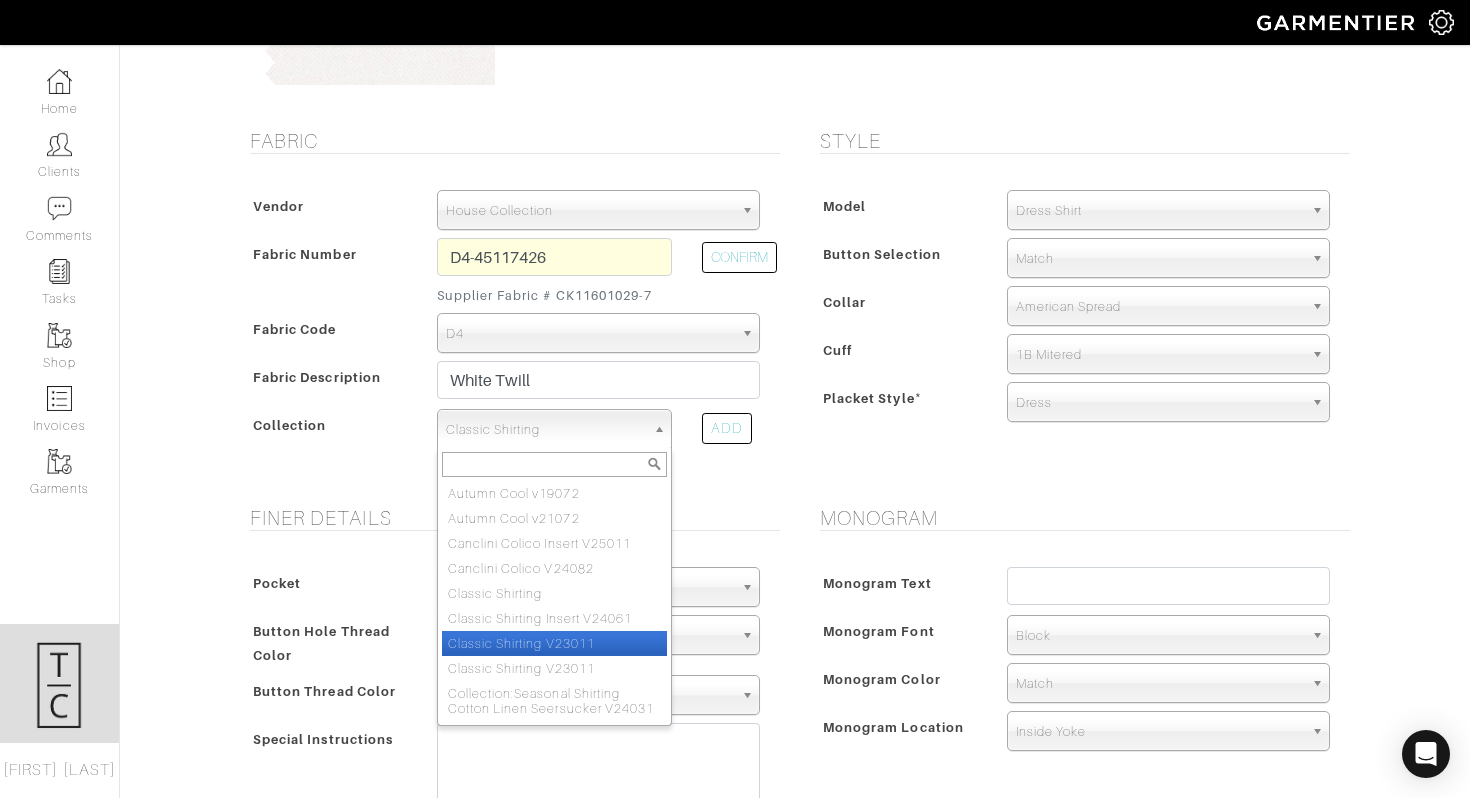 click on "Classic Shirting V23011" at bounding box center (554, 643) 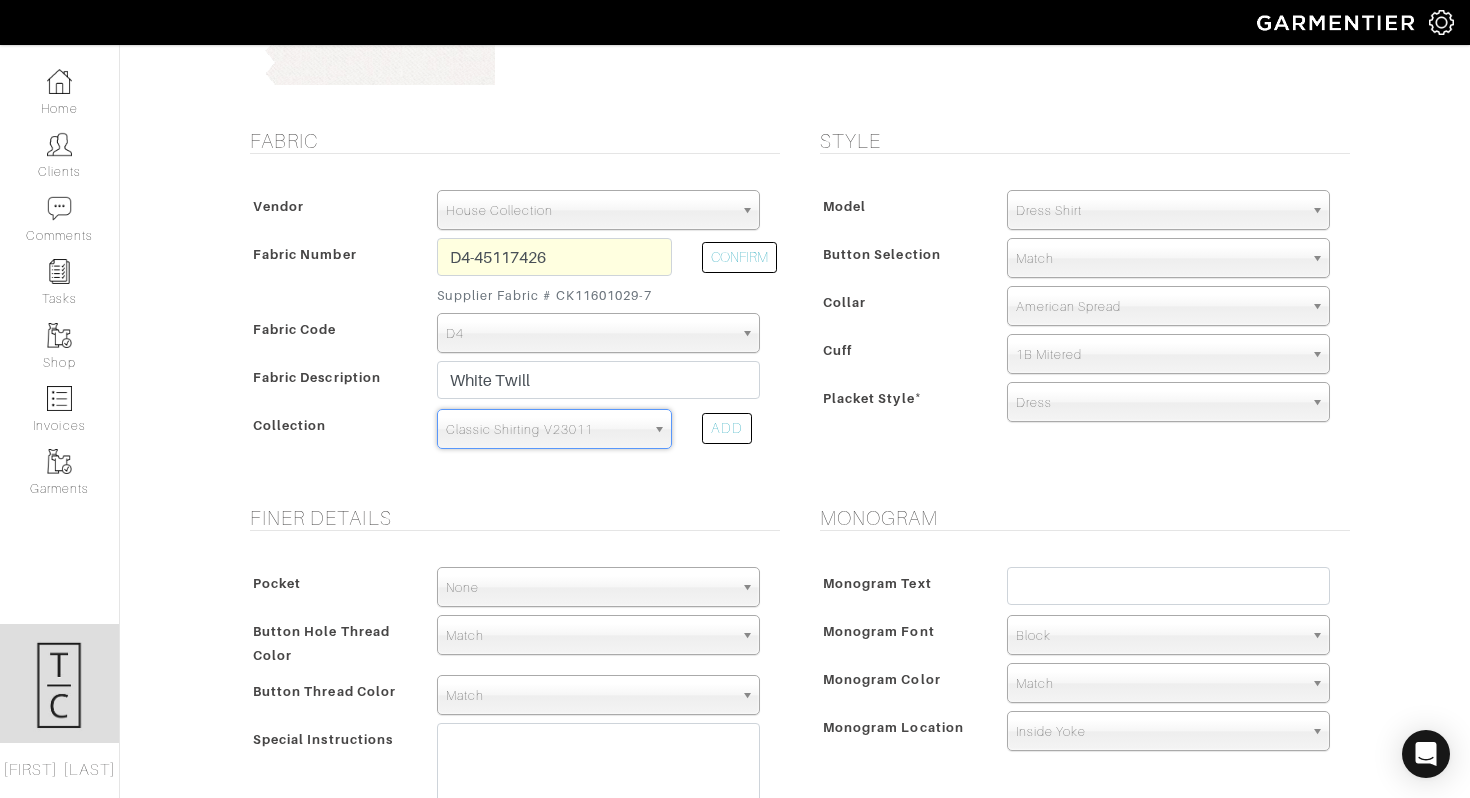 click on "See Custom Models & Style Options
Swatch & Detail Images
Price $ 185.86
Fabric
Vendor
Scabal
Loro Piana" at bounding box center (795, 572) 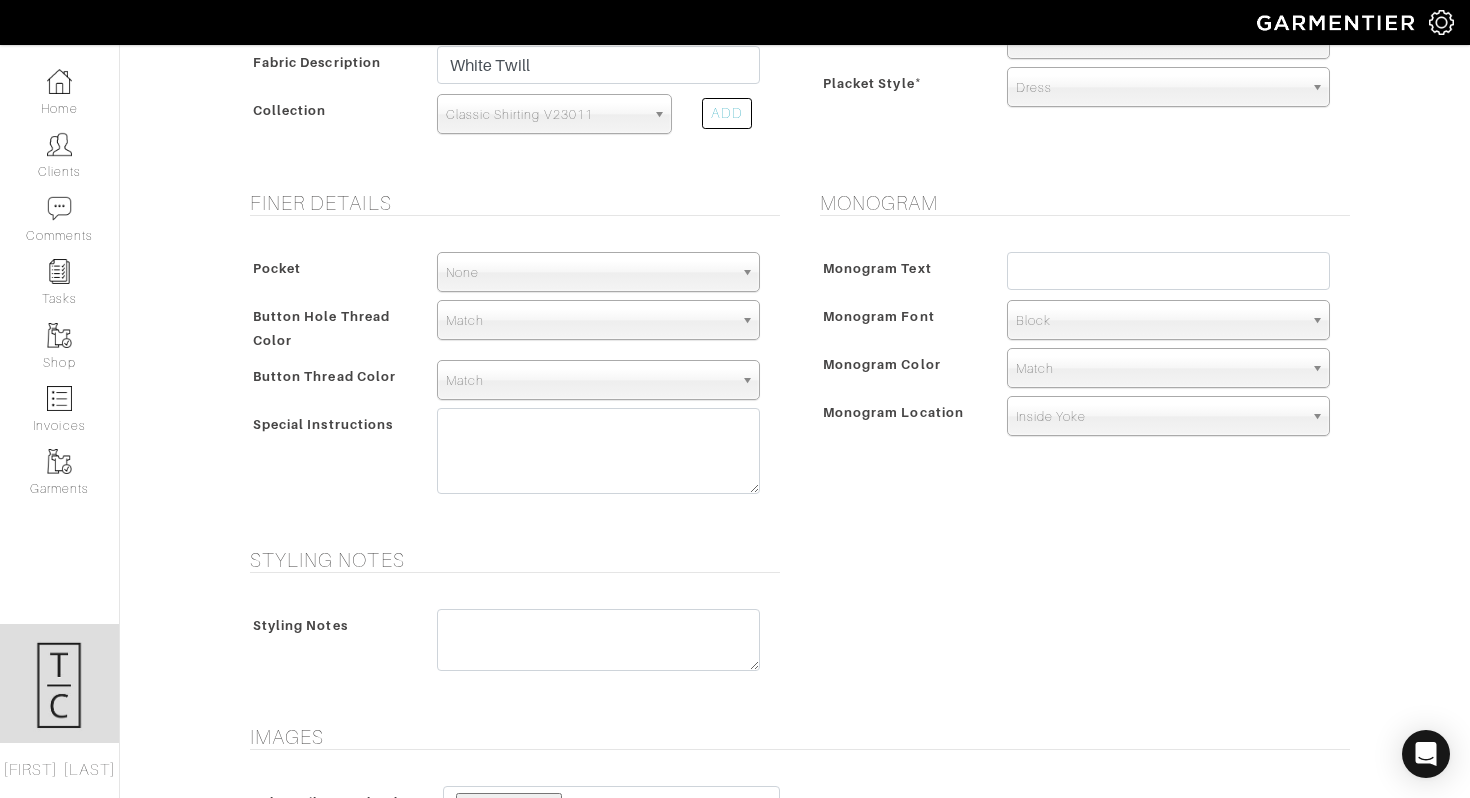 scroll, scrollTop: 1000, scrollLeft: 0, axis: vertical 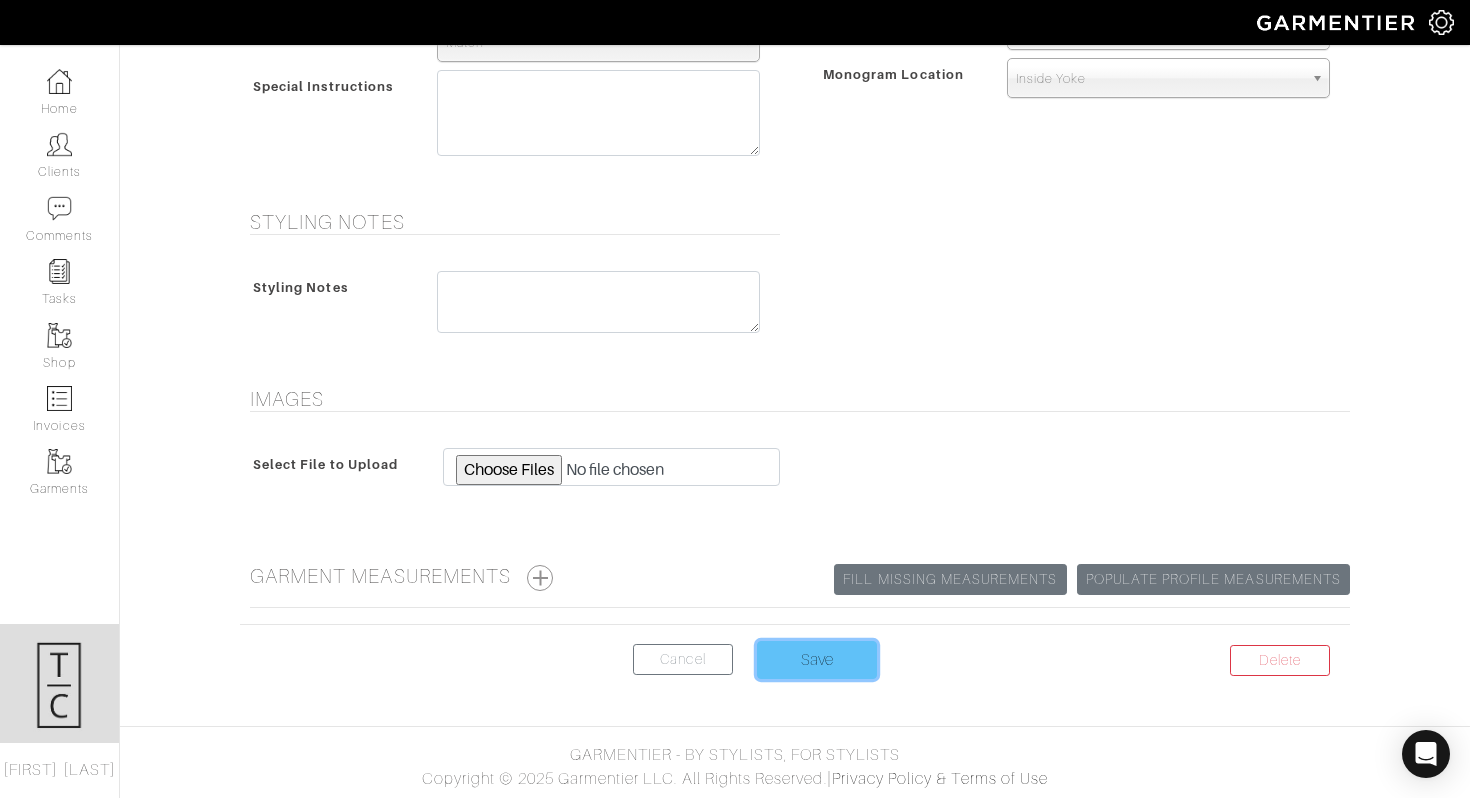 click on "Save" at bounding box center [817, 660] 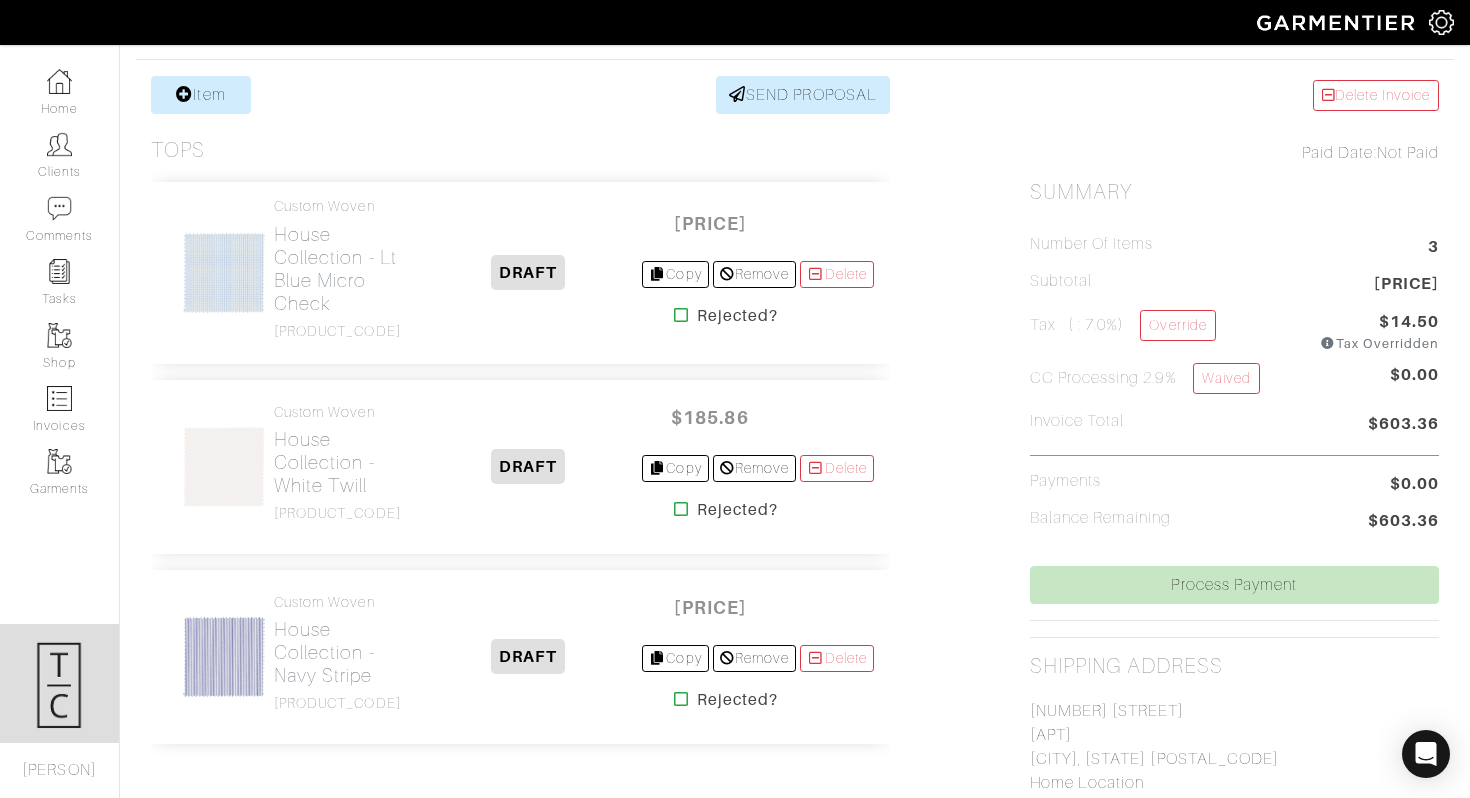 scroll, scrollTop: 375, scrollLeft: 0, axis: vertical 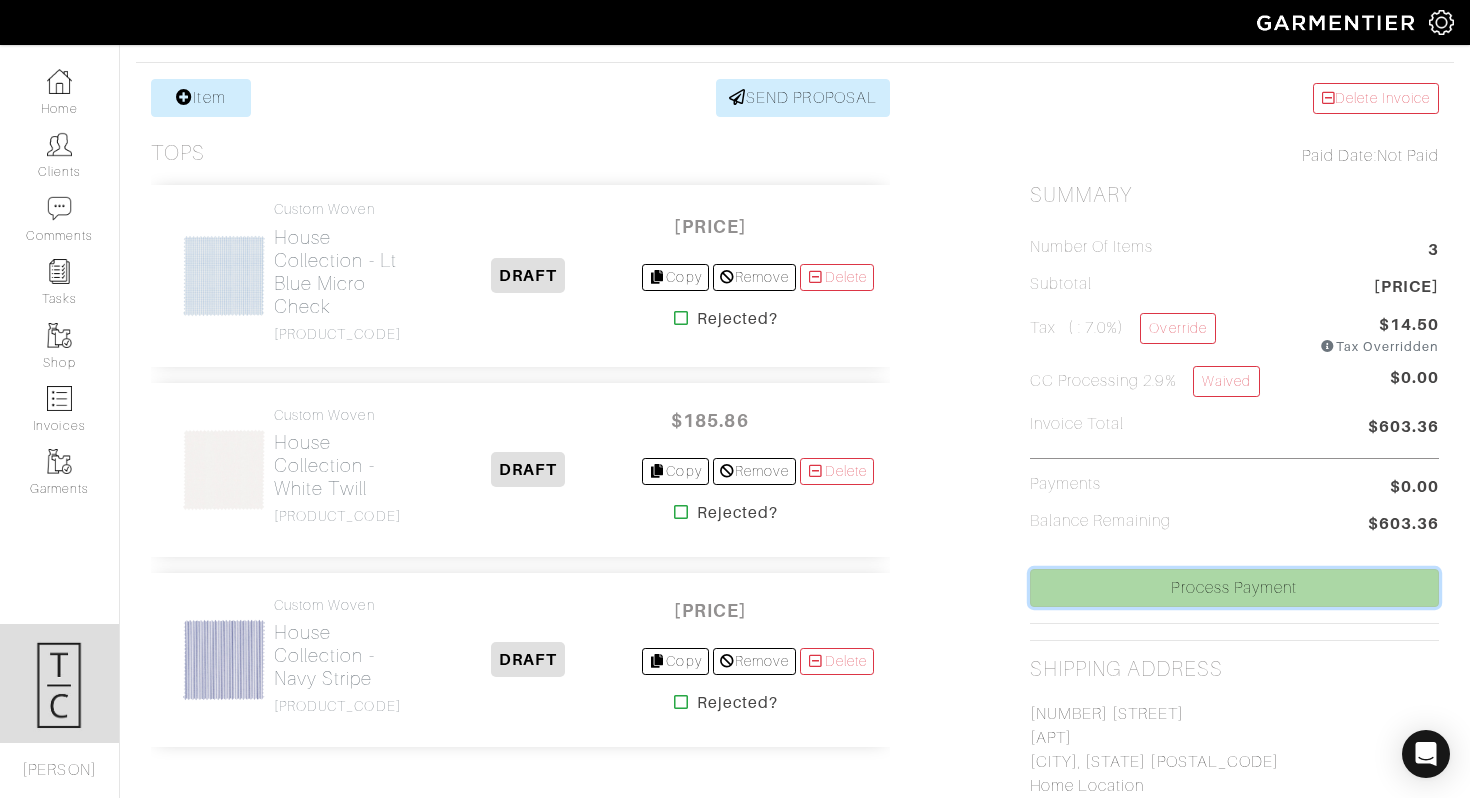 click on "Process Payment" at bounding box center (1234, 588) 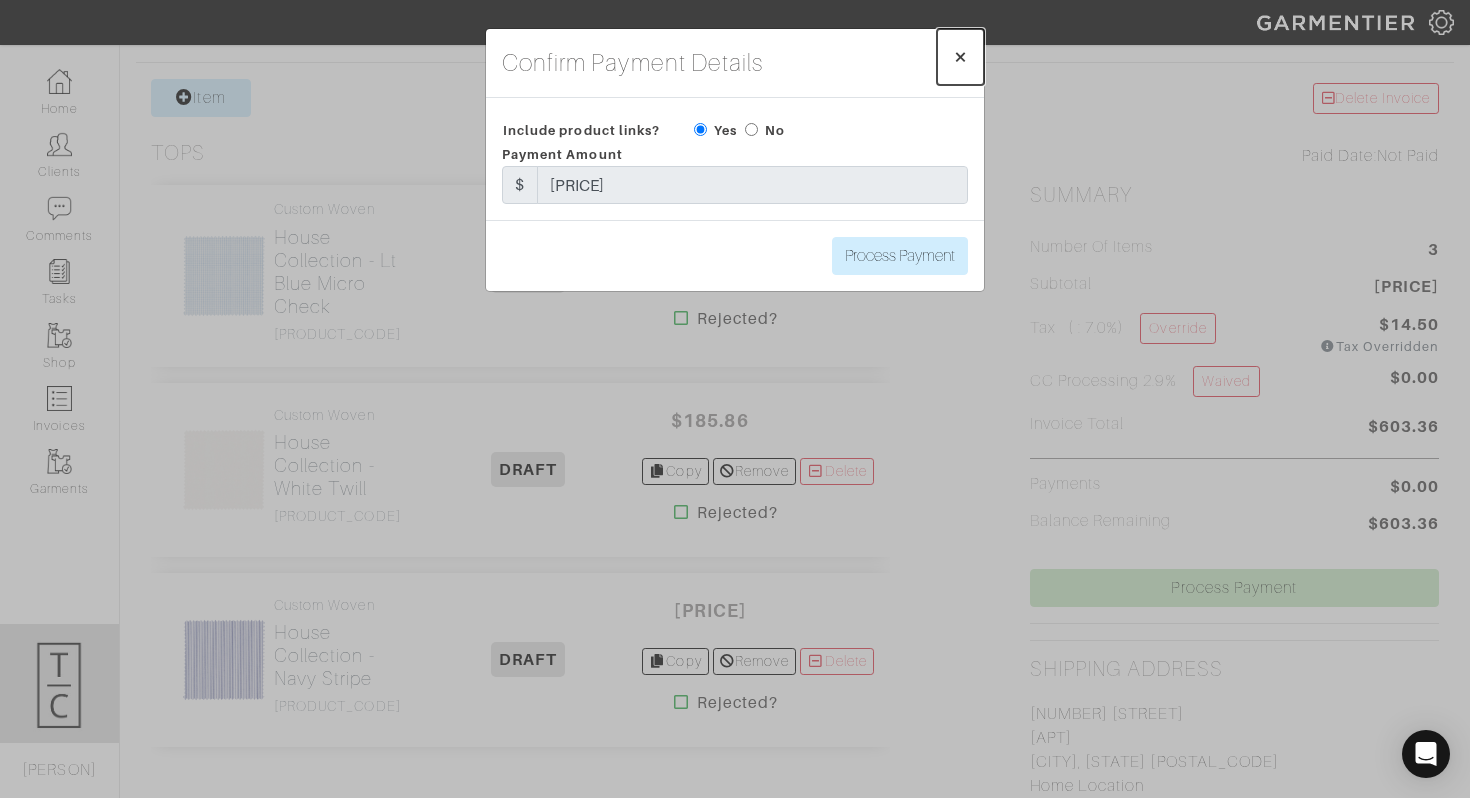 click on "×" at bounding box center (960, 56) 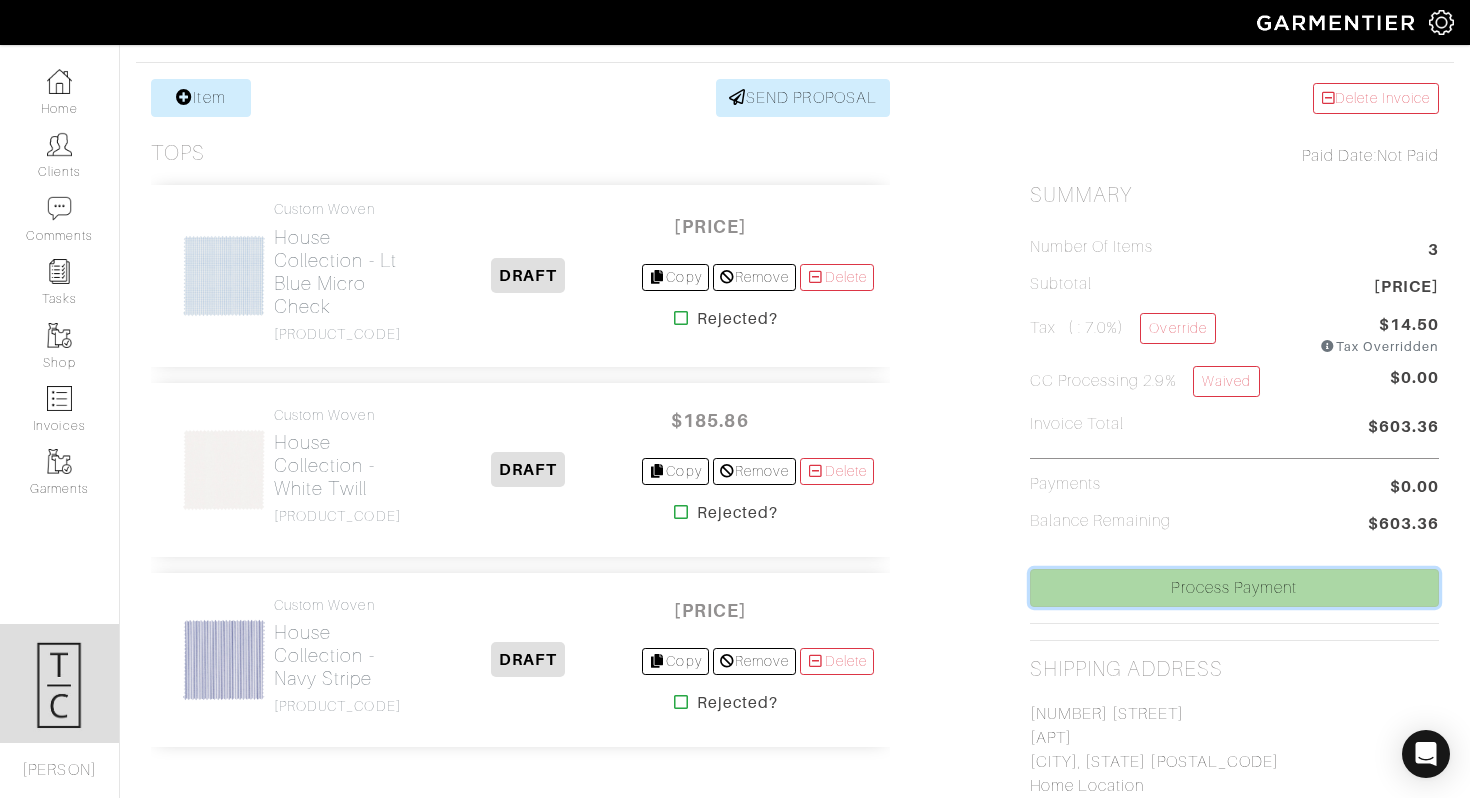 click on "Process Payment" at bounding box center [1234, 588] 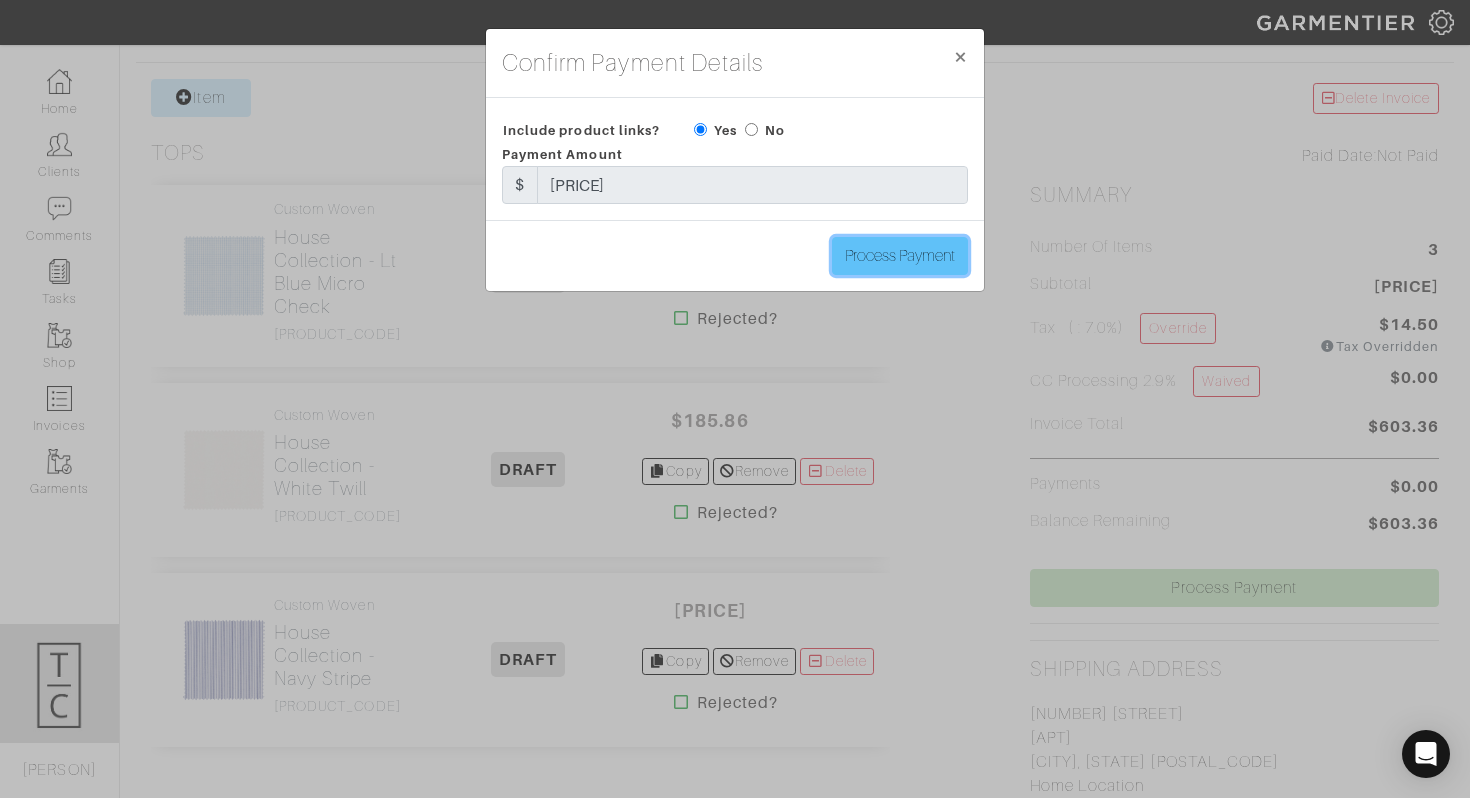 click on "Process Payment" at bounding box center (900, 256) 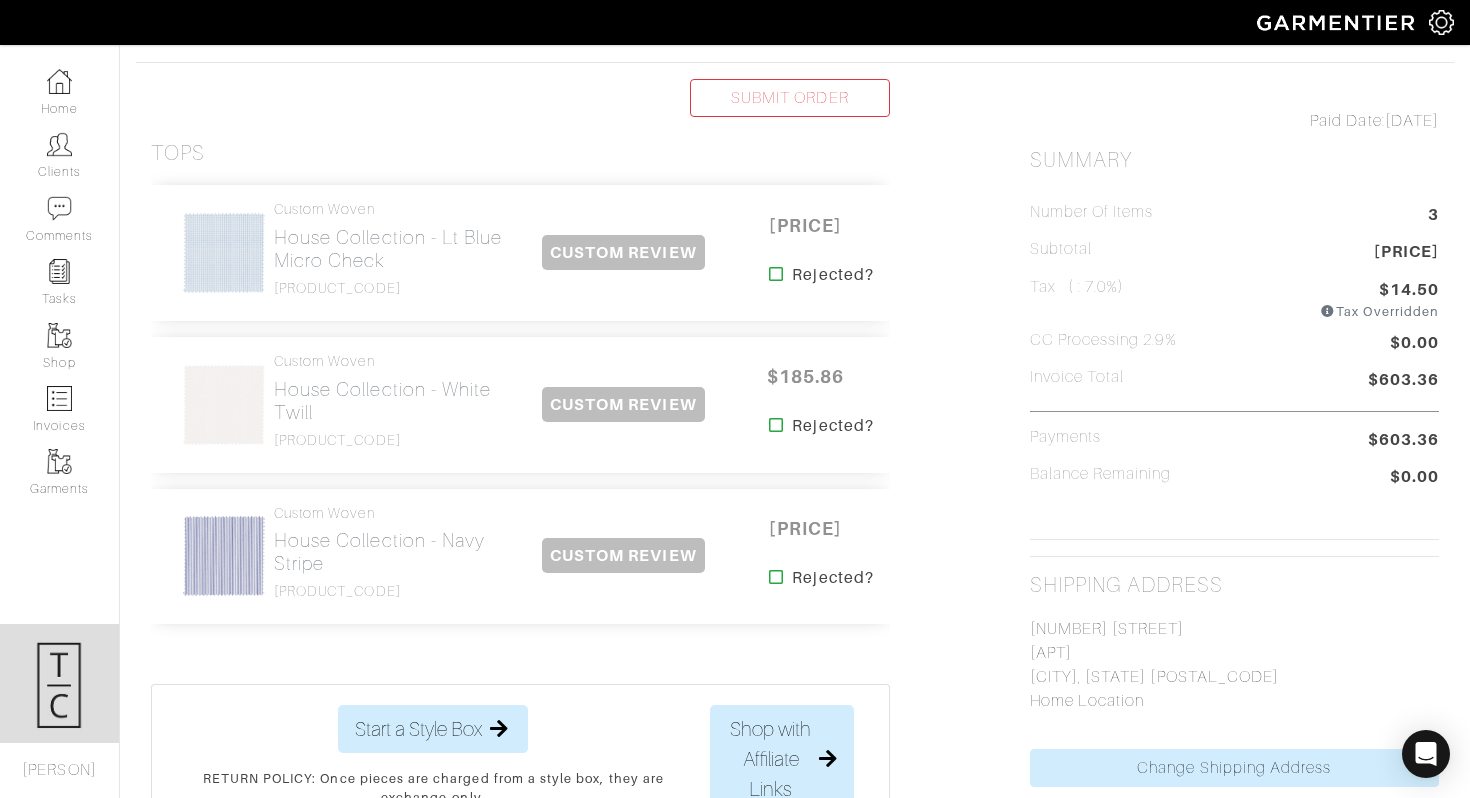 scroll, scrollTop: 0, scrollLeft: 0, axis: both 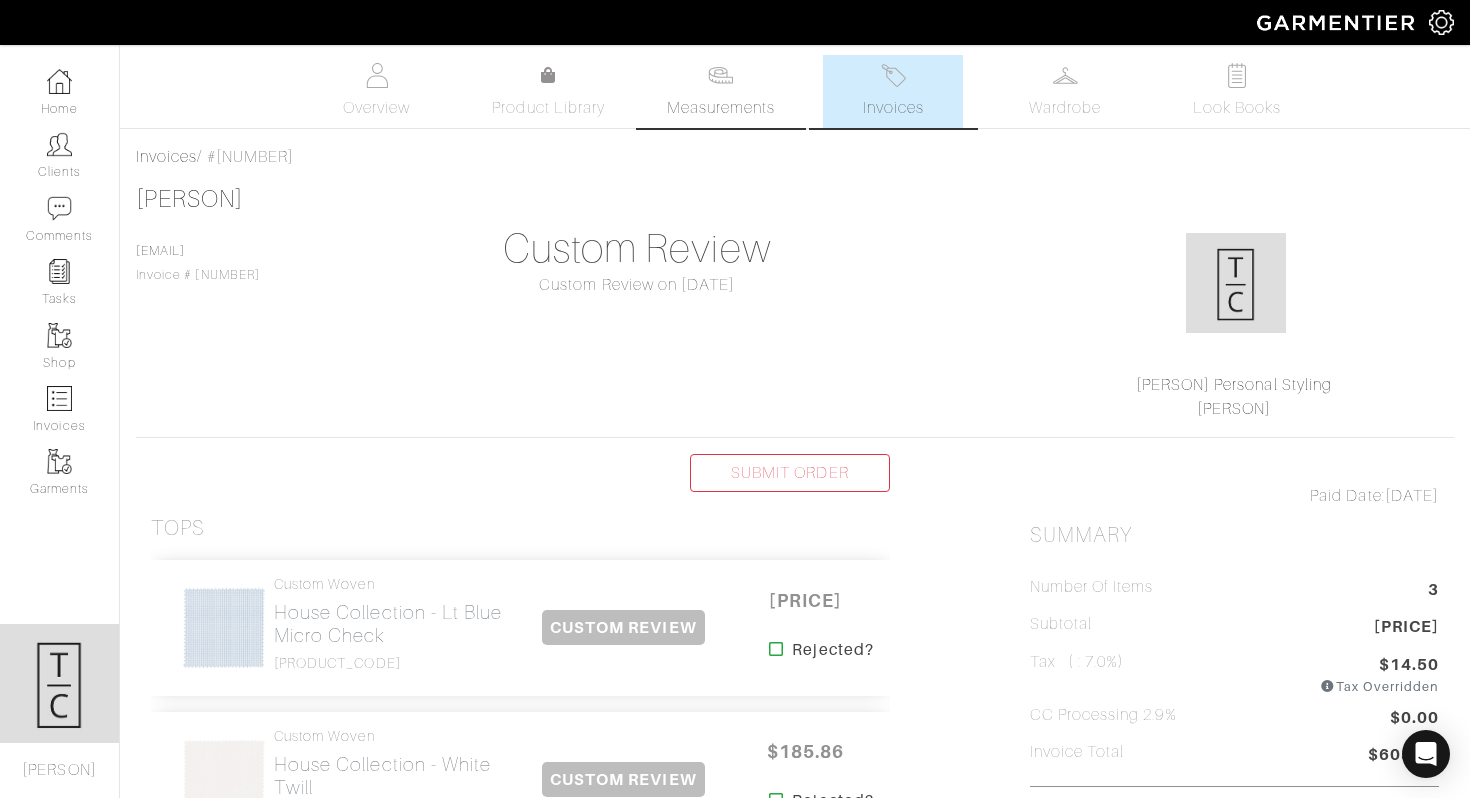 click on "Measurements" at bounding box center [721, 108] 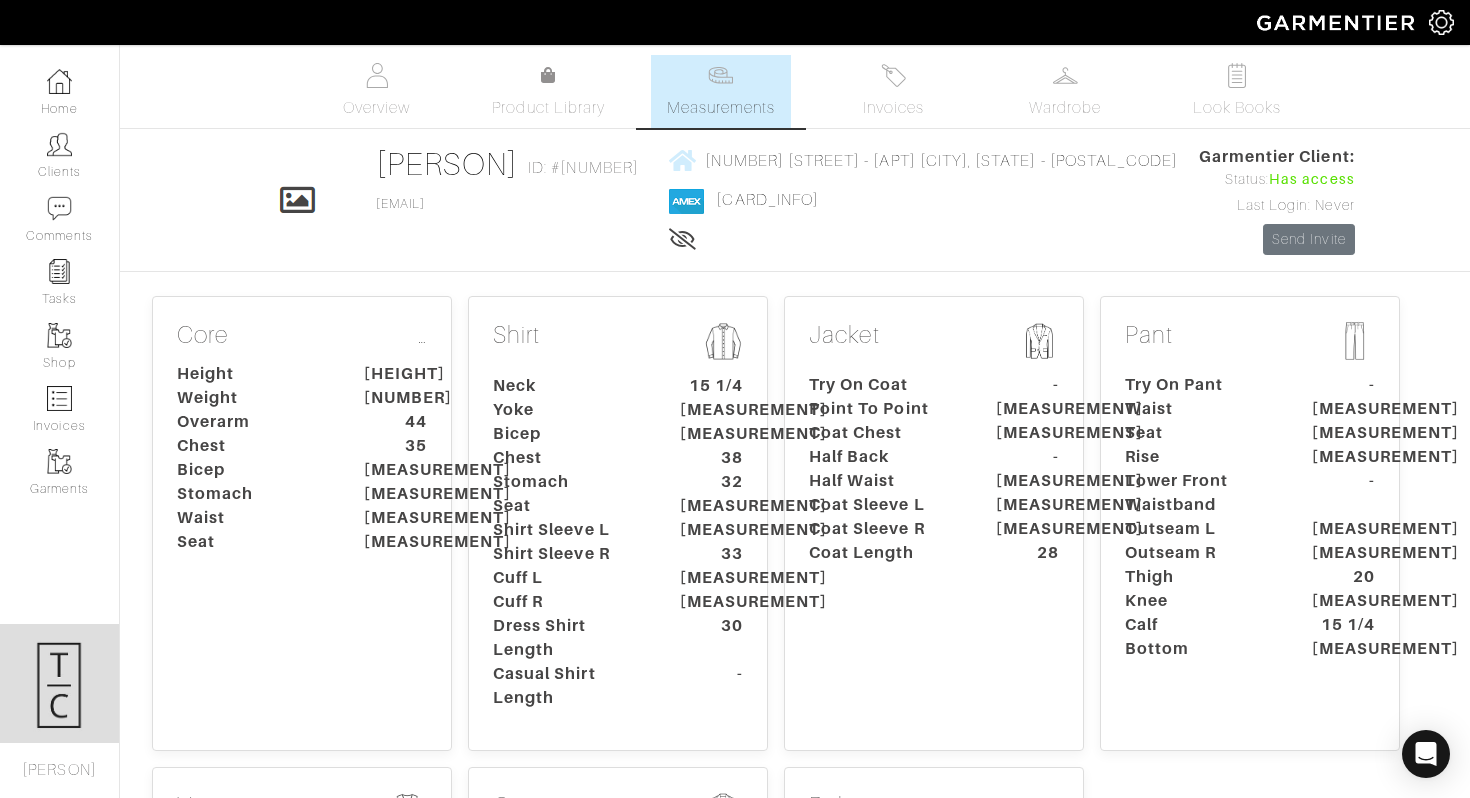 click on "Bicep" at bounding box center [571, 434] 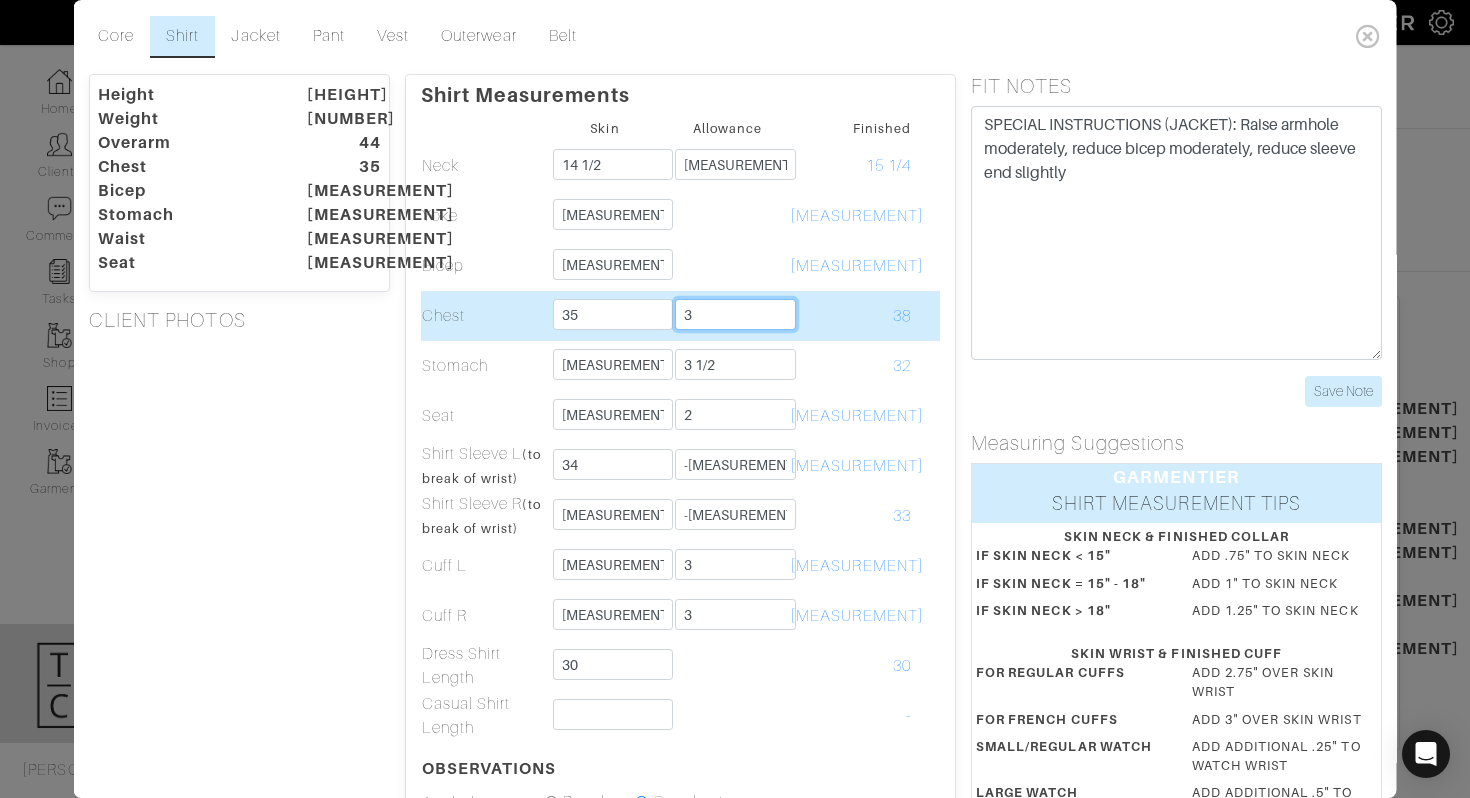 click on "3" at bounding box center [735, 314] 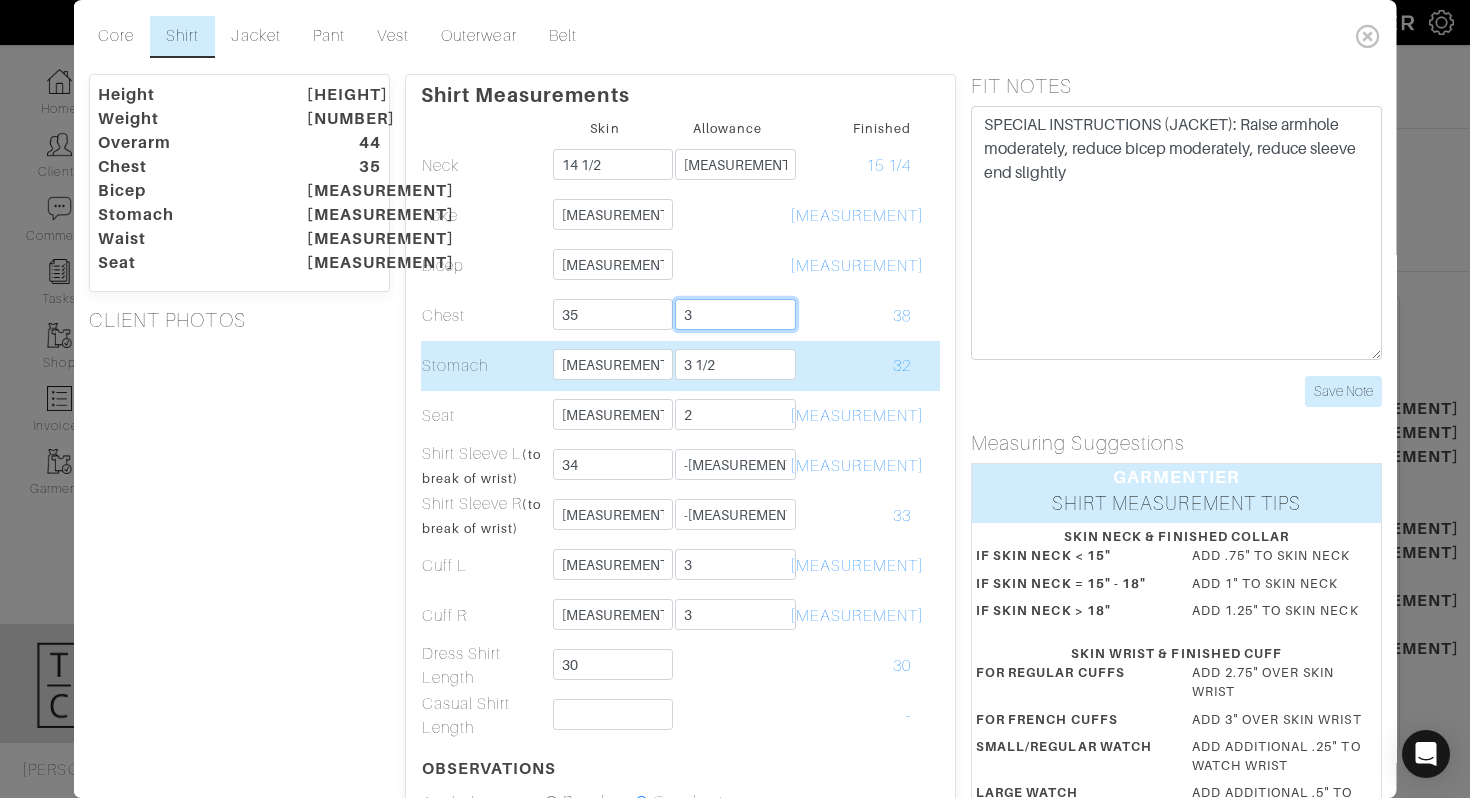 type on "3 1/2" 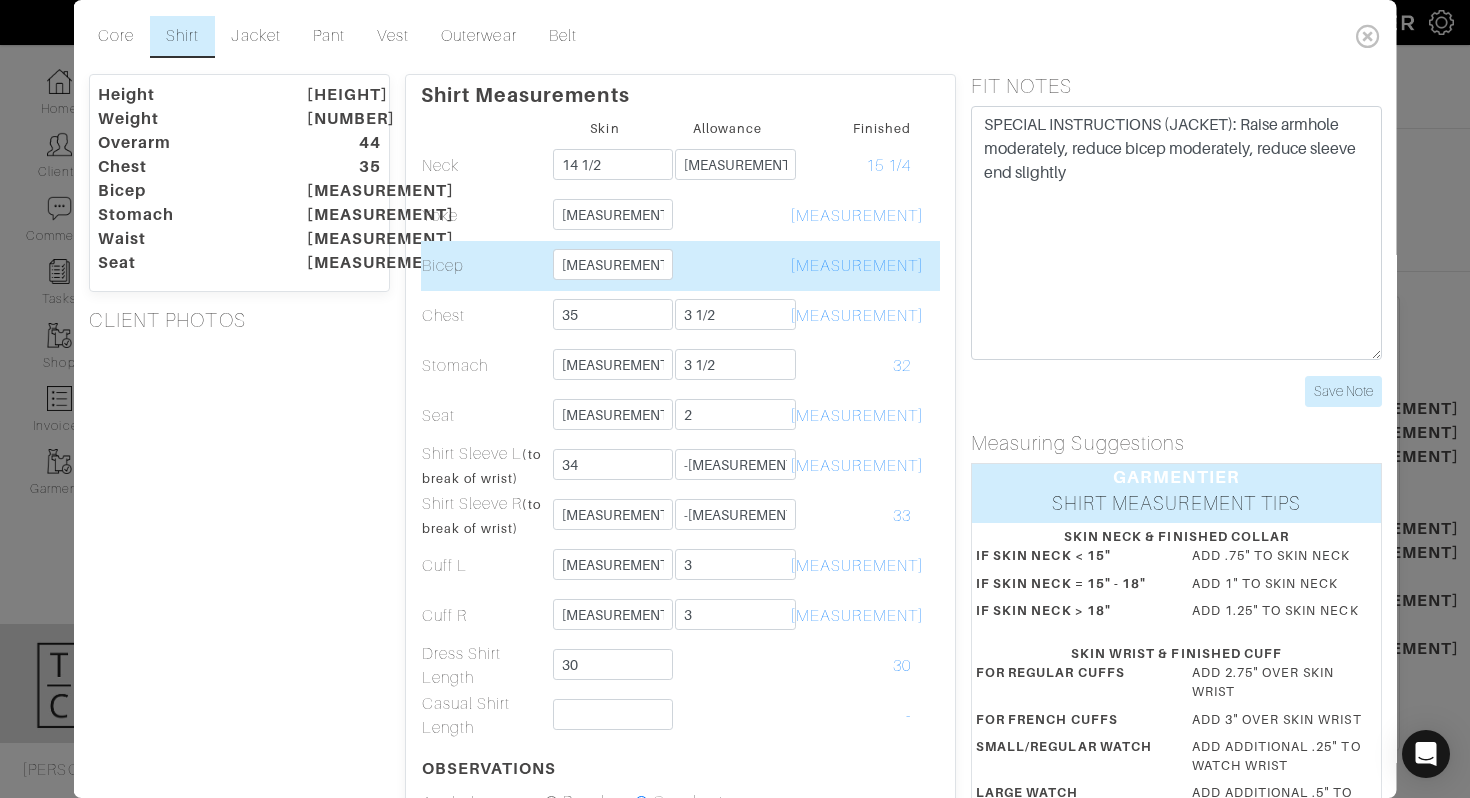click on "12 1/2" at bounding box center [850, 166] 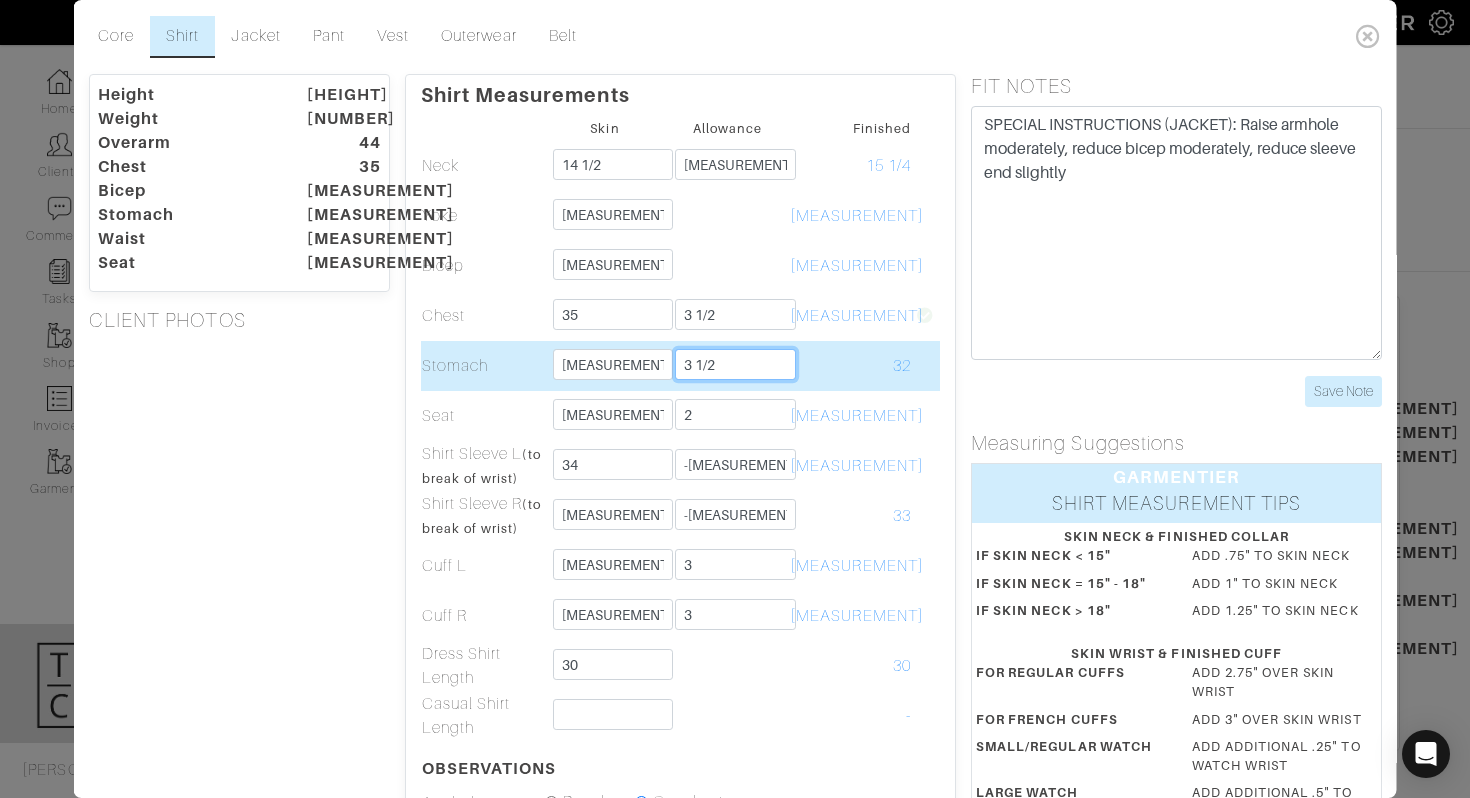 click on "3 1/2" at bounding box center [735, 364] 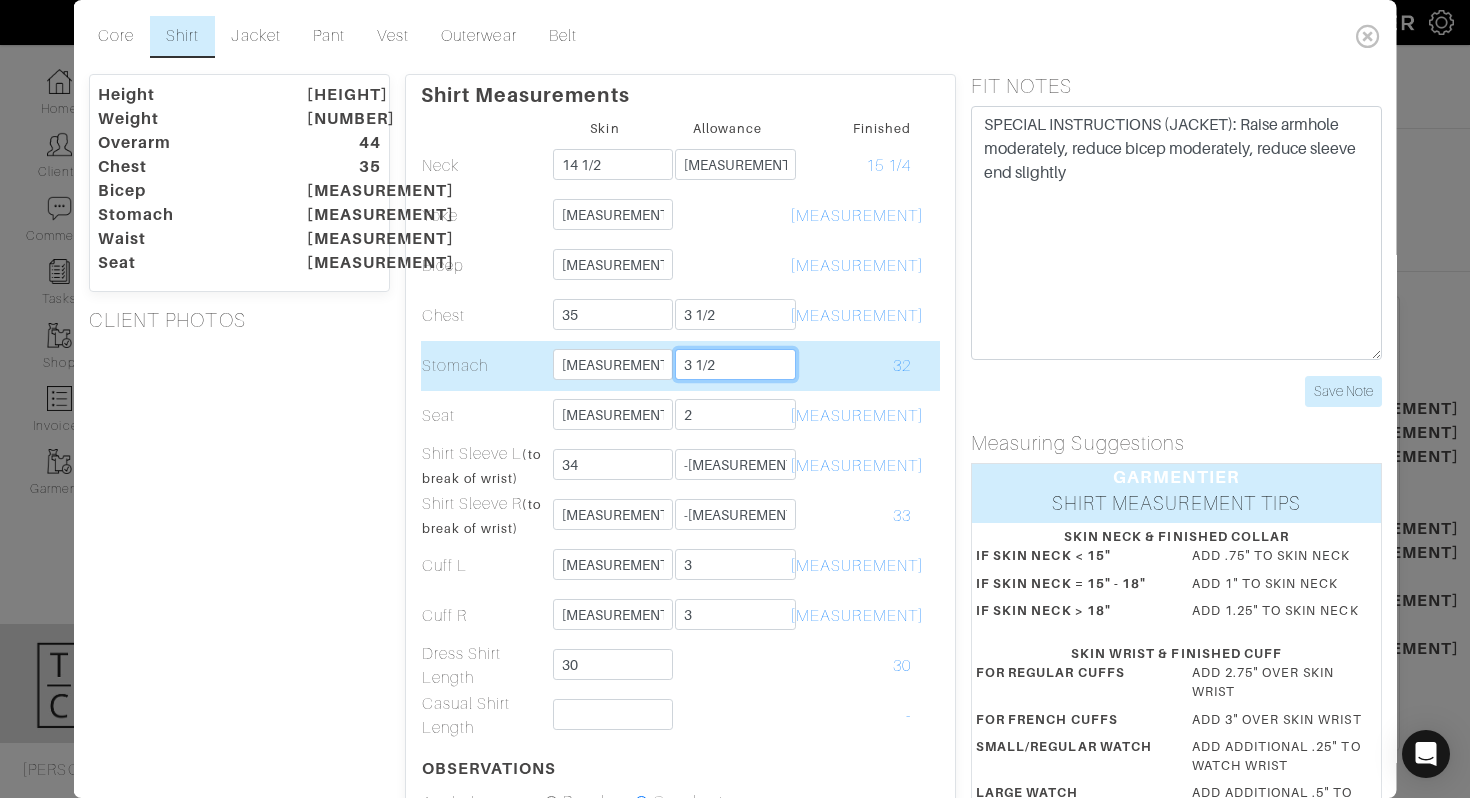 click on "3 1/2" at bounding box center [735, 364] 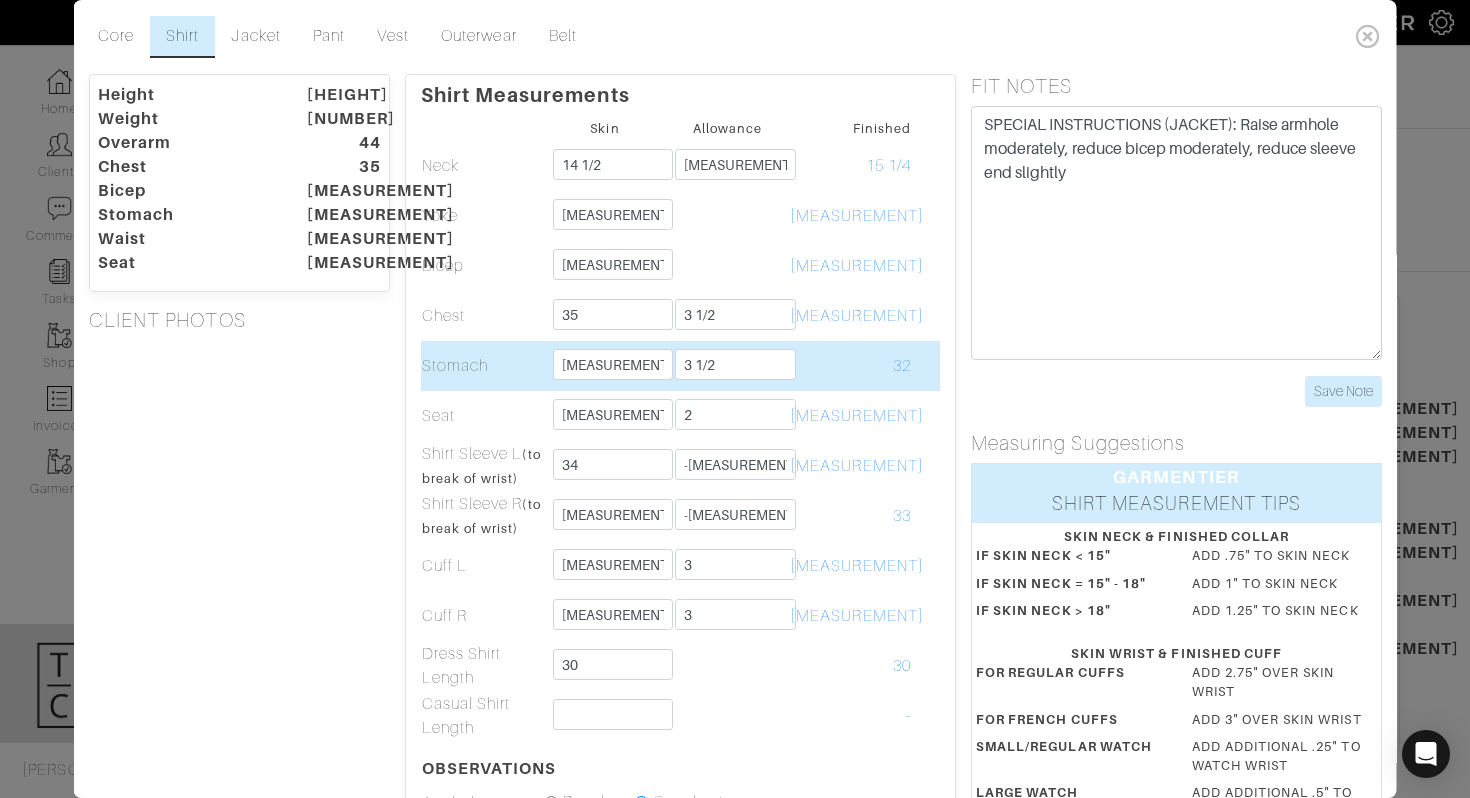 click on "32" at bounding box center (850, 166) 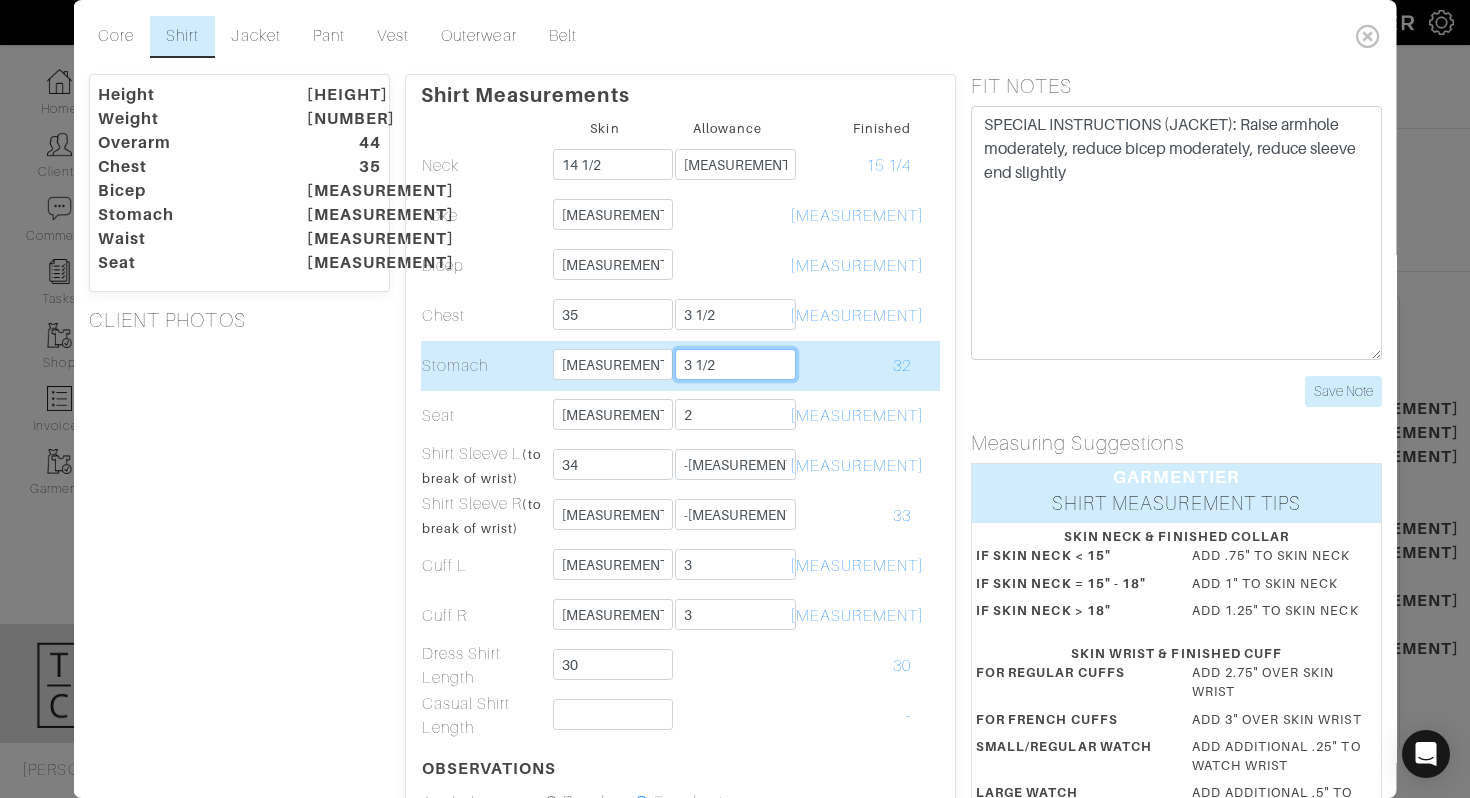 click on "3 1/2" at bounding box center (735, 364) 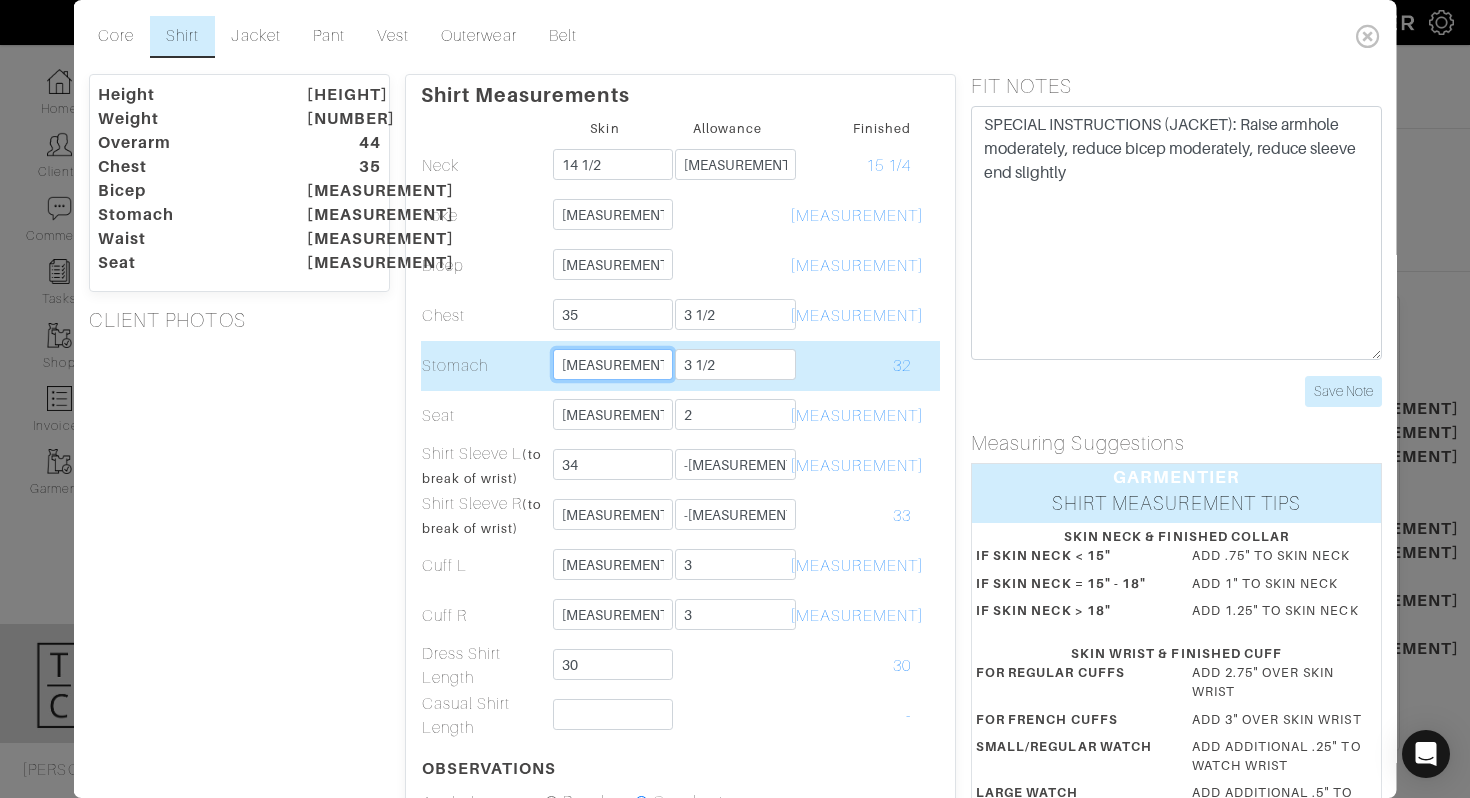 click on "28 1/2" at bounding box center (612, 364) 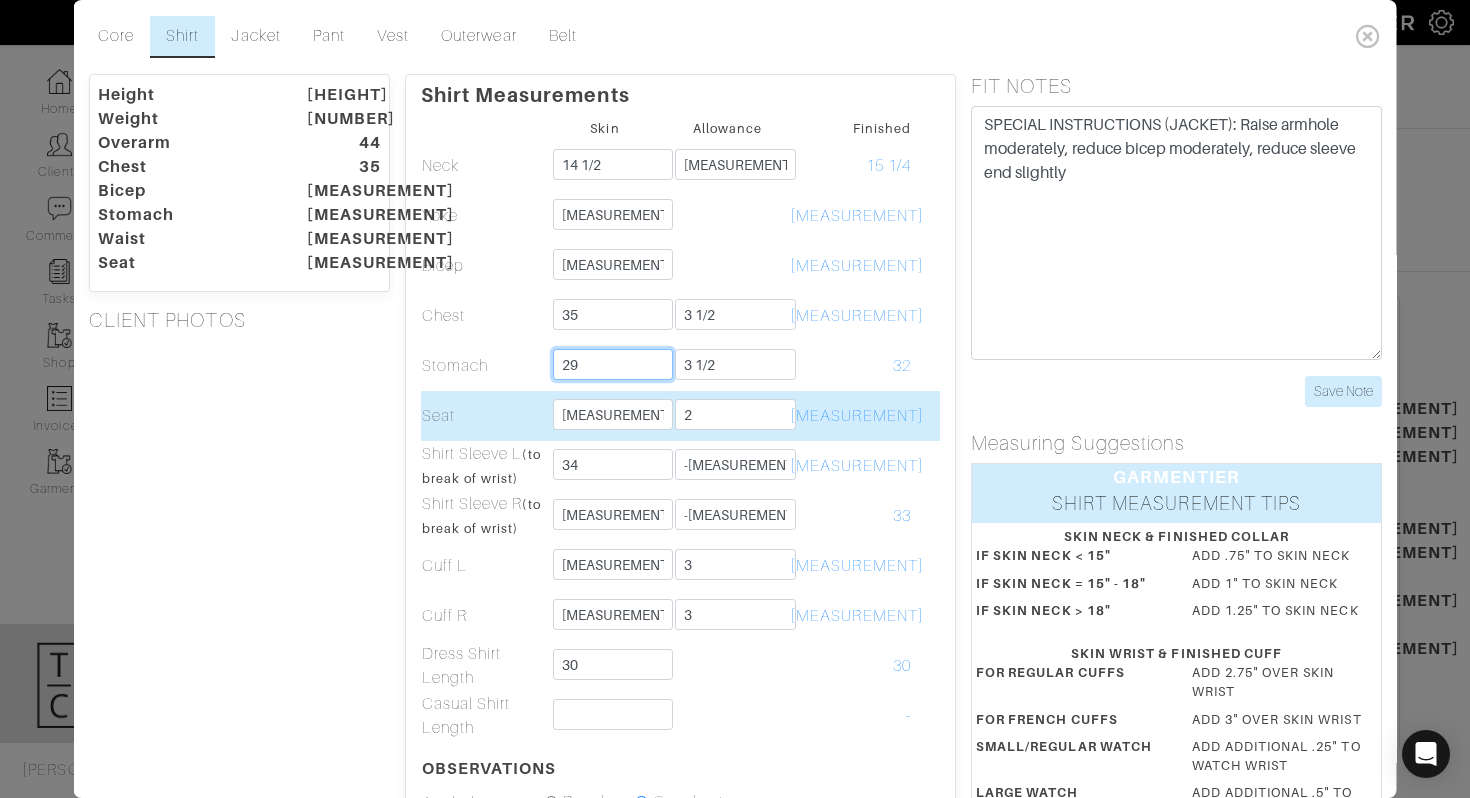 type on "29" 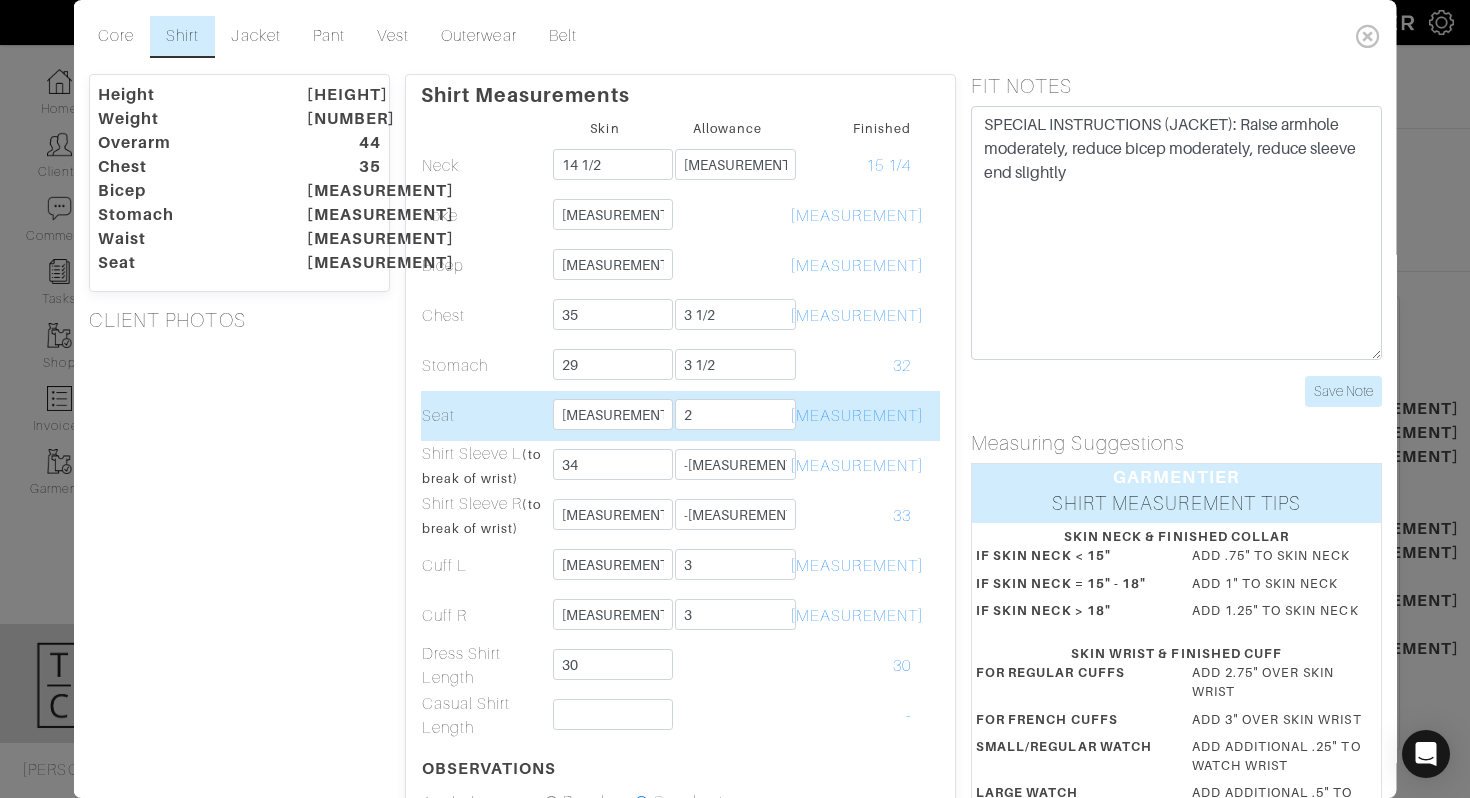 click on "Seat" at bounding box center (481, 166) 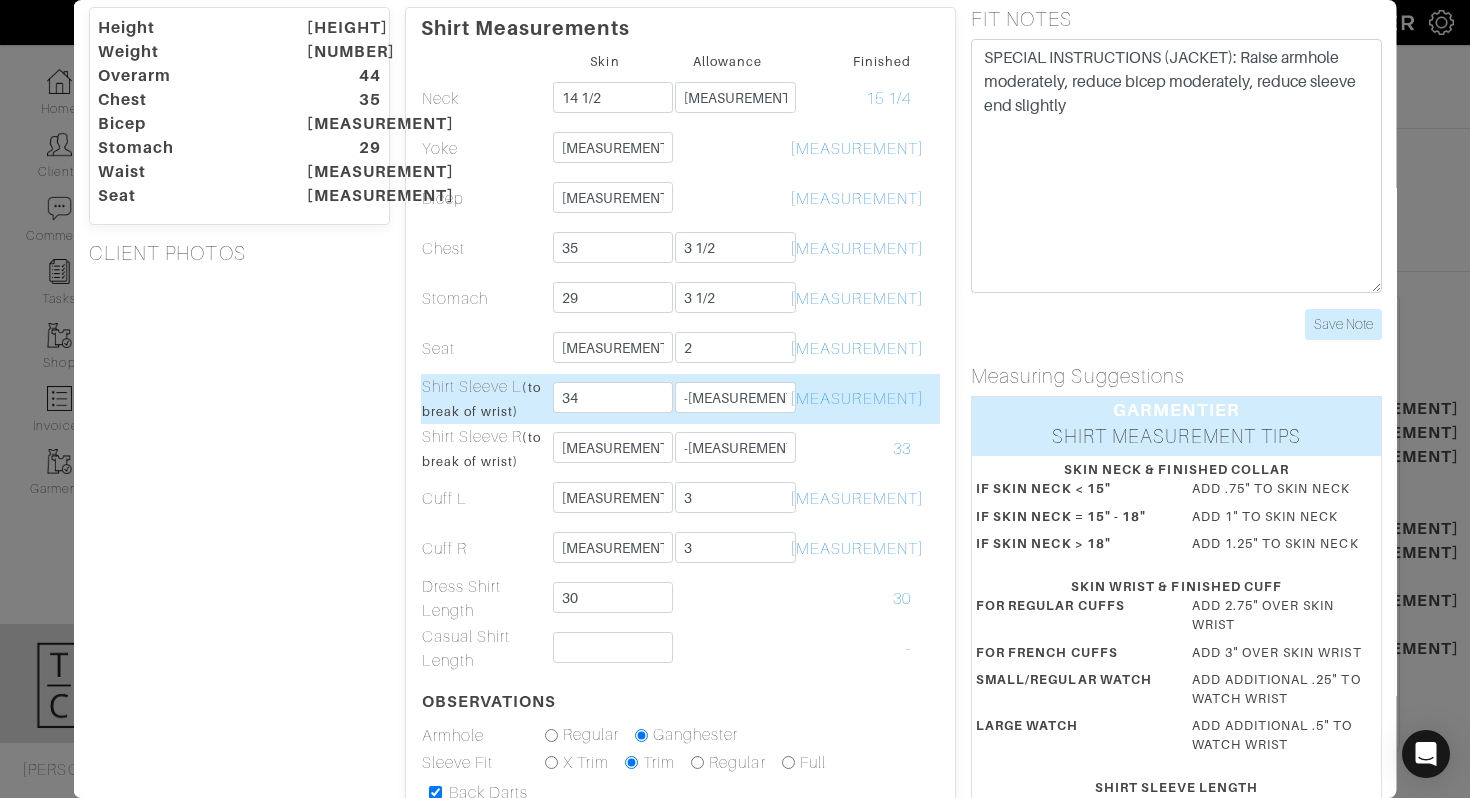 scroll, scrollTop: 0, scrollLeft: 0, axis: both 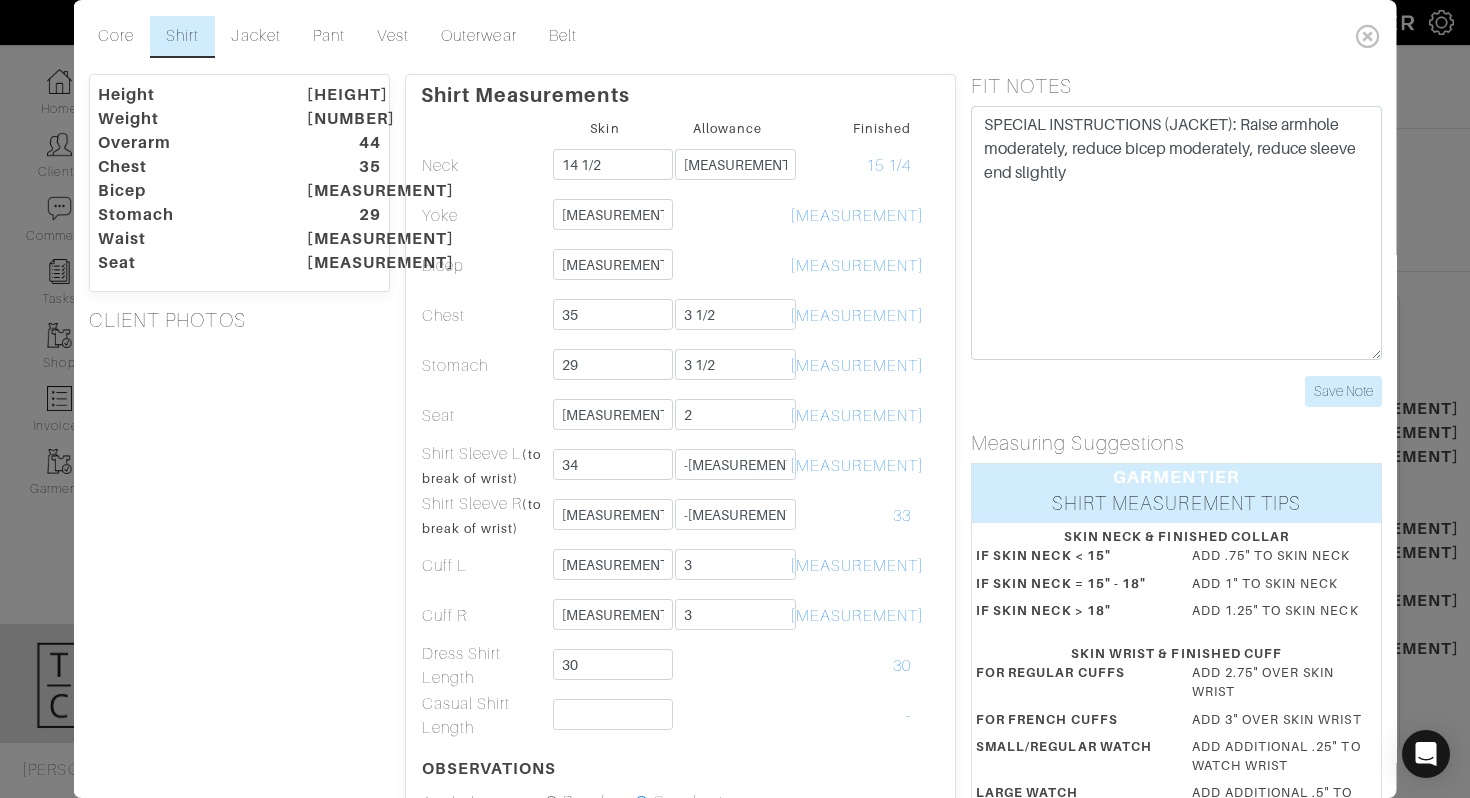click on "FIT NOTES
SPECIAL INSTRUCTIONS (JACKET): Raise armhole moderately, reduce bicep moderately, reduce sleeve end slightly
Save Note" at bounding box center (1176, 240) 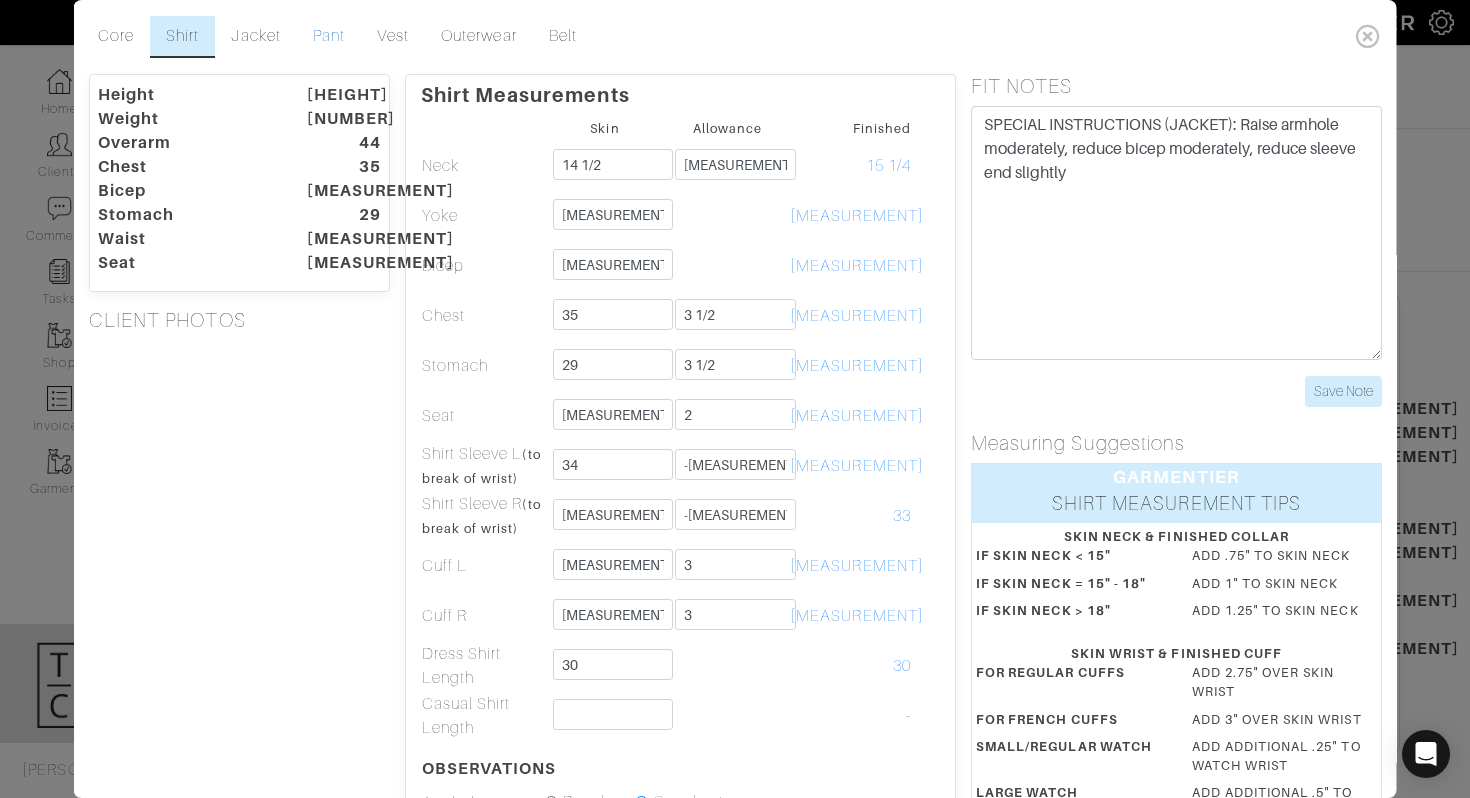 click on "Pant" at bounding box center (328, 37) 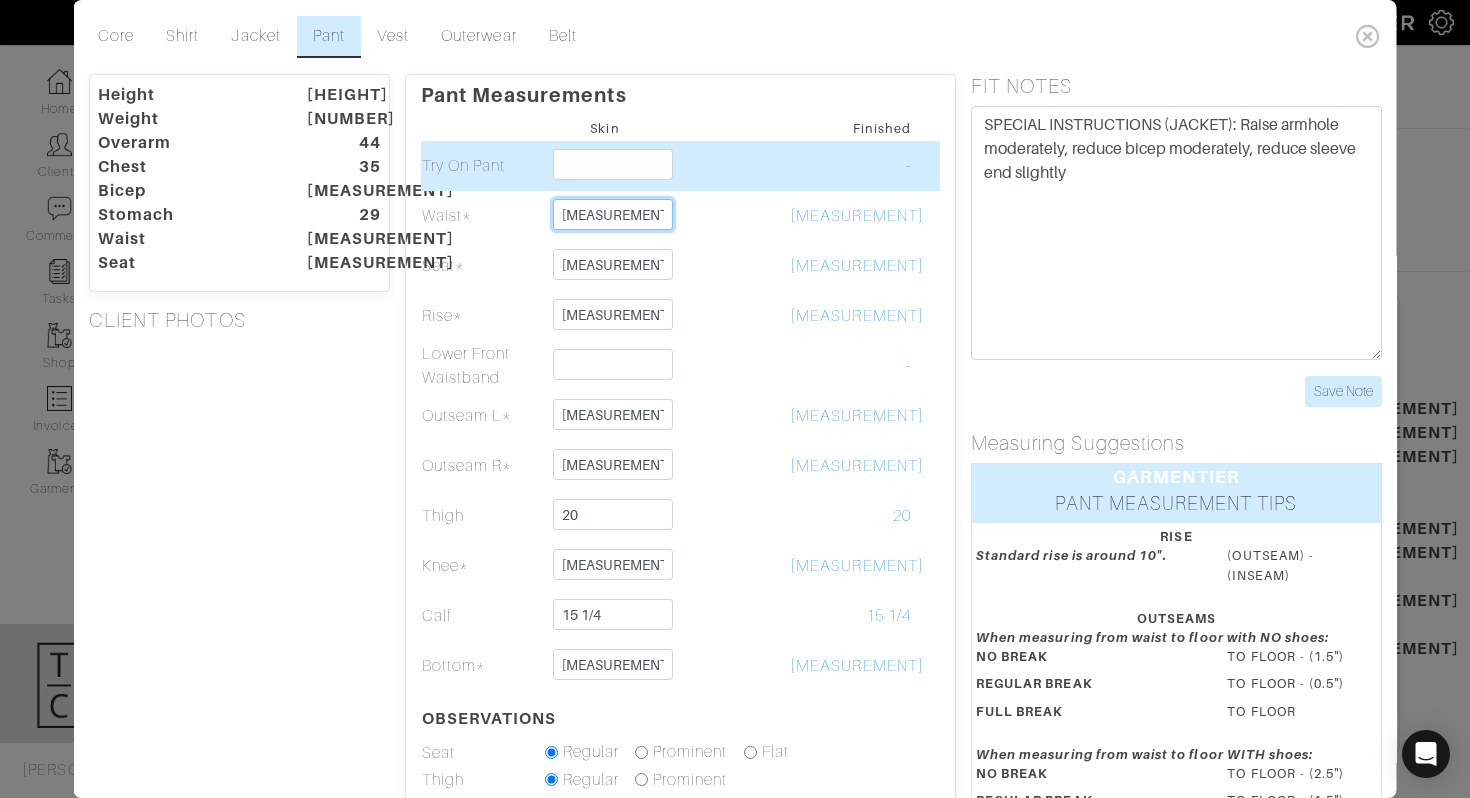 drag, startPoint x: 641, startPoint y: 209, endPoint x: 452, endPoint y: 175, distance: 192.03384 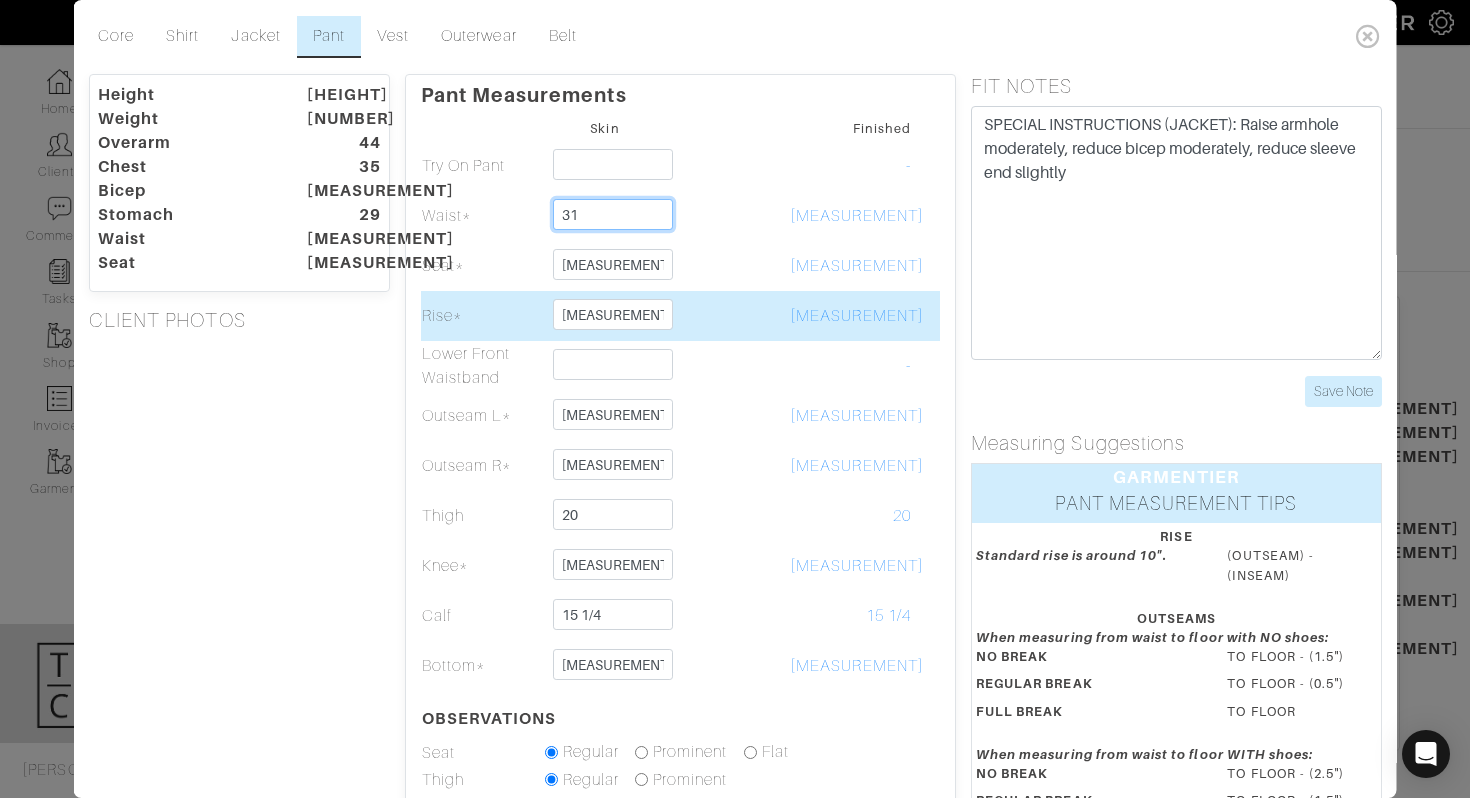 type on "31" 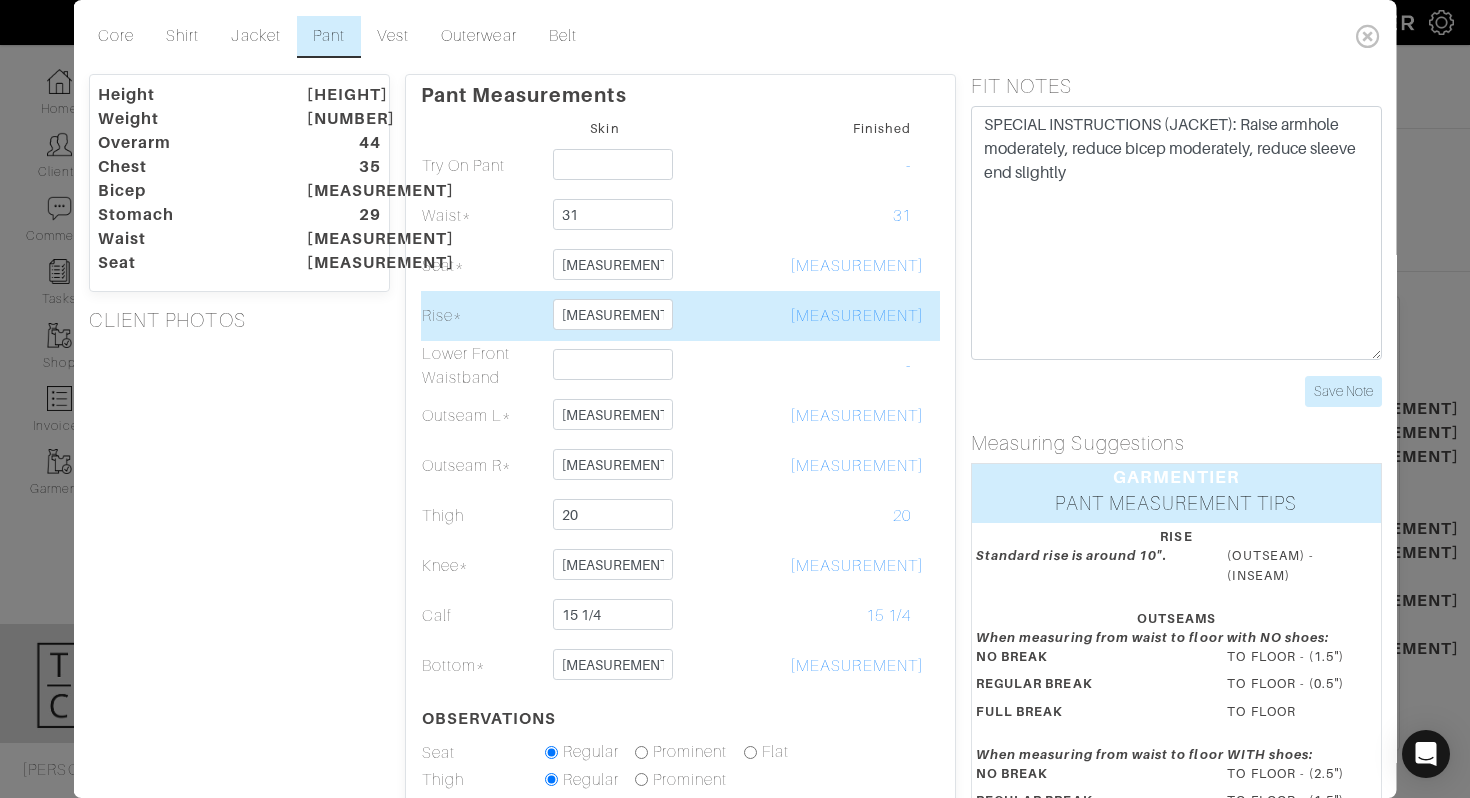click at bounding box center [727, 166] 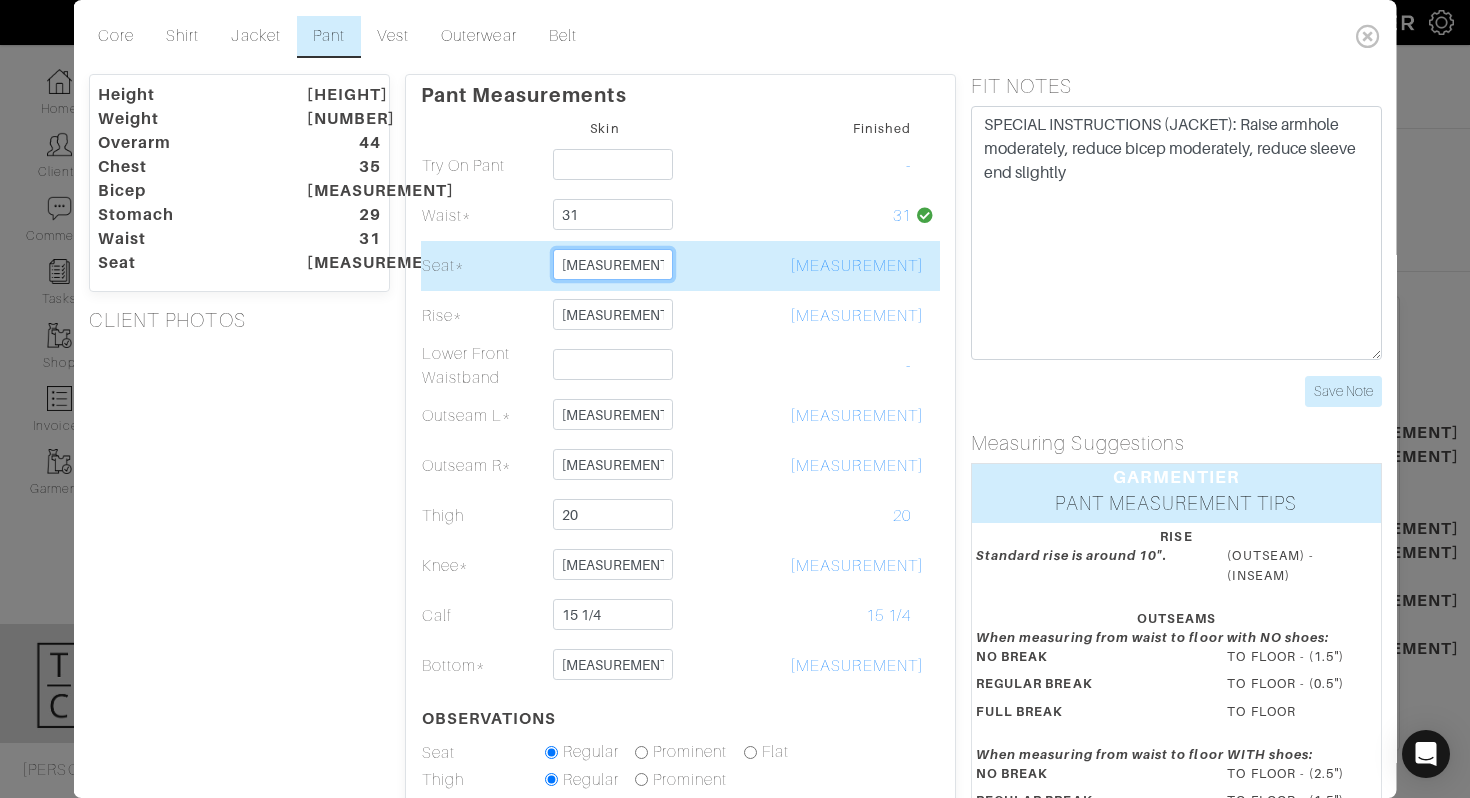 drag, startPoint x: 631, startPoint y: 274, endPoint x: 592, endPoint y: 266, distance: 39.812057 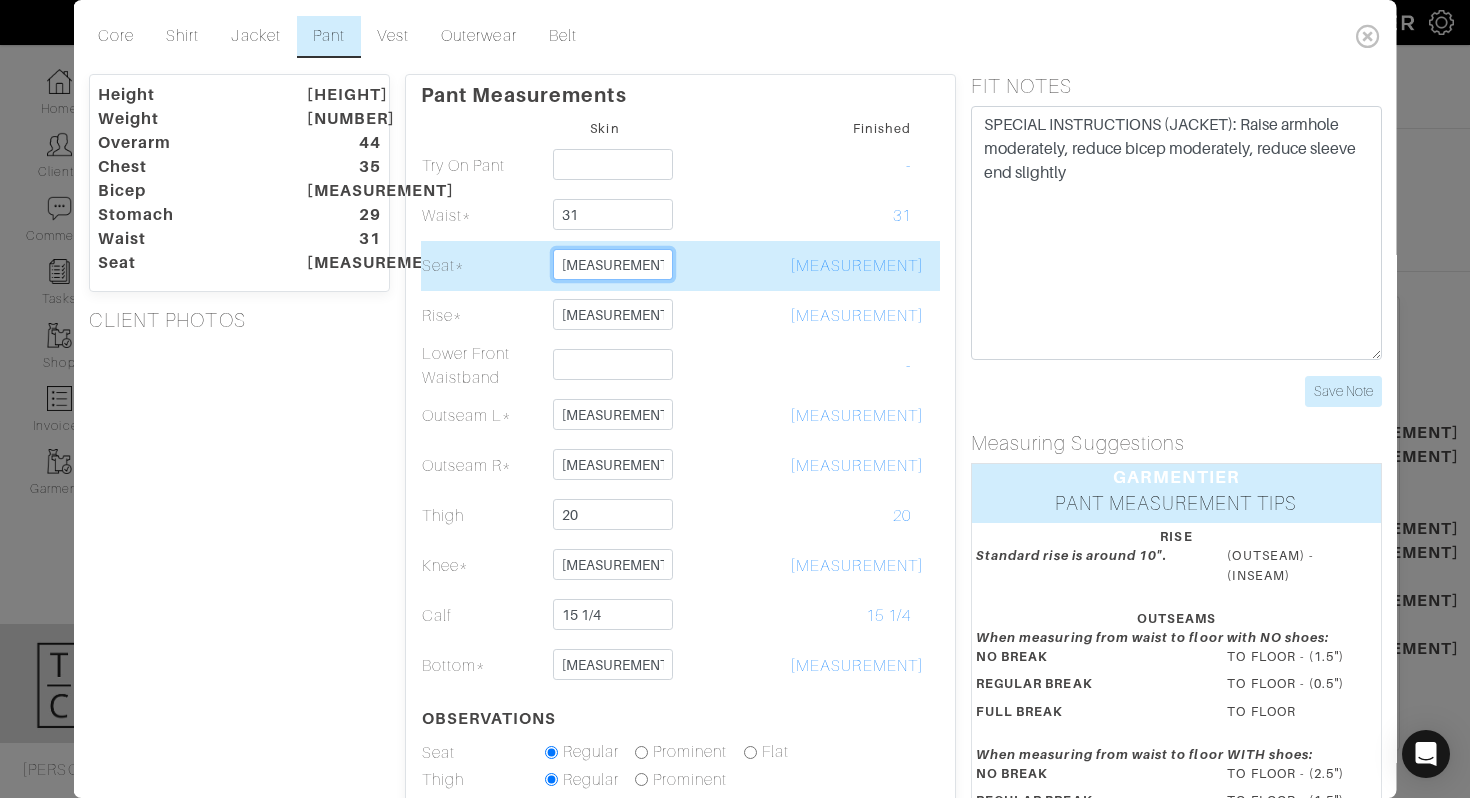 type on "36 1/2" 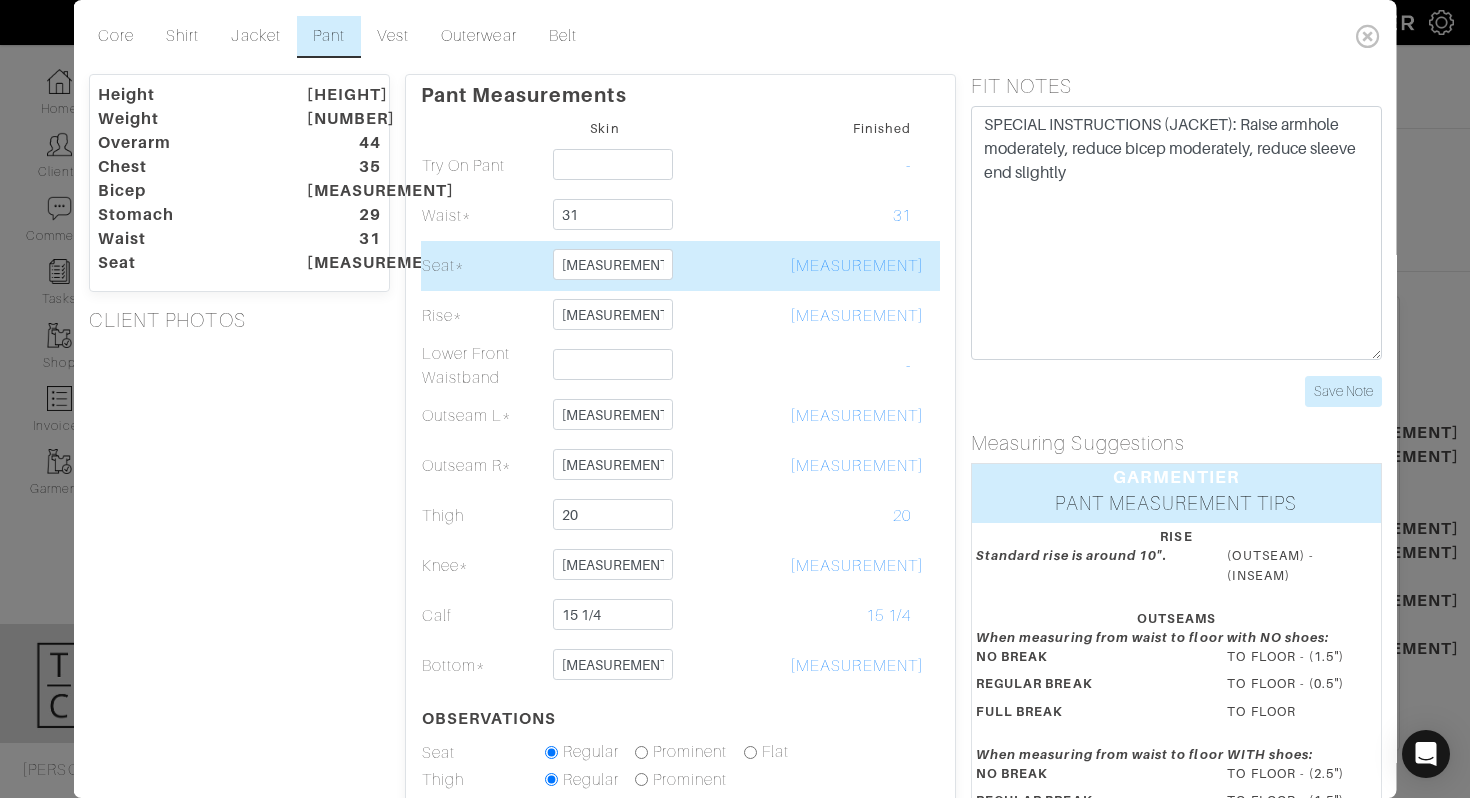 click at bounding box center [727, 166] 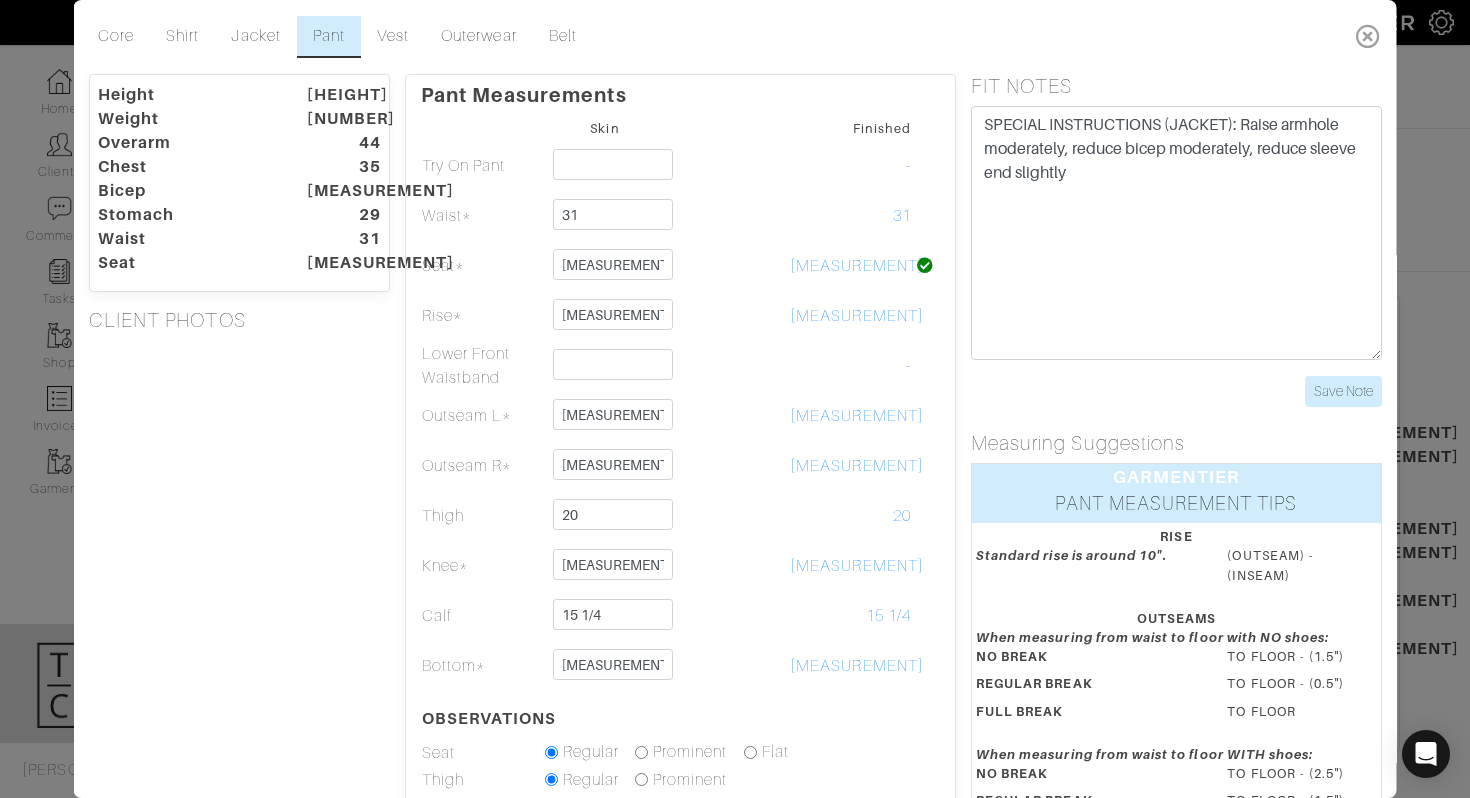click at bounding box center (1367, 36) 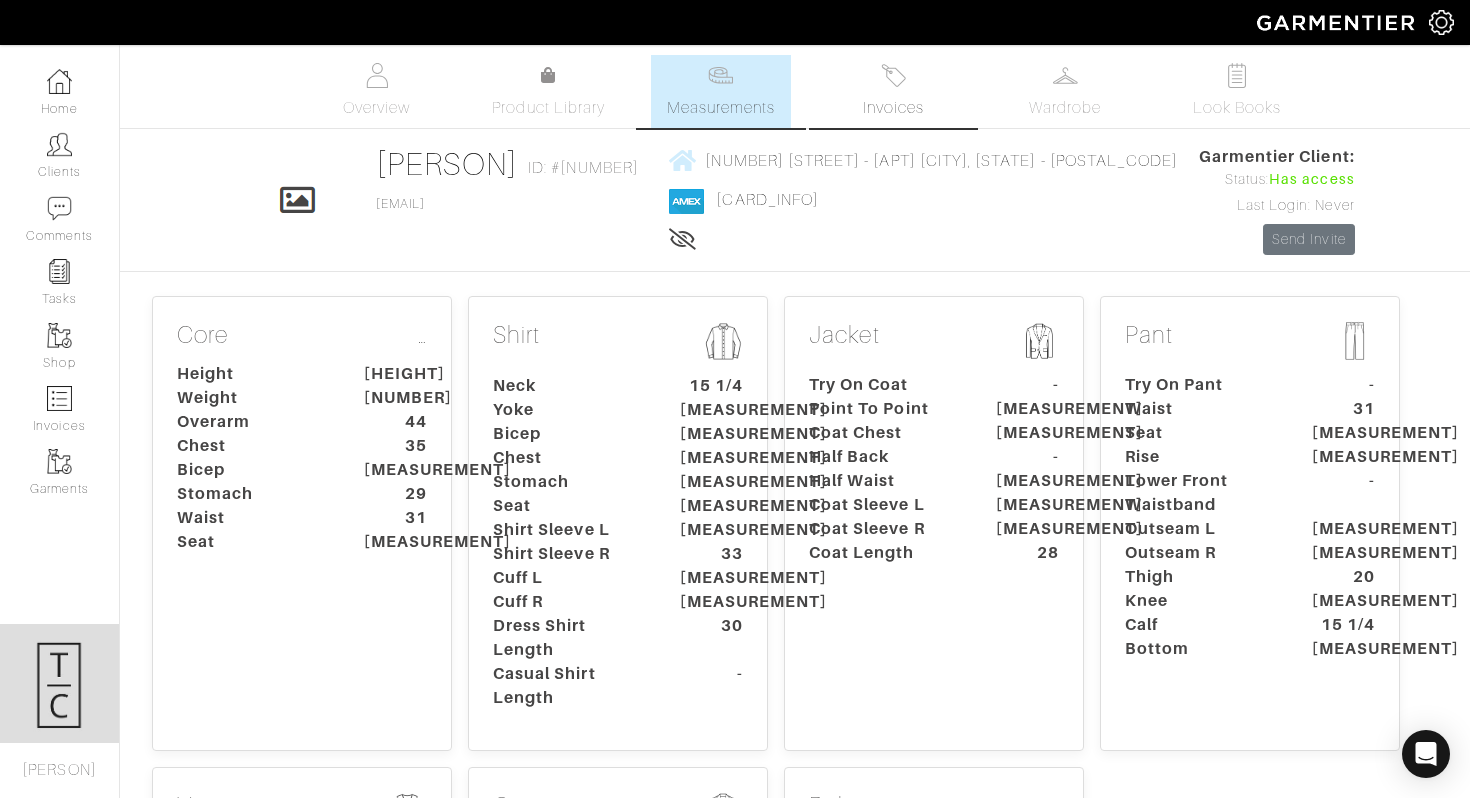 click on "Invoices" at bounding box center [893, 108] 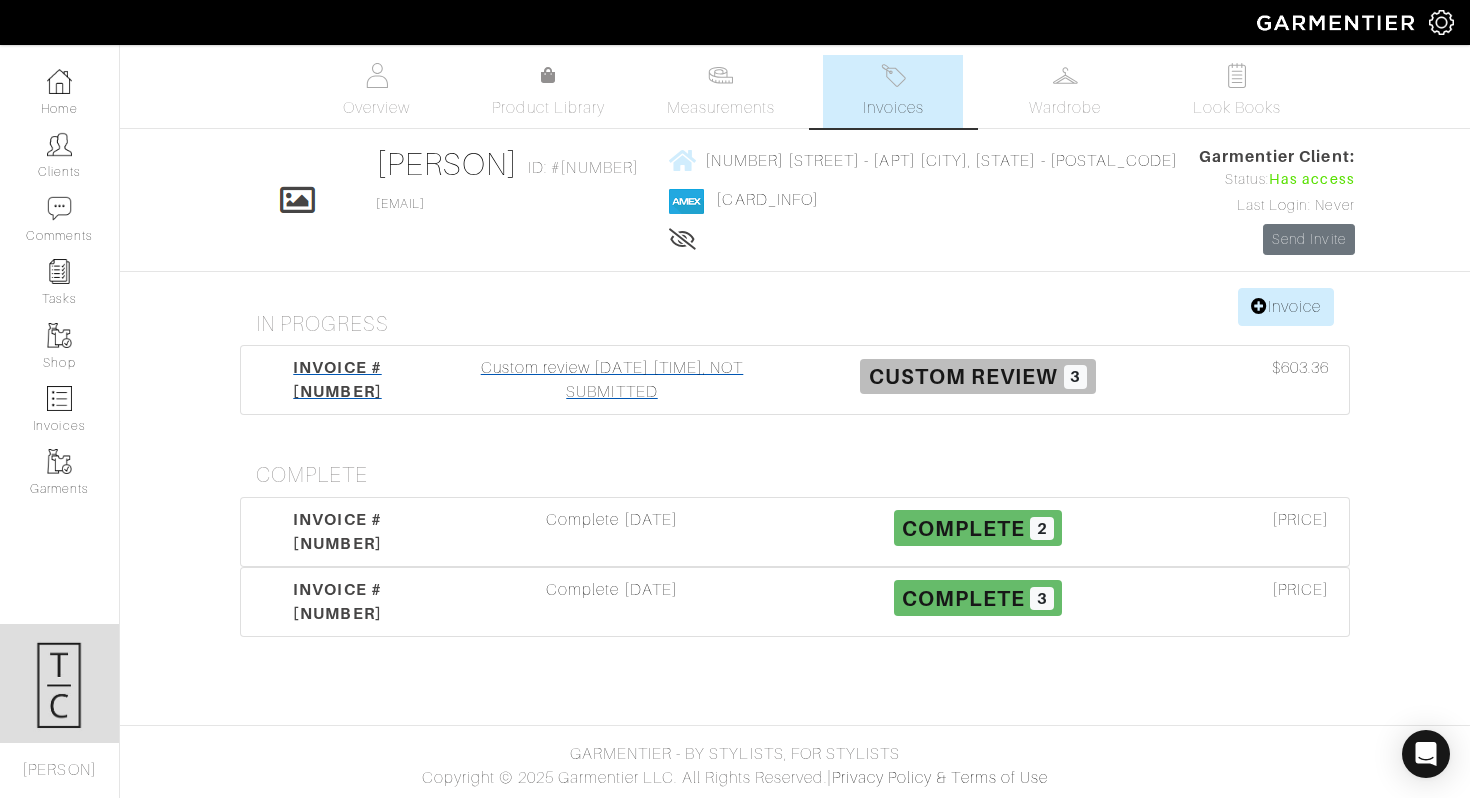 click on "Custom review 07/07/25 05:22PM, NOT SUBMITTED" at bounding box center (612, 380) 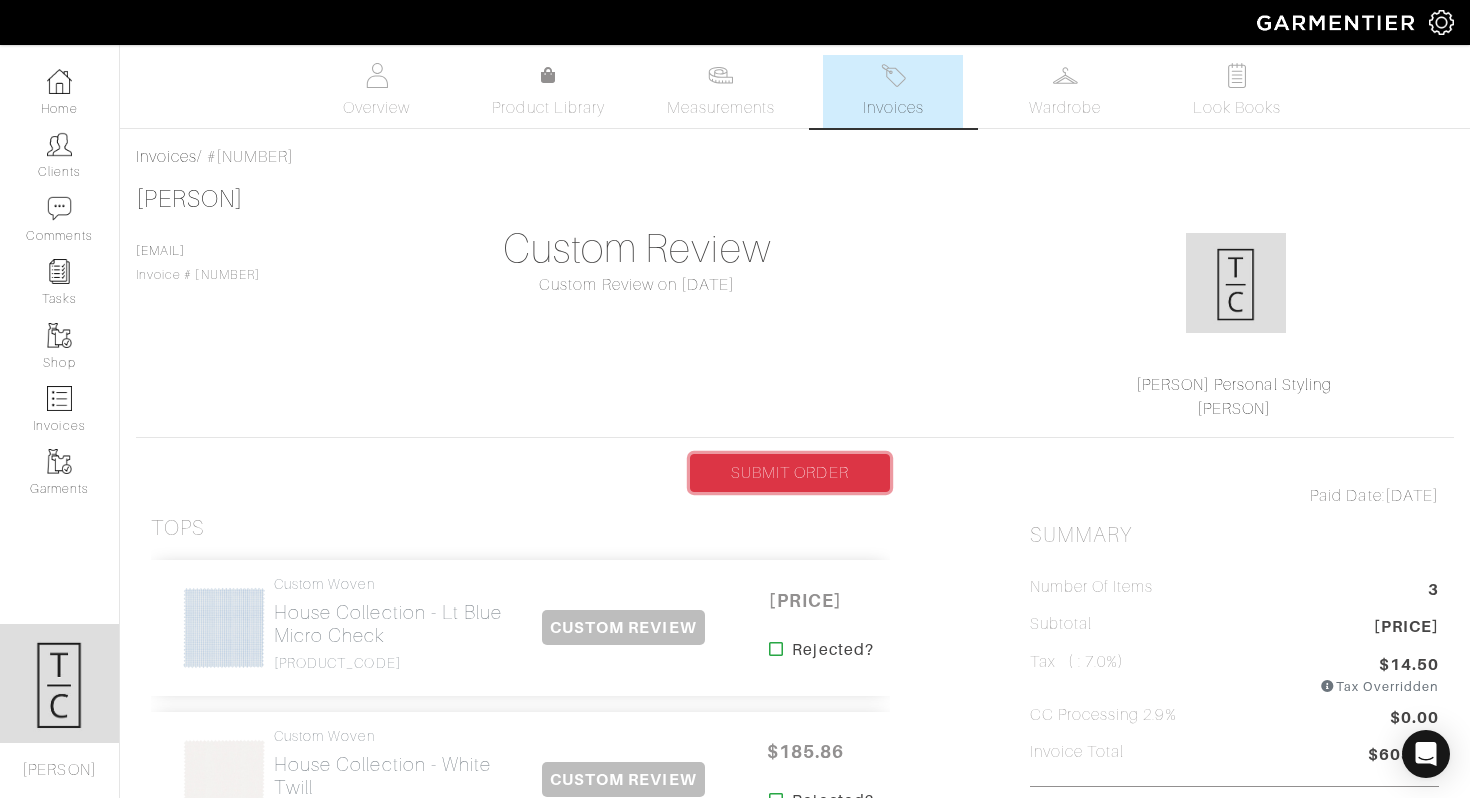 click on "SUBMIT ORDER" at bounding box center (790, 473) 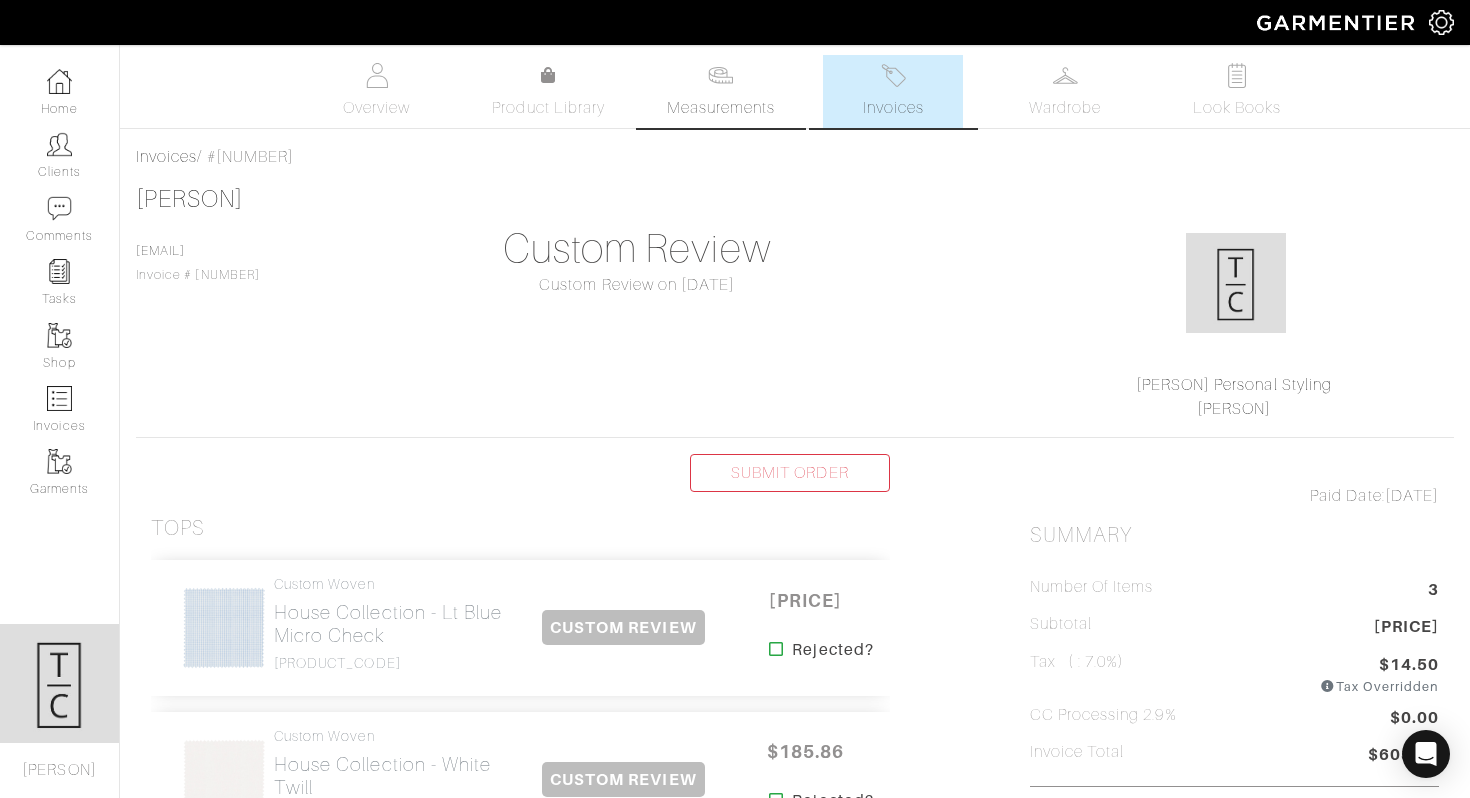 click on "Measurements" at bounding box center [721, 91] 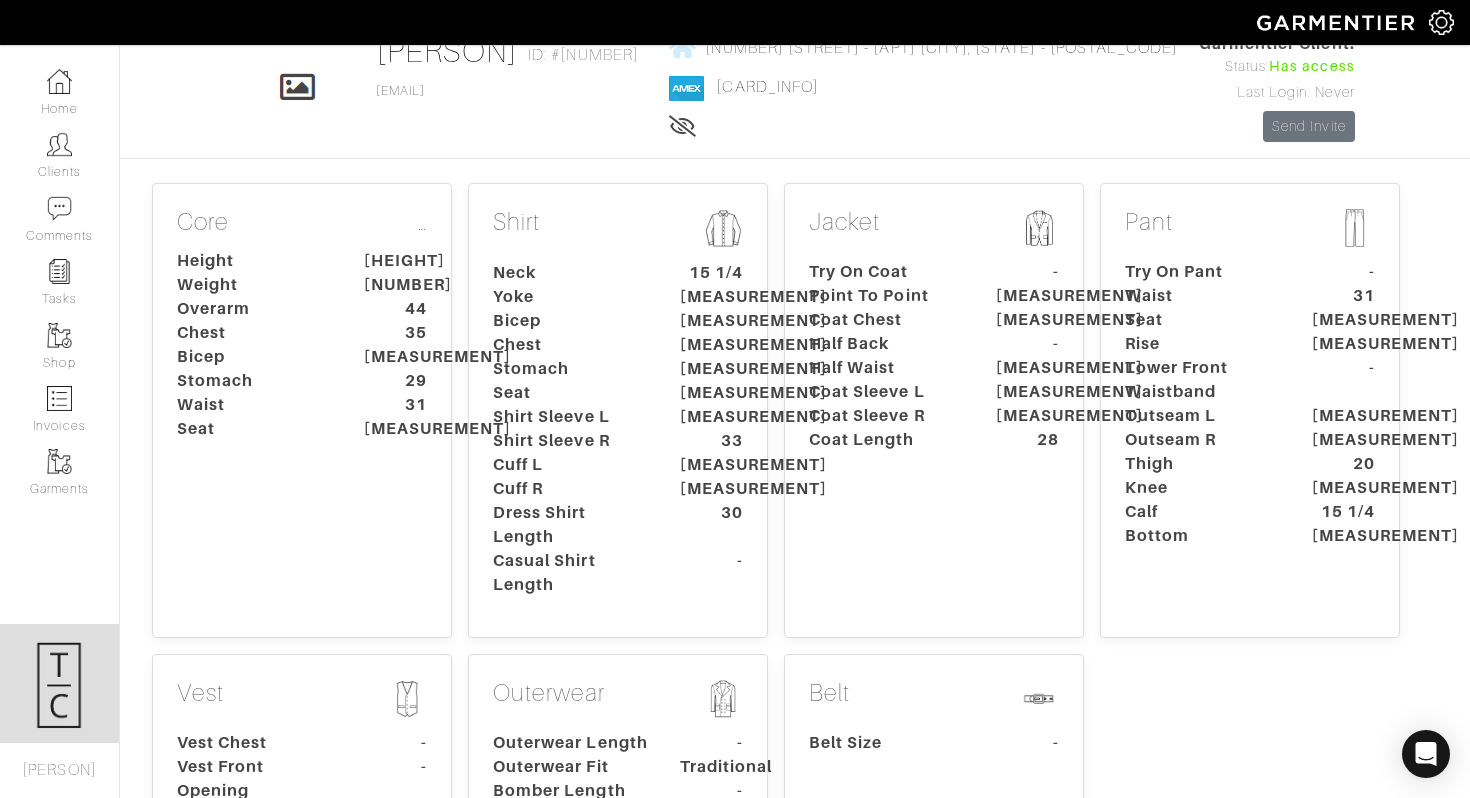 scroll, scrollTop: 0, scrollLeft: 0, axis: both 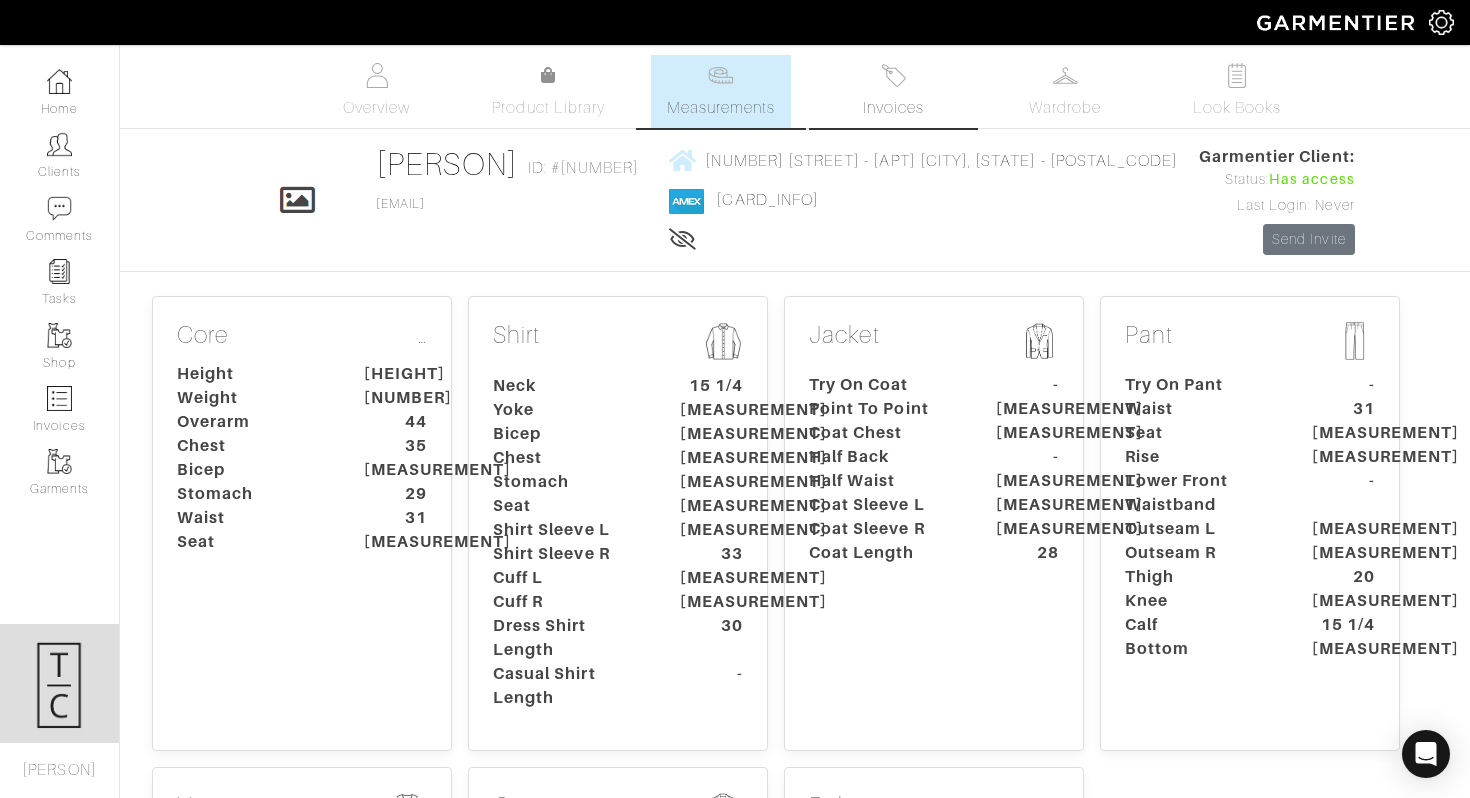 click on "Invoices" at bounding box center (893, 91) 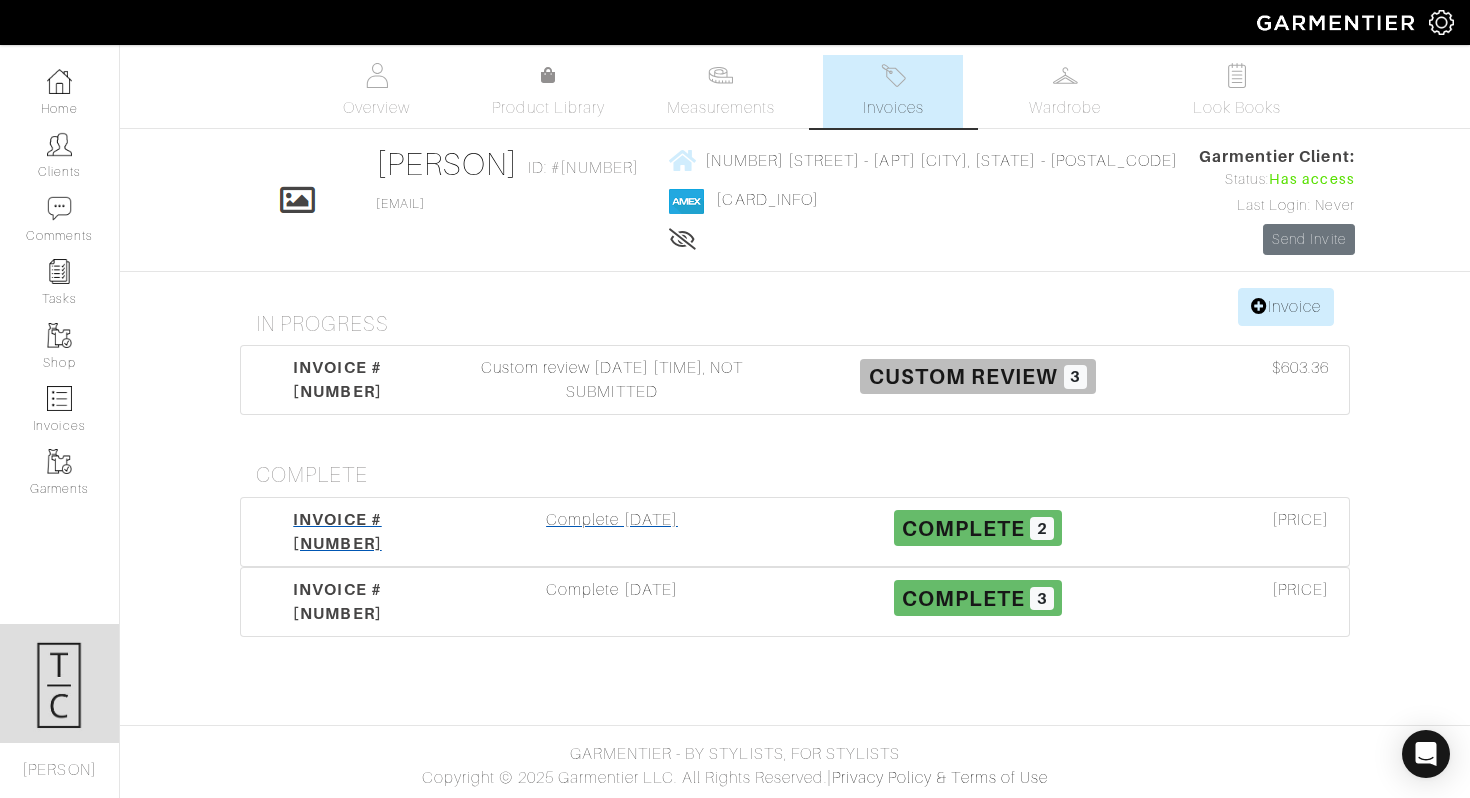 click on "Complete 03/05/25" at bounding box center (612, 532) 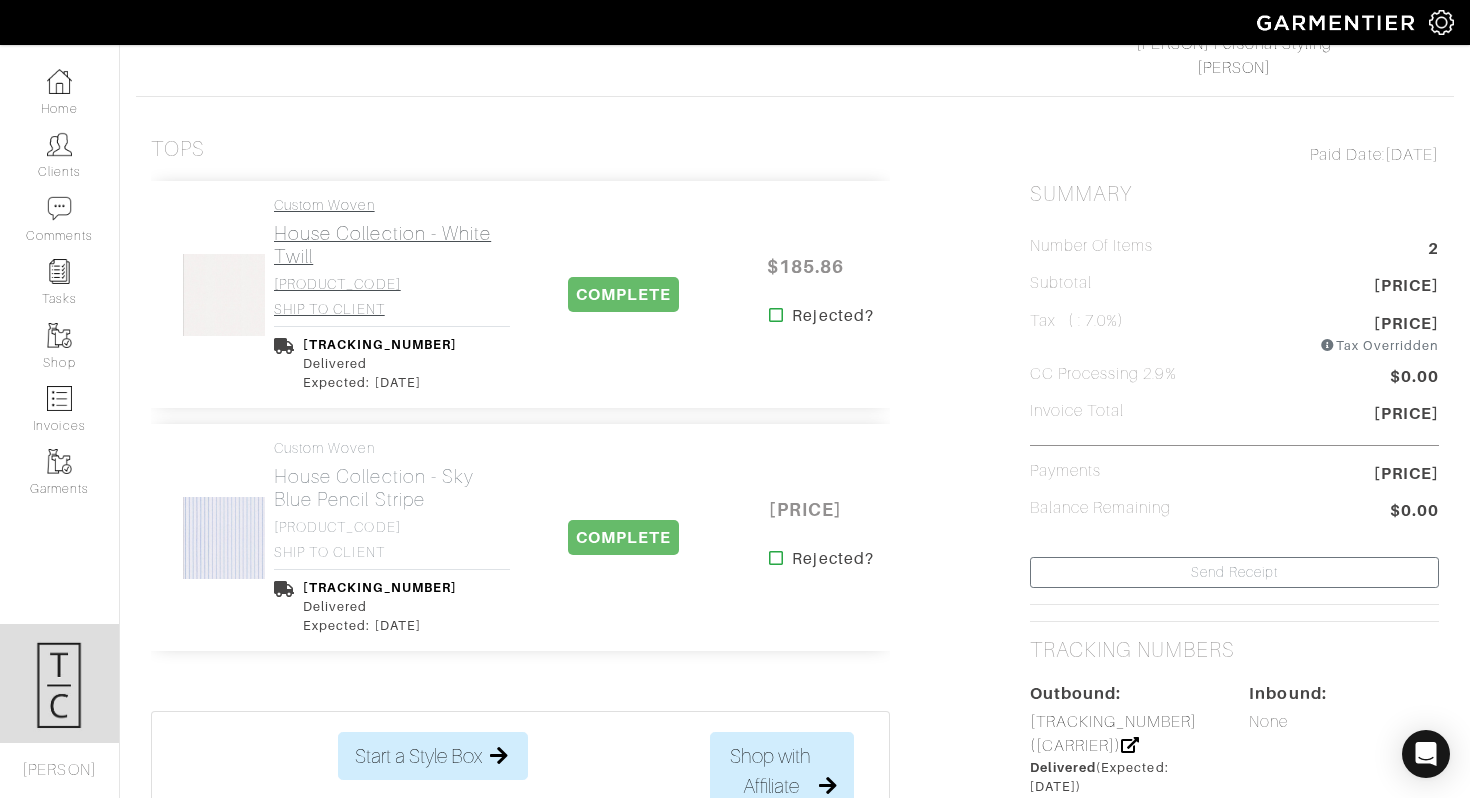 click on "House Collection -
White Twill" at bounding box center (392, 245) 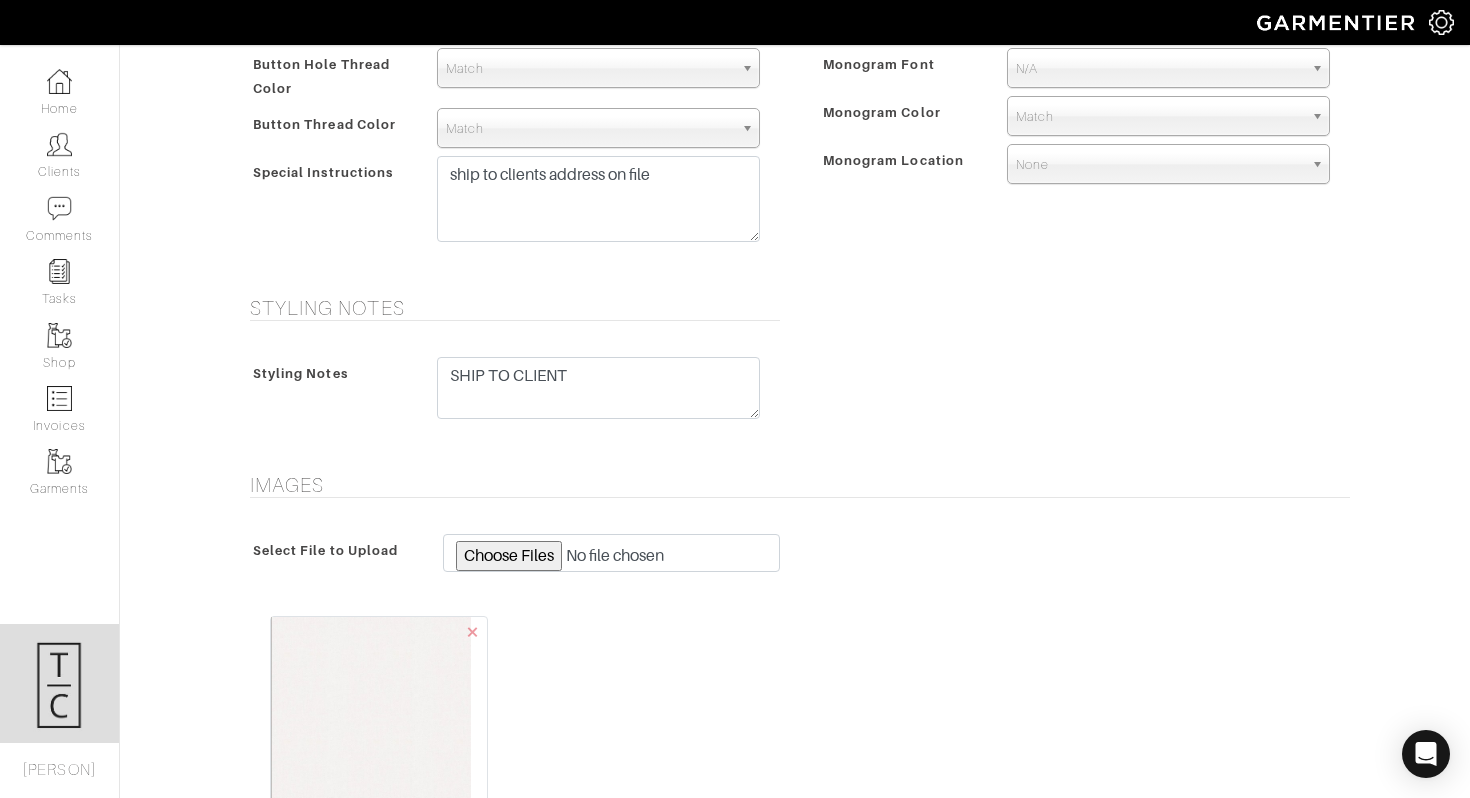 scroll, scrollTop: 1206, scrollLeft: 0, axis: vertical 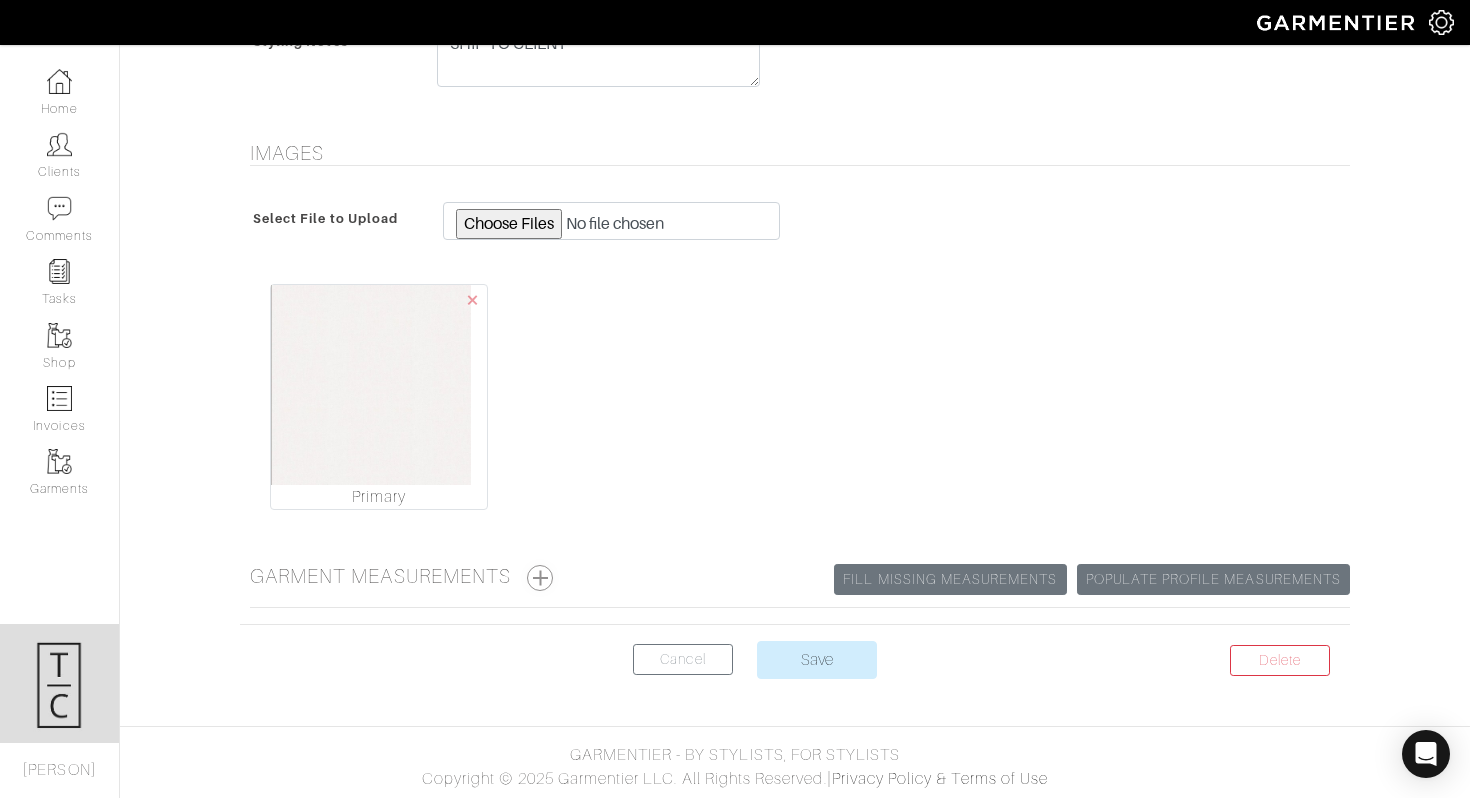 click at bounding box center (540, 578) 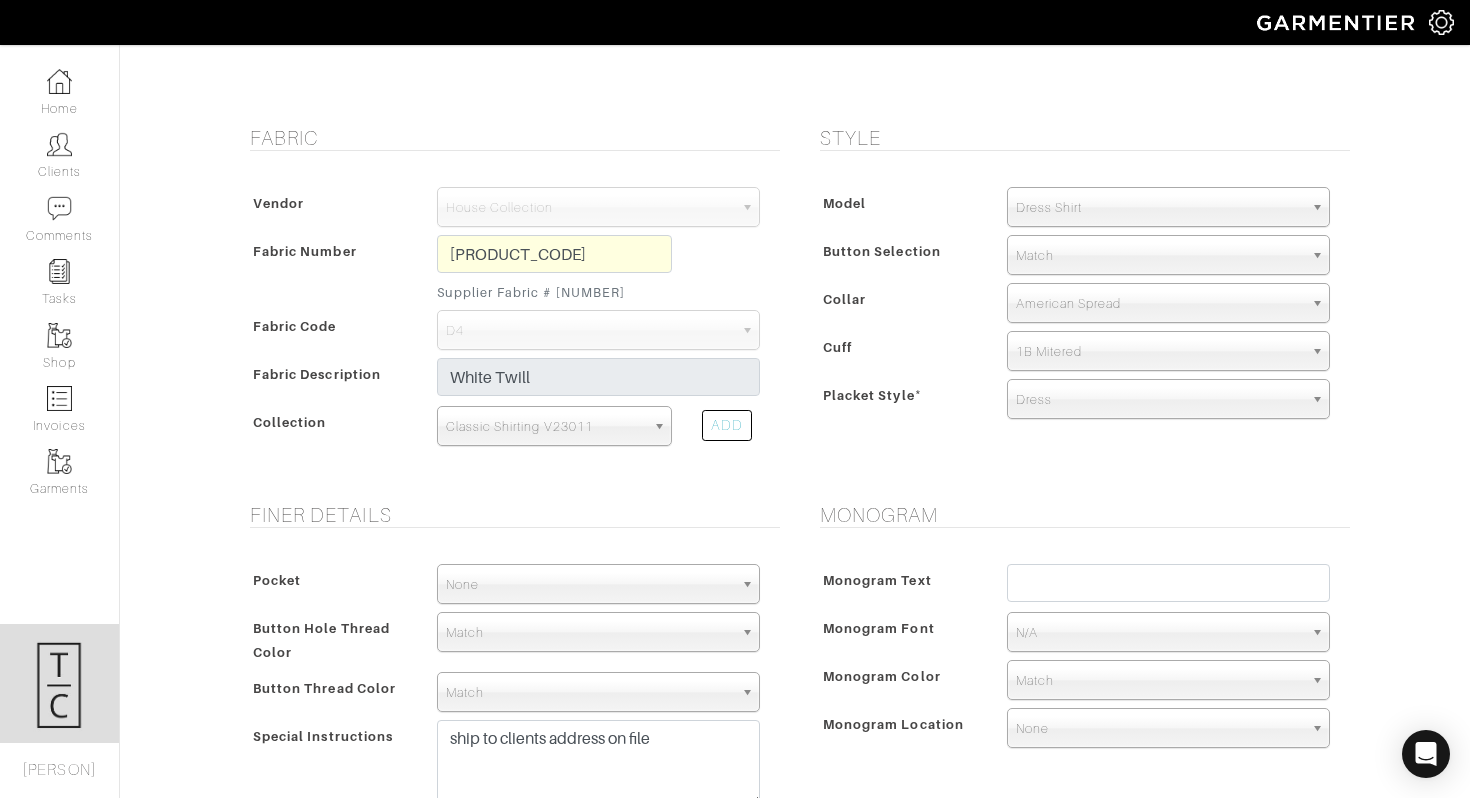 scroll, scrollTop: 0, scrollLeft: 0, axis: both 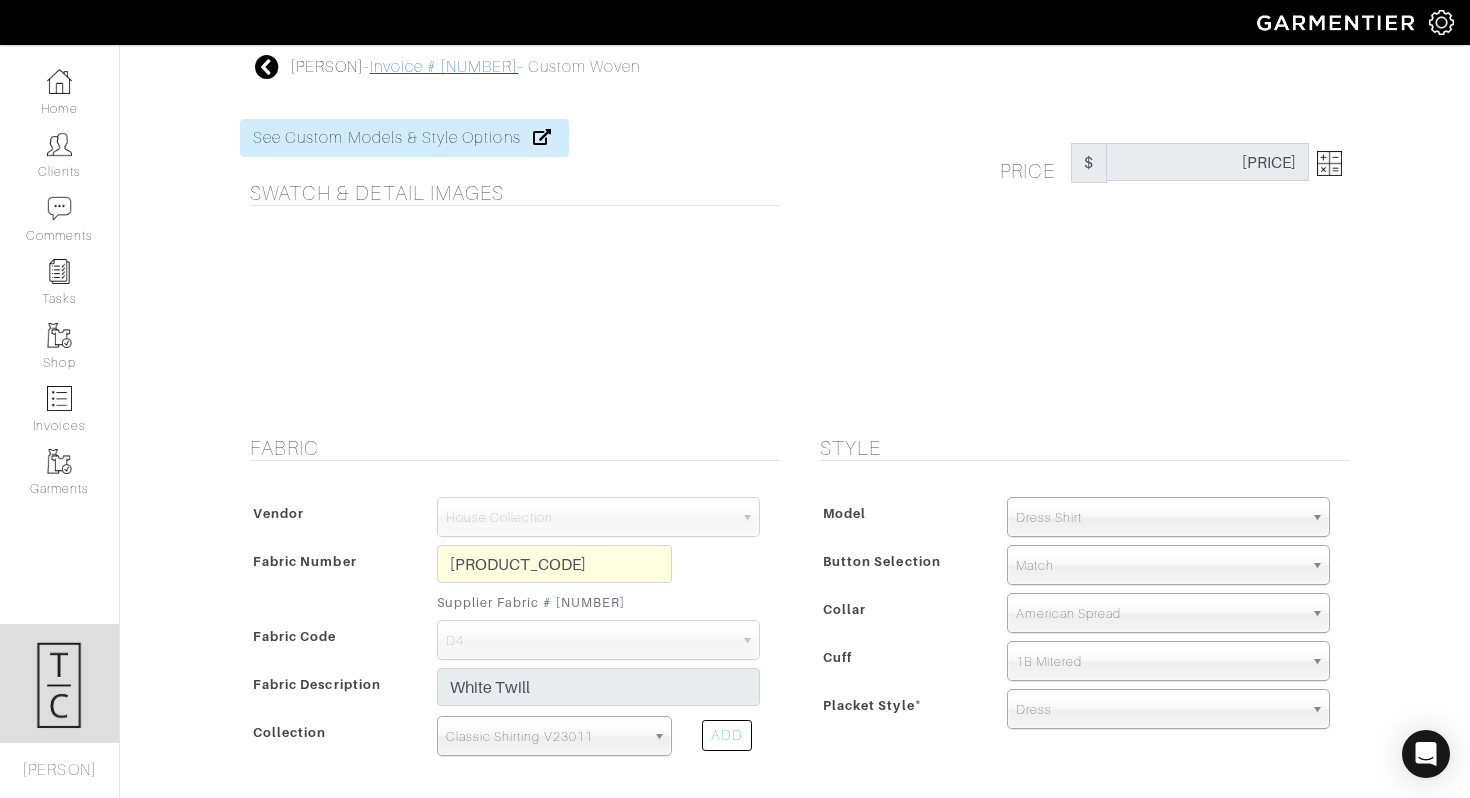 click on "Invoice # 22628" at bounding box center (444, 67) 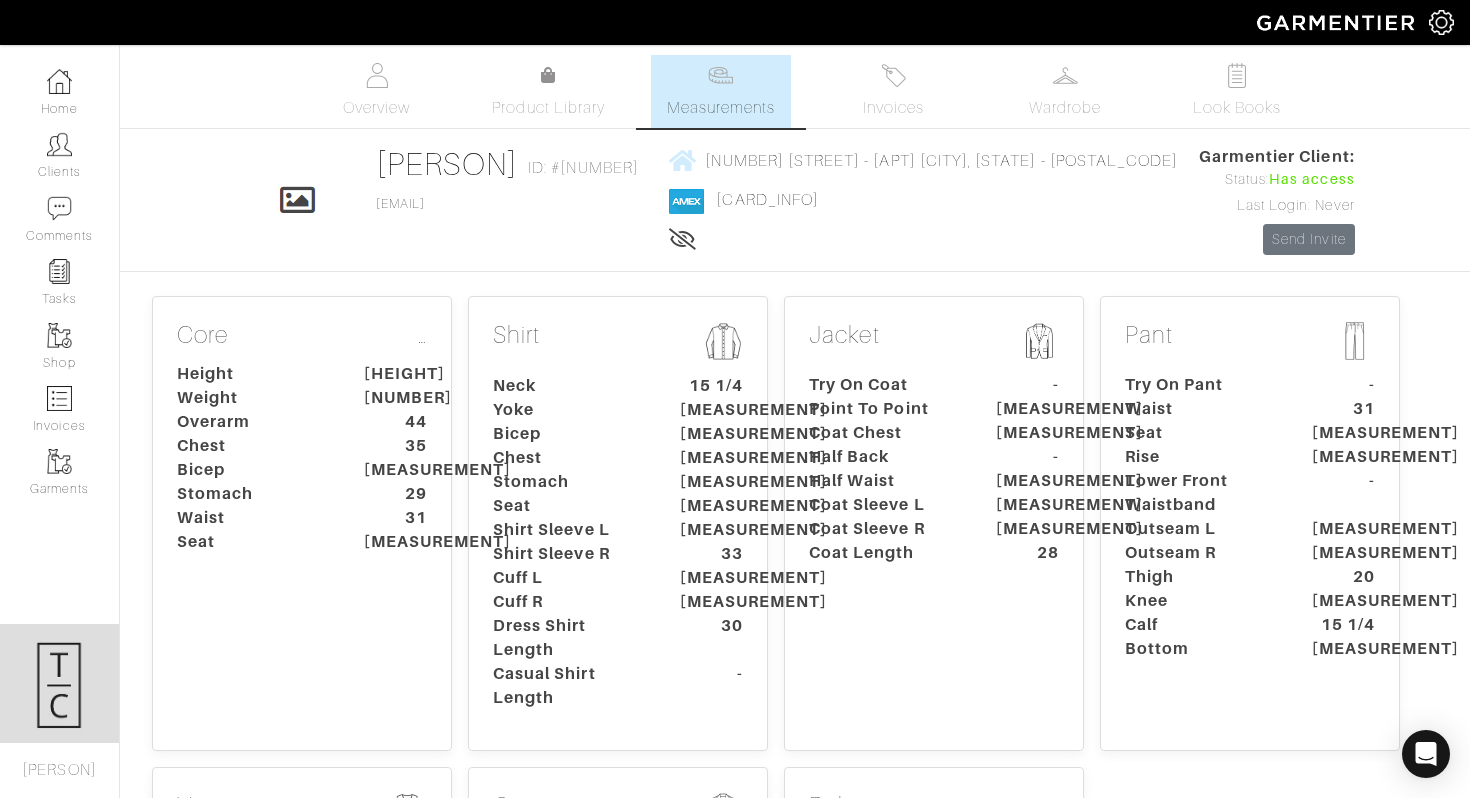 click on "Yoke" at bounding box center (571, 410) 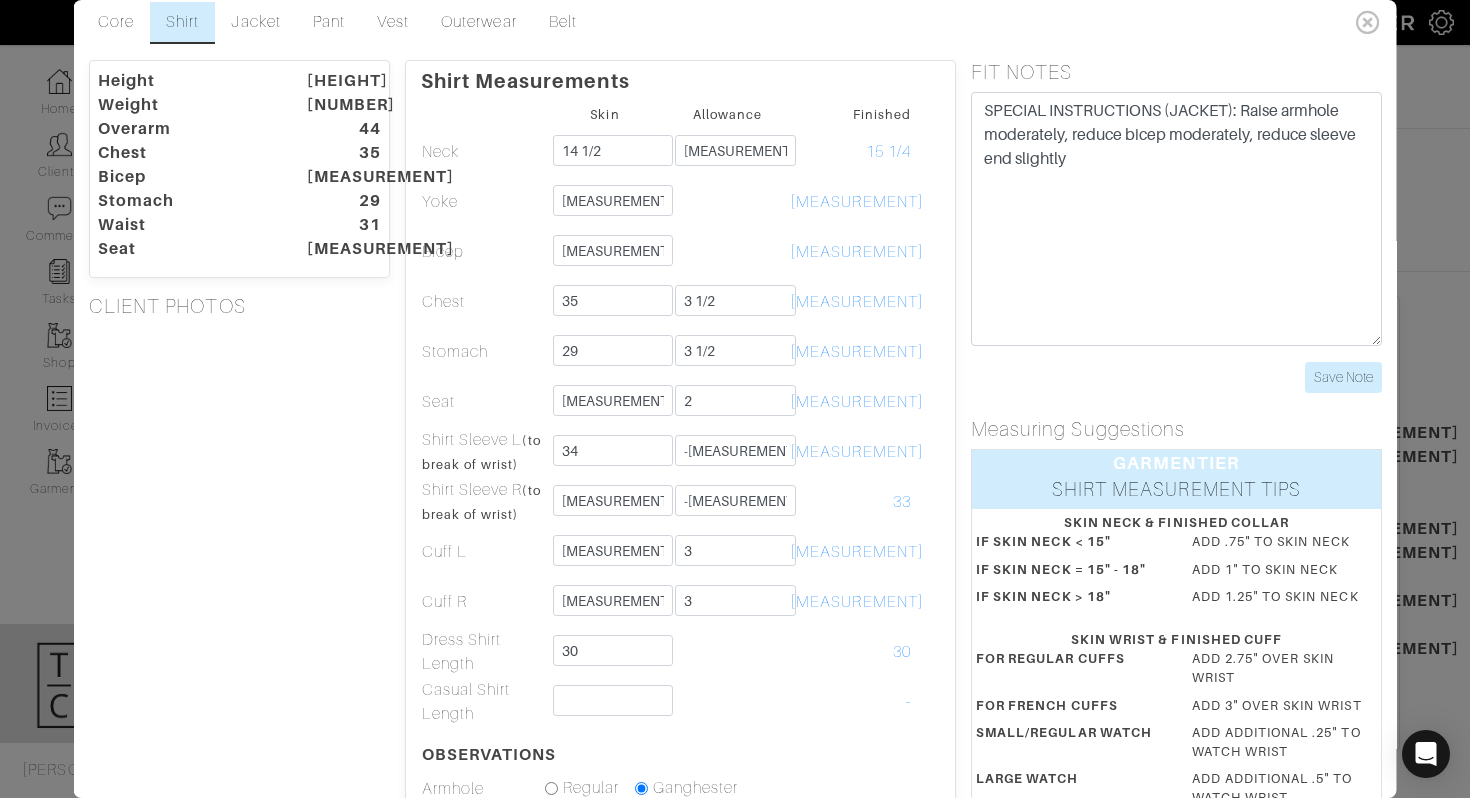 scroll, scrollTop: 22, scrollLeft: 0, axis: vertical 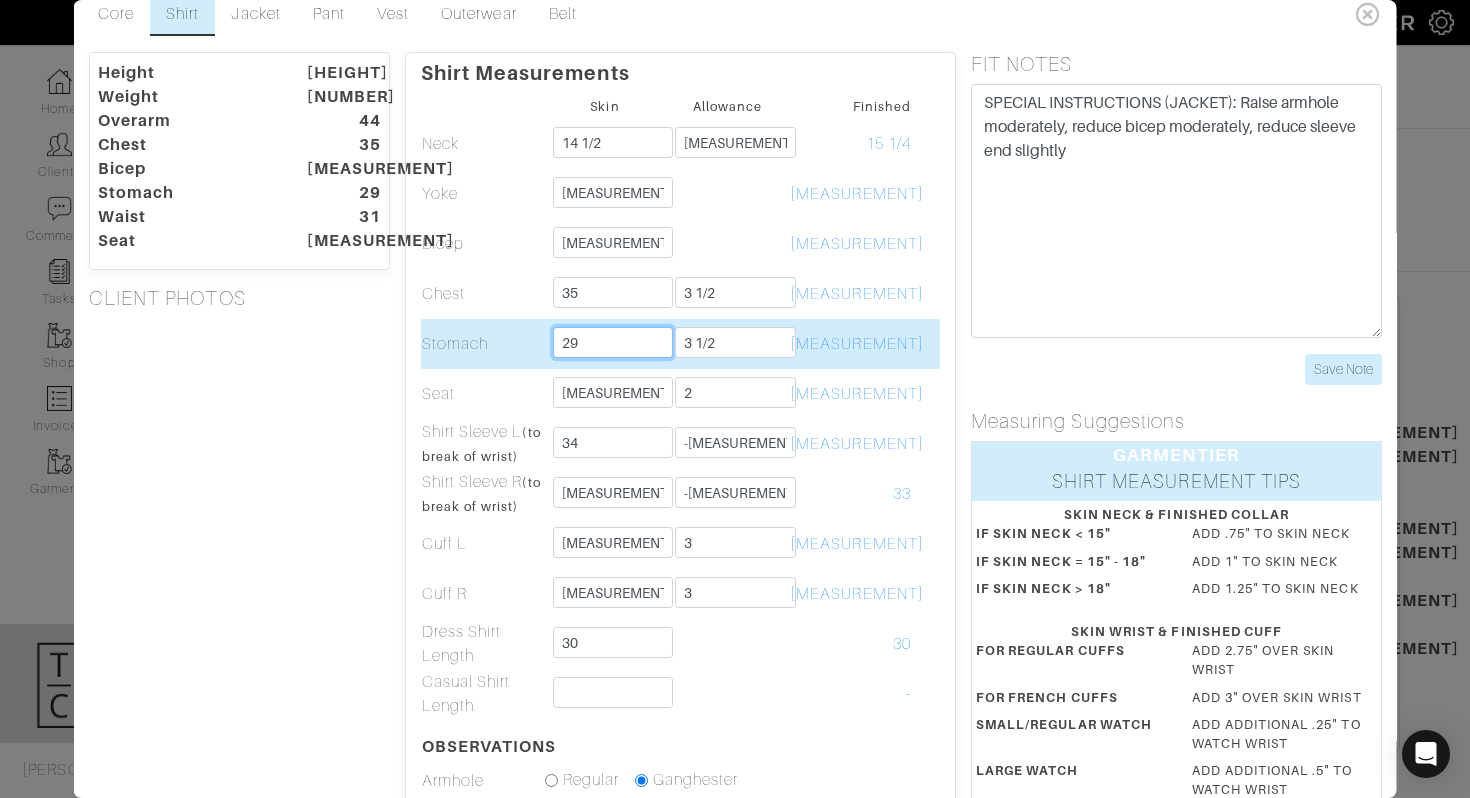 click on "29" at bounding box center [612, 342] 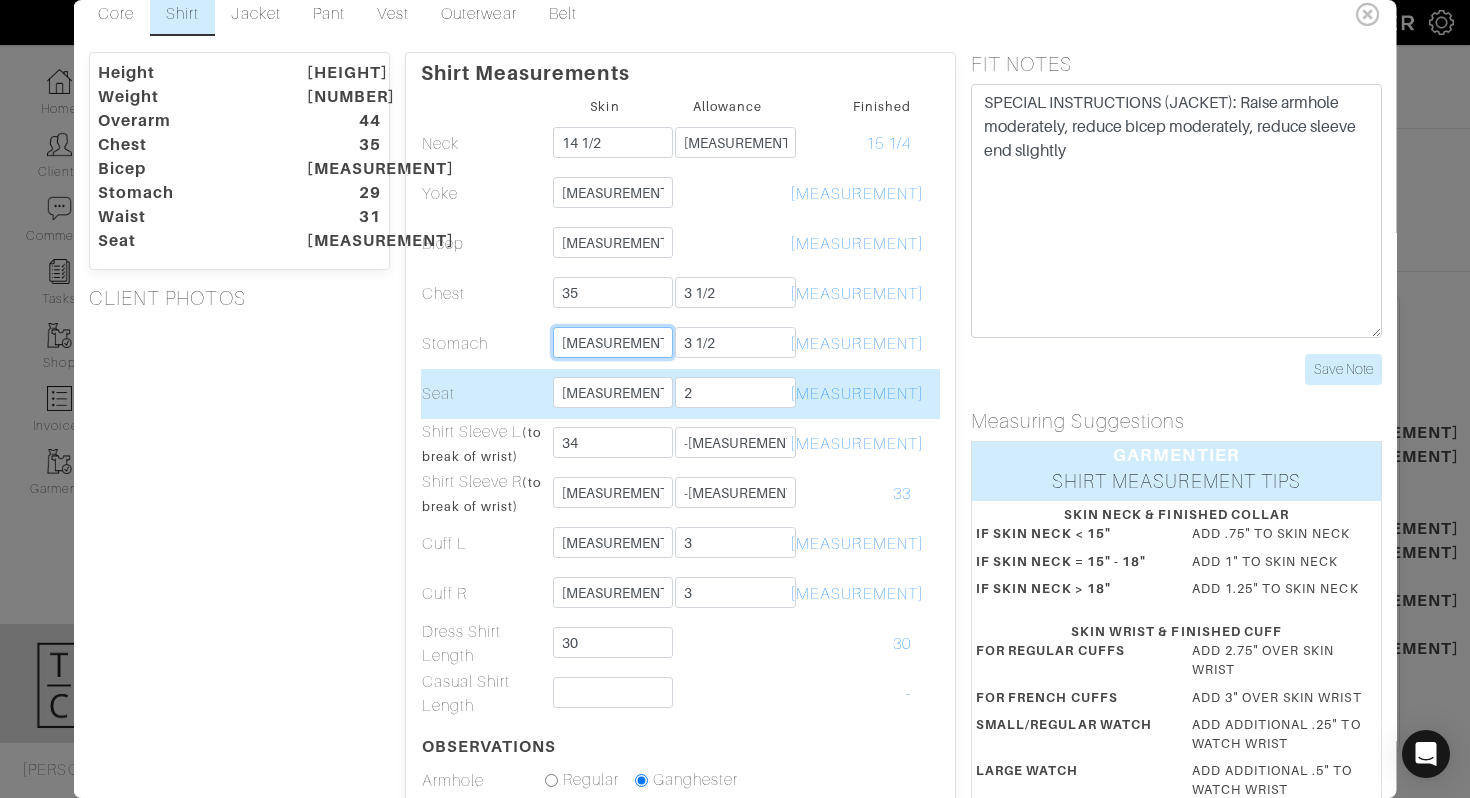type on "29.25" 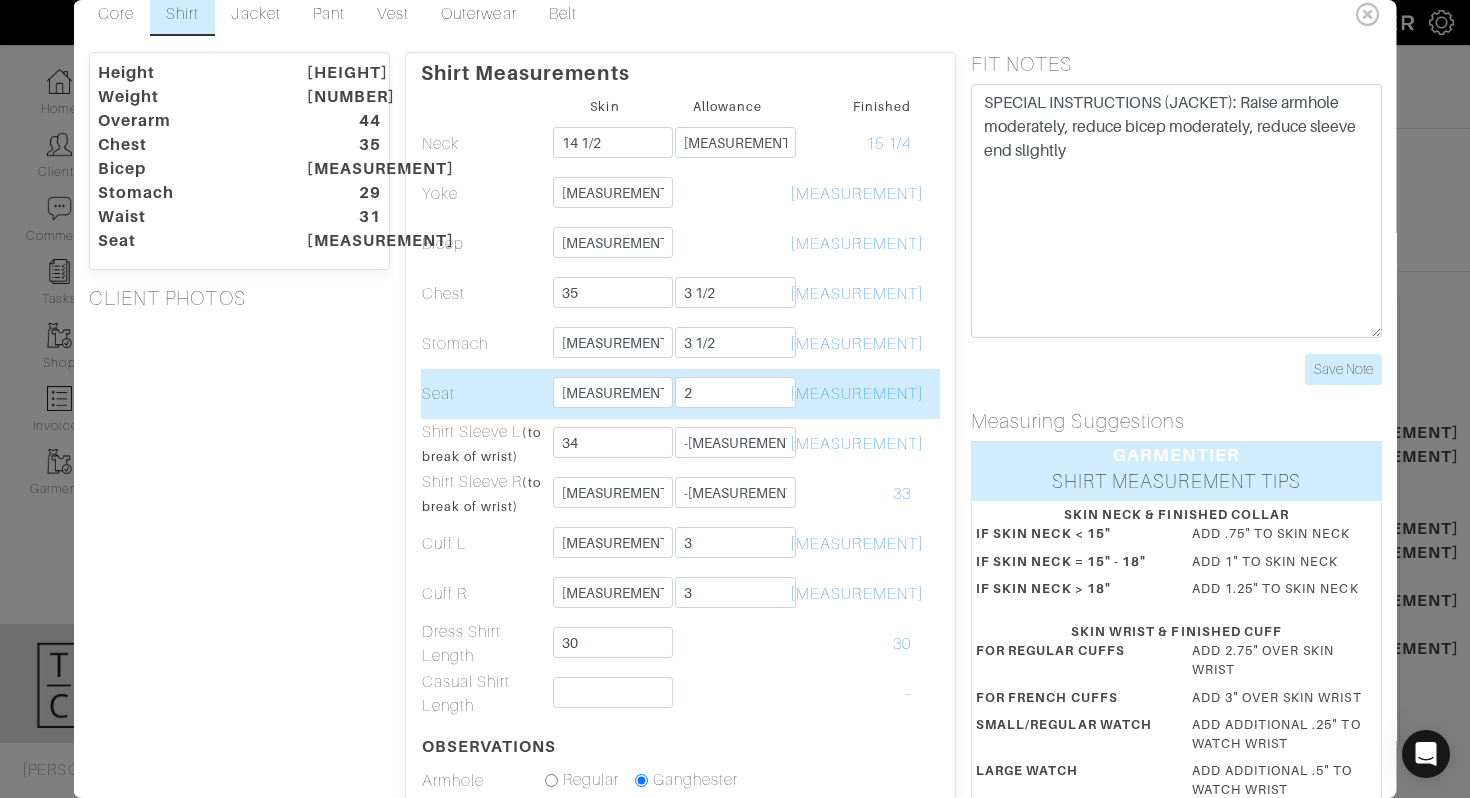 click on "Seat" at bounding box center [481, 144] 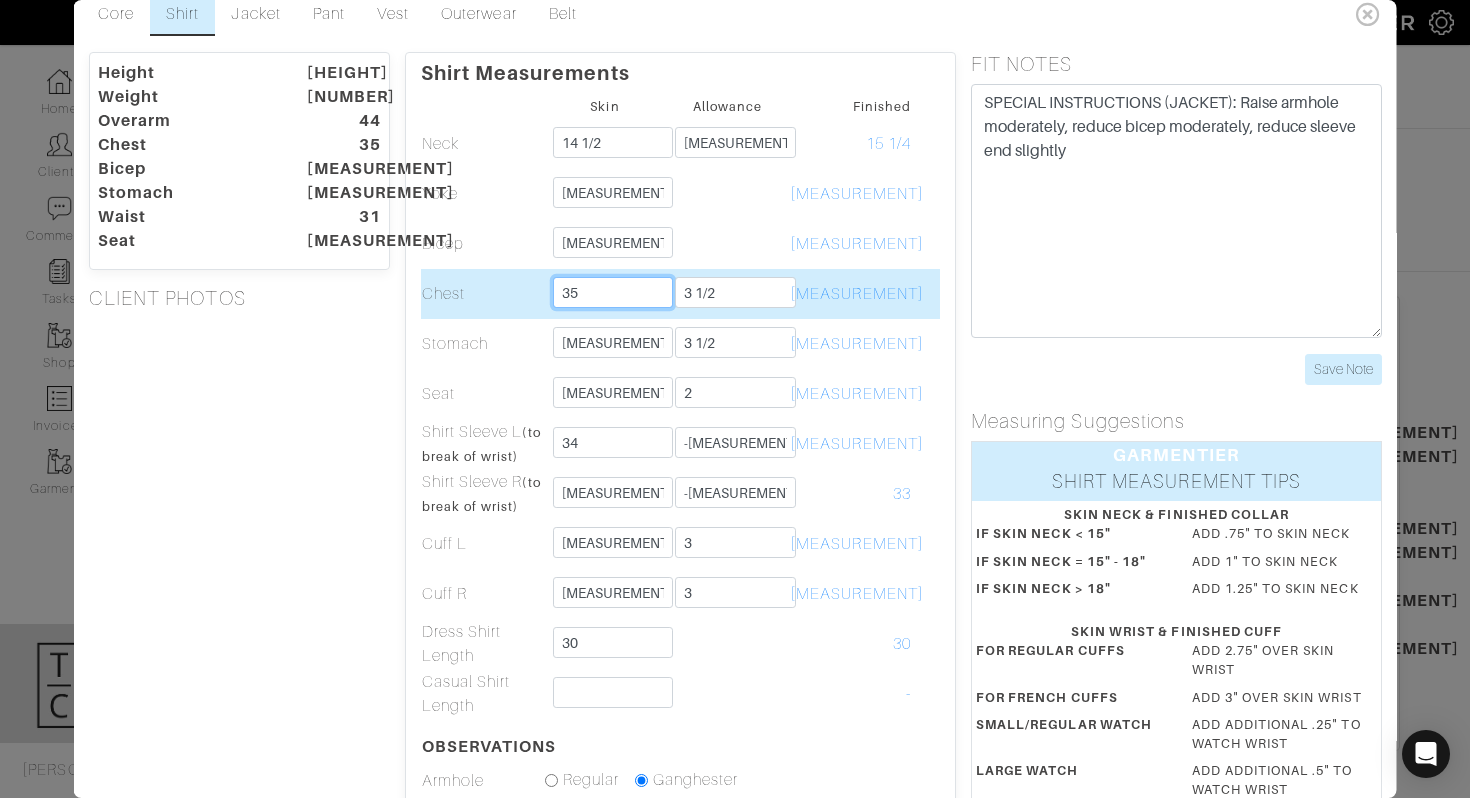 click on "35" at bounding box center [612, 292] 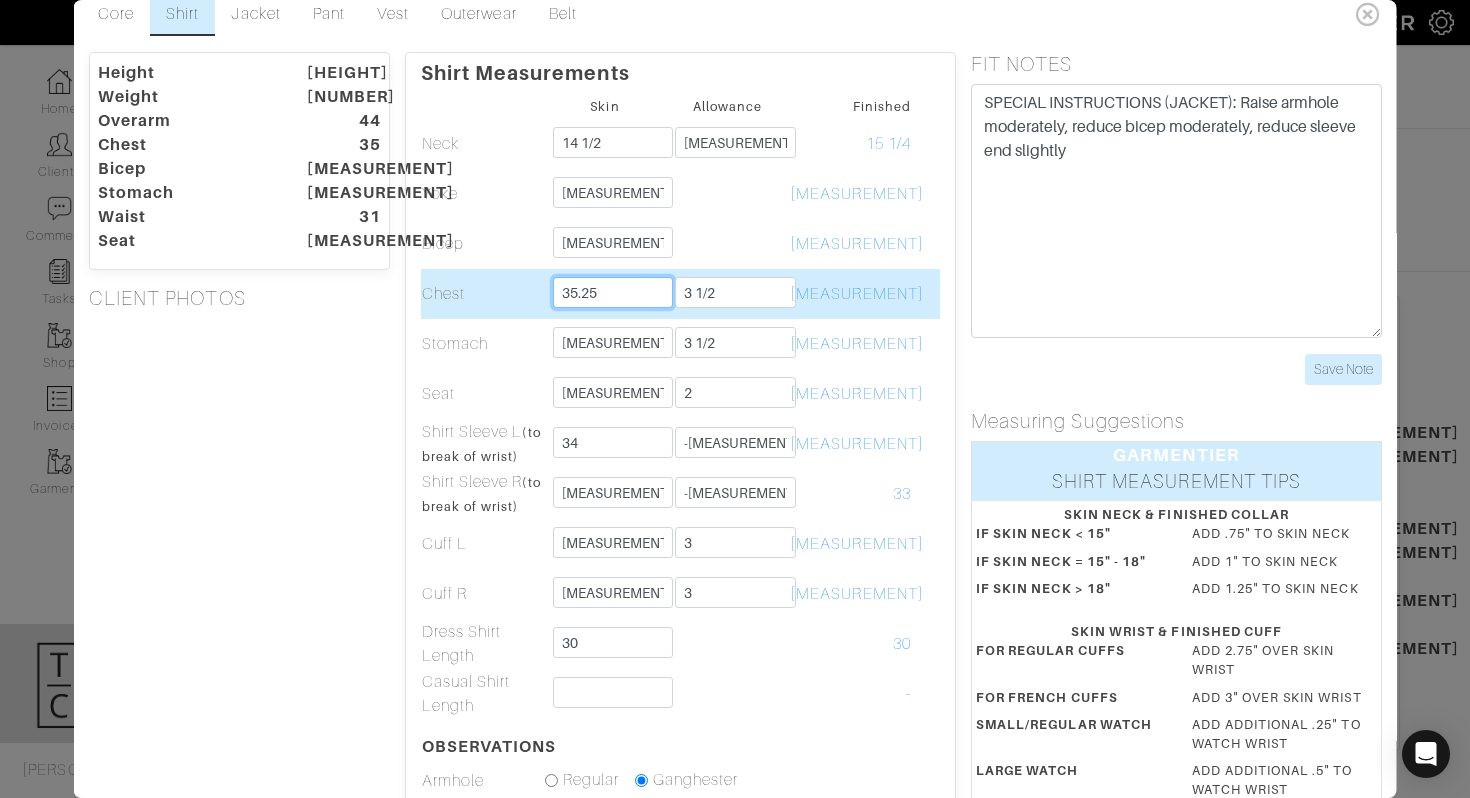 type on "35.25" 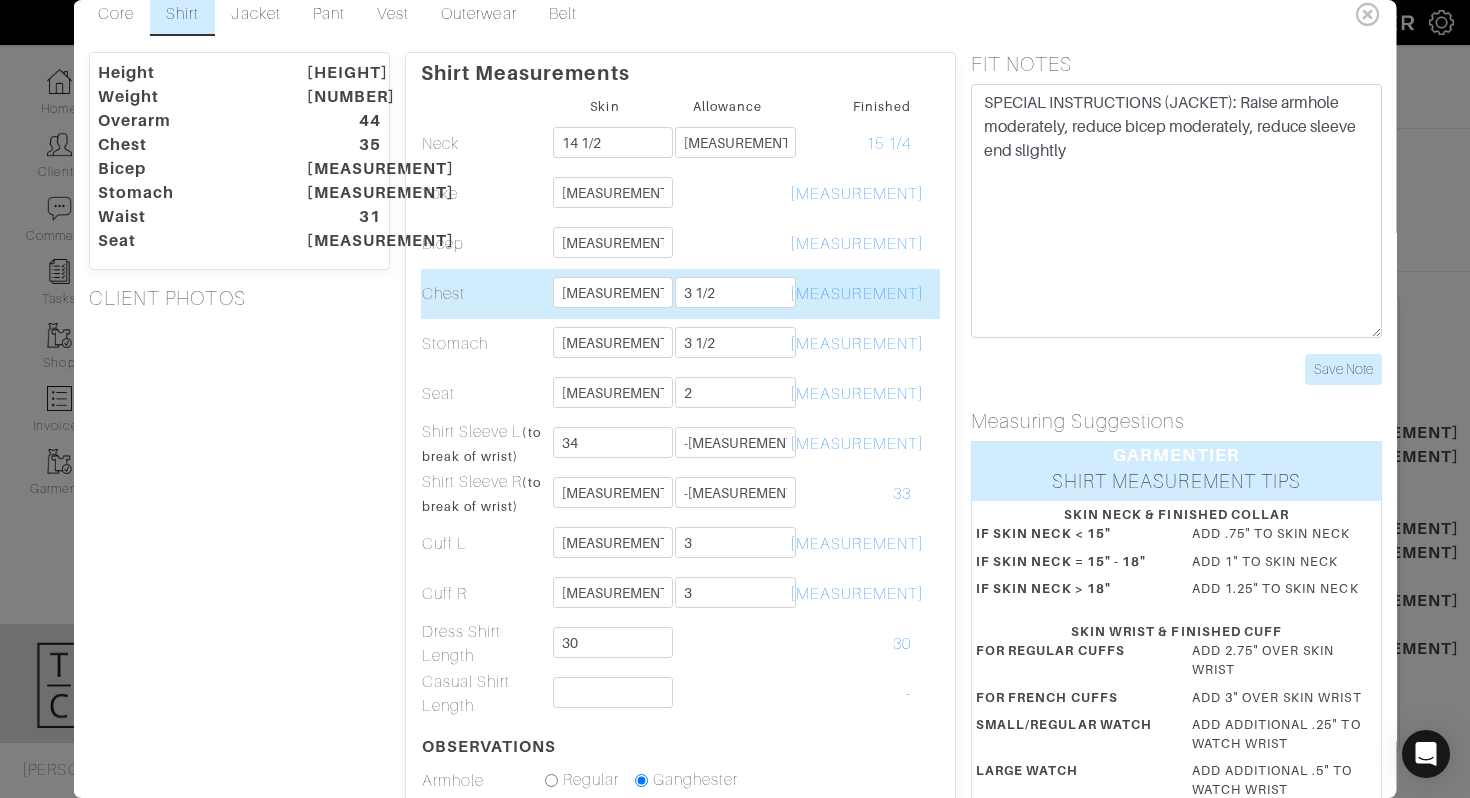 click on "Chest" at bounding box center [481, 144] 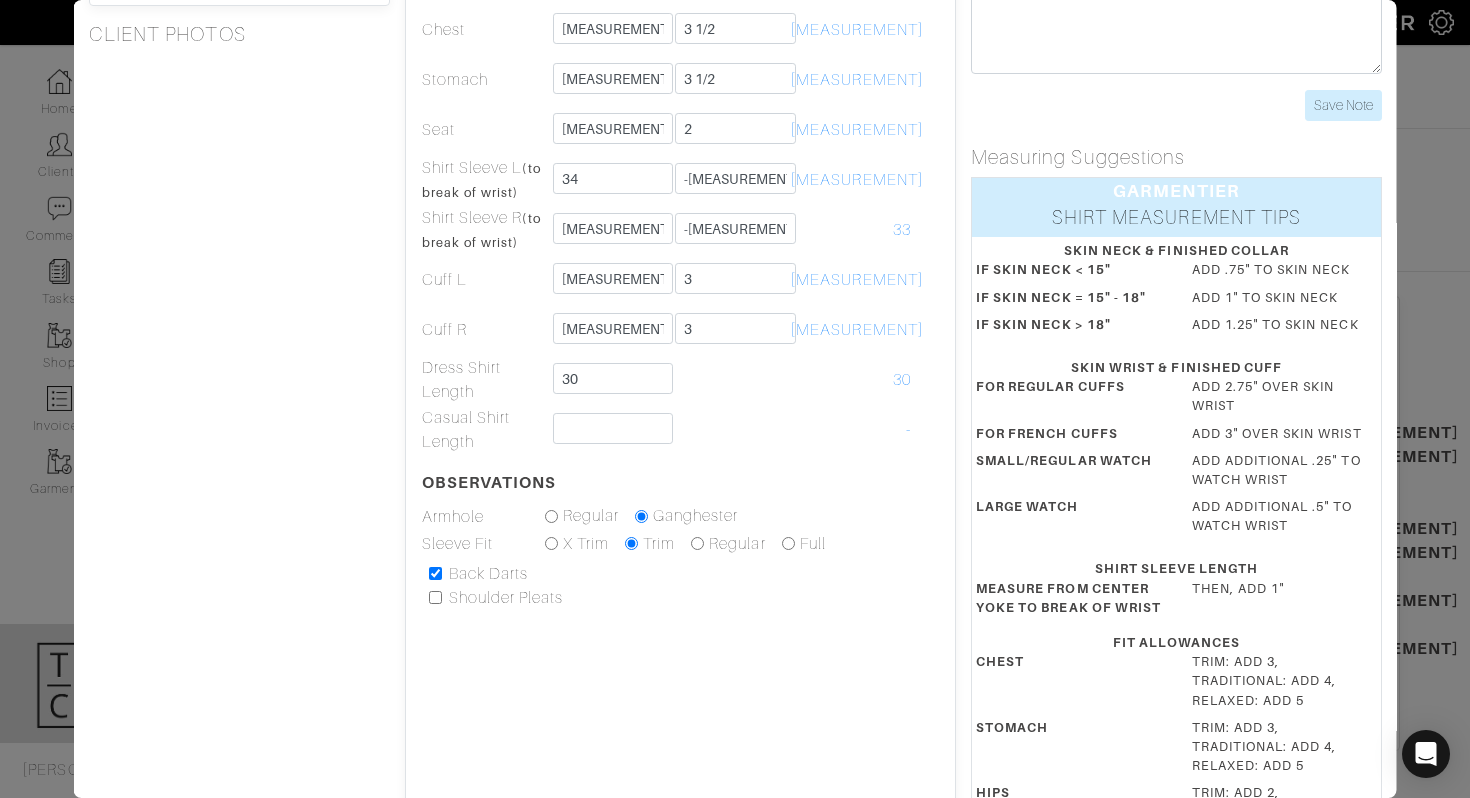 scroll, scrollTop: 0, scrollLeft: 0, axis: both 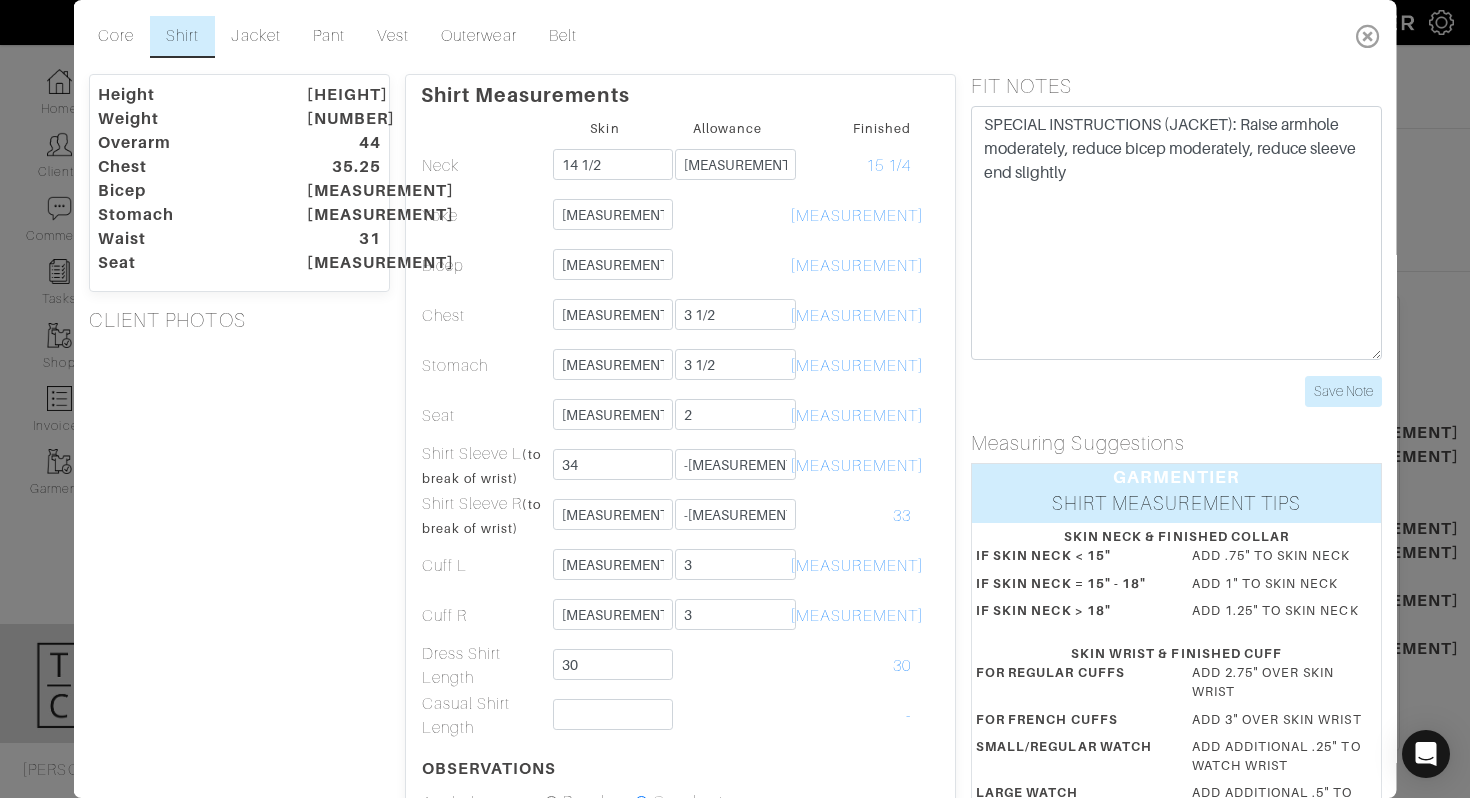 click at bounding box center [1367, 36] 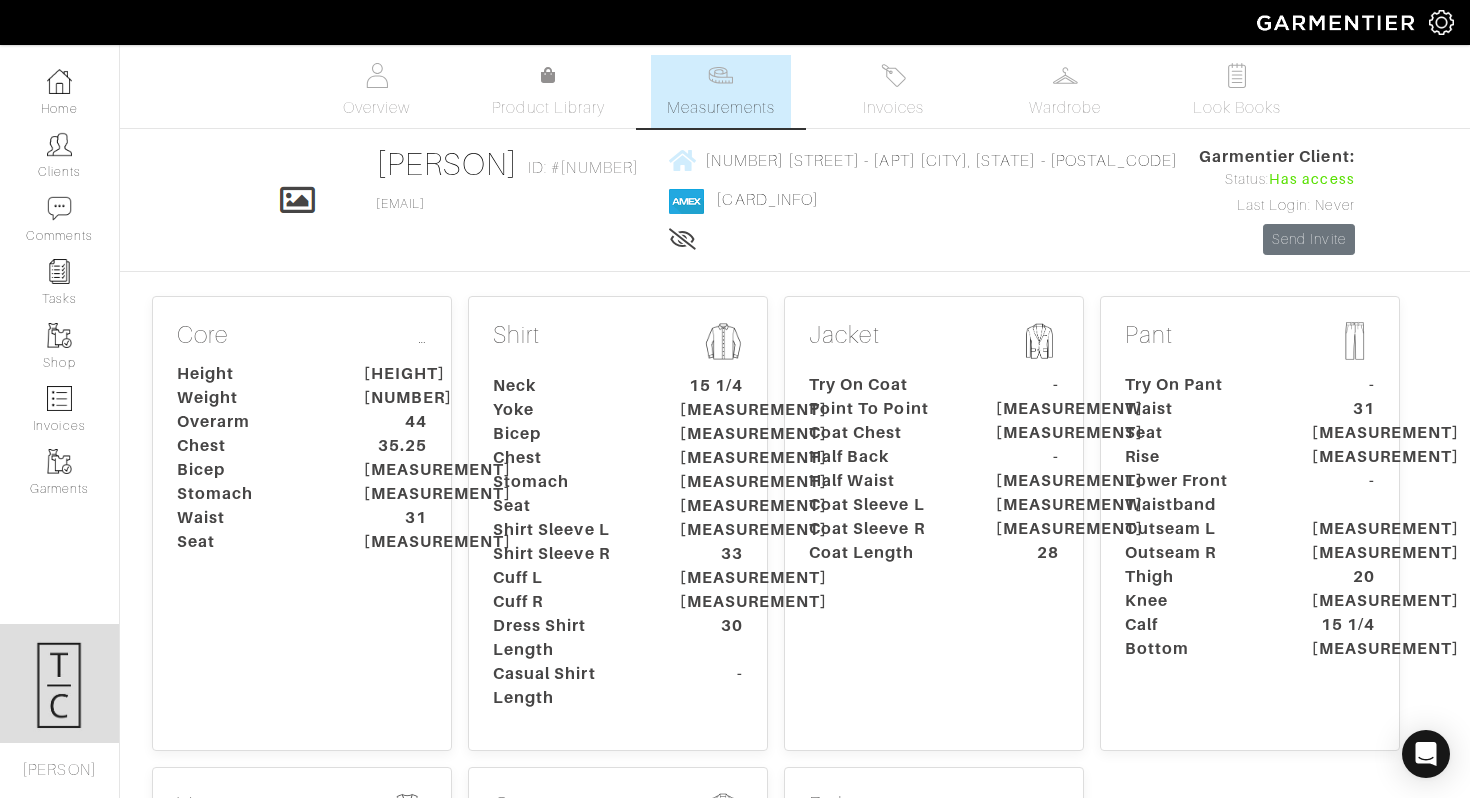 click on "Company Settings
Manage Subscription
My Profile
Stylists
Sign Out" at bounding box center [735, 22] 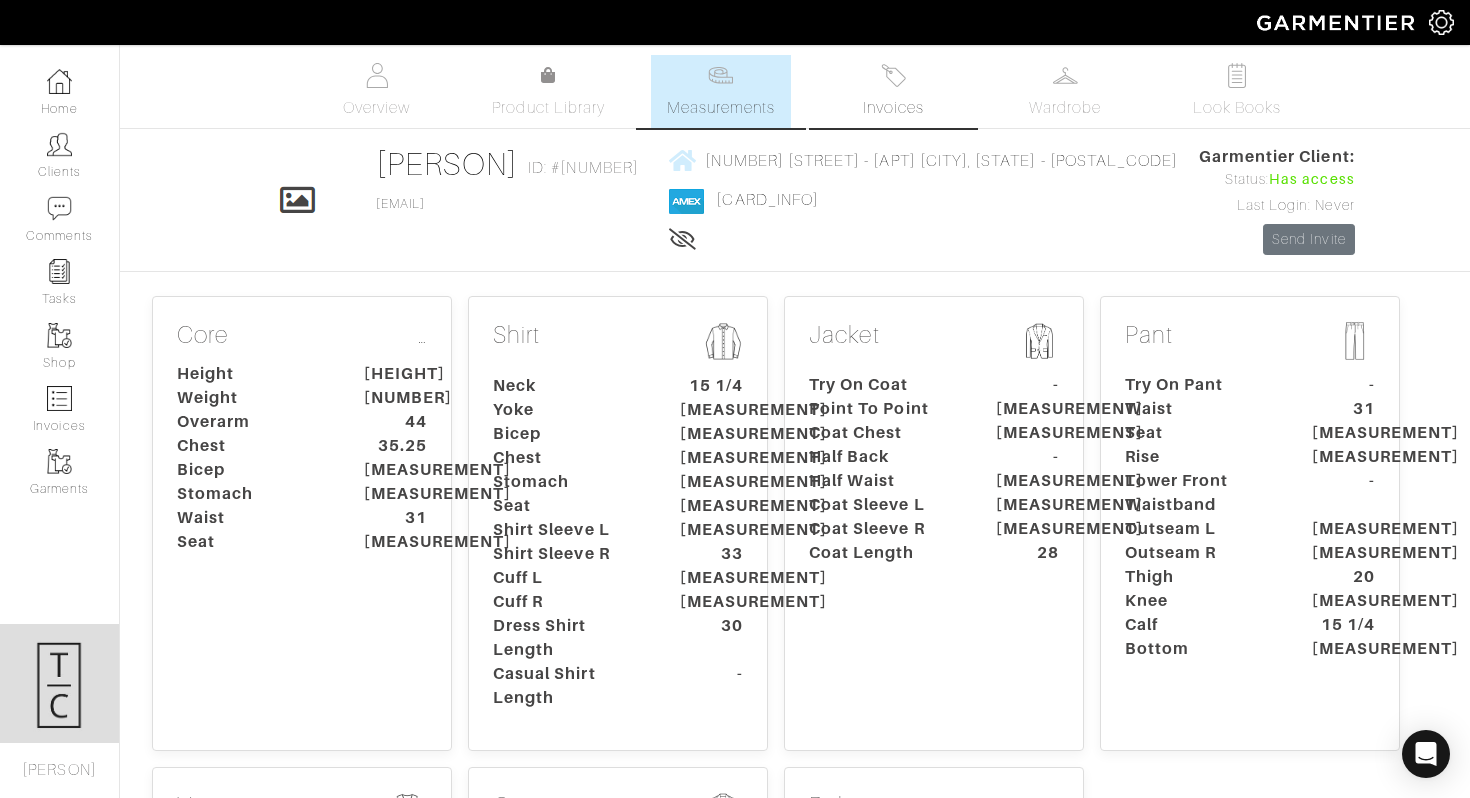 click at bounding box center (893, 75) 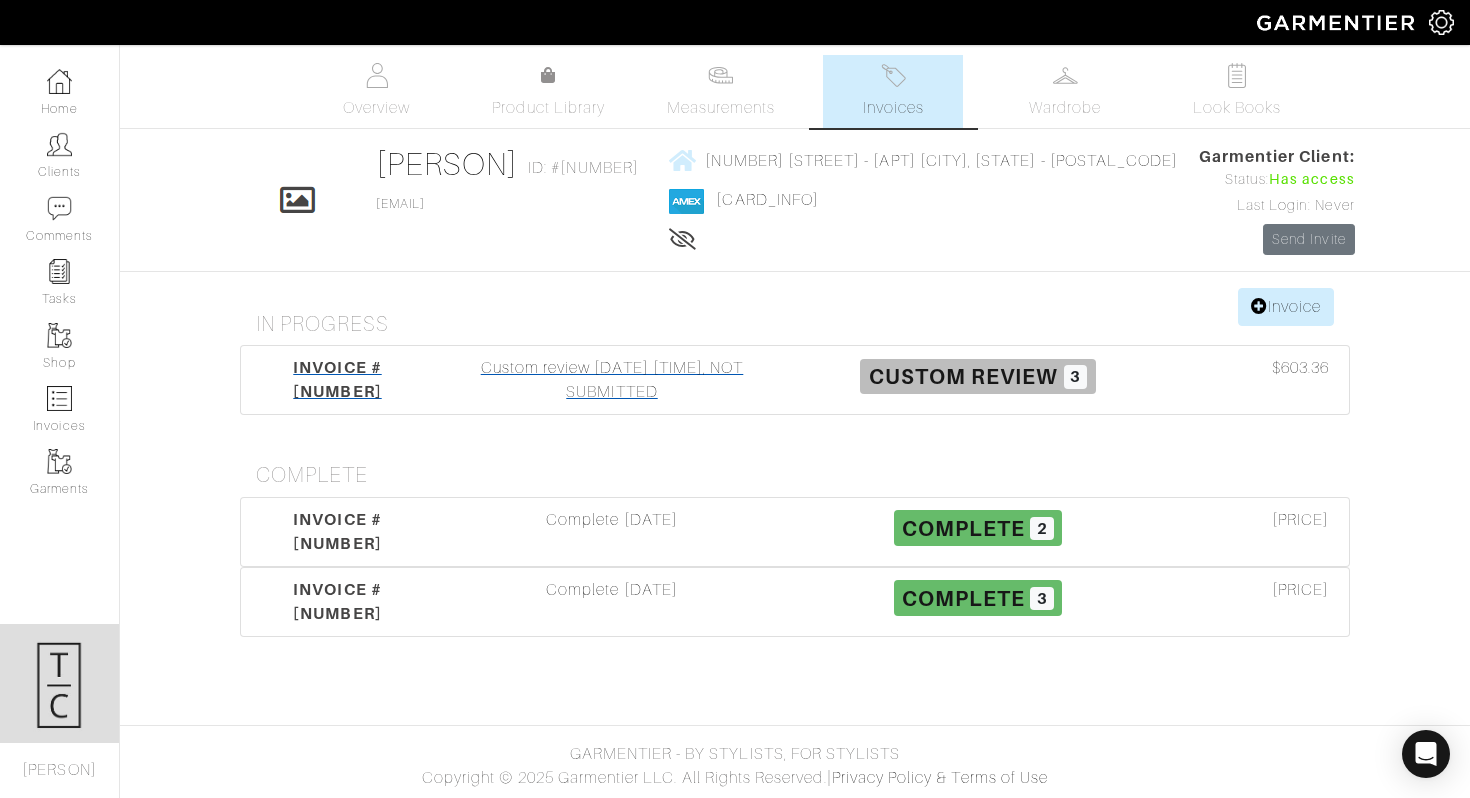 click on "Custom review 07/07/25 05:22PM, NOT SUBMITTED" at bounding box center [612, 380] 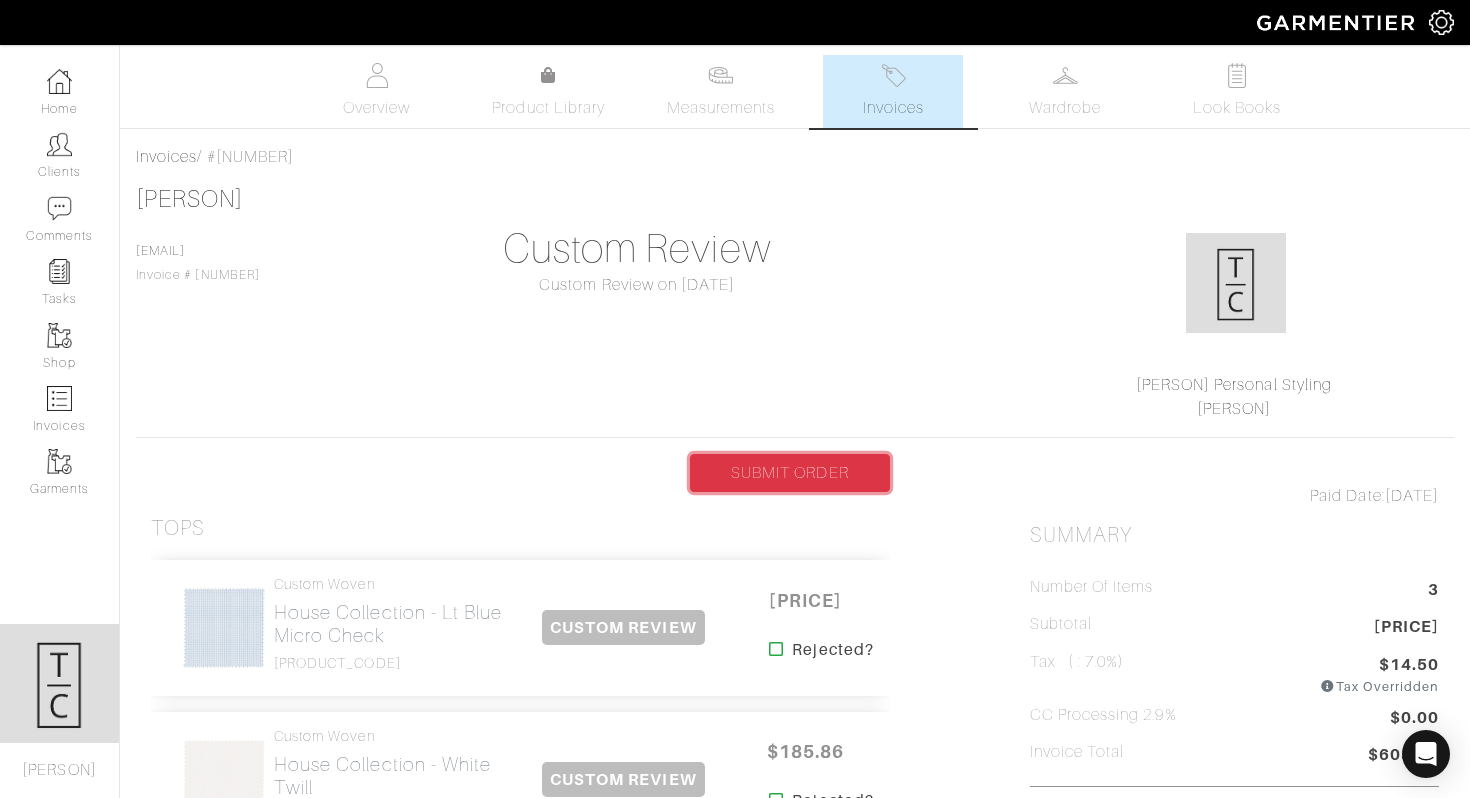 click on "SUBMIT ORDER" at bounding box center (790, 473) 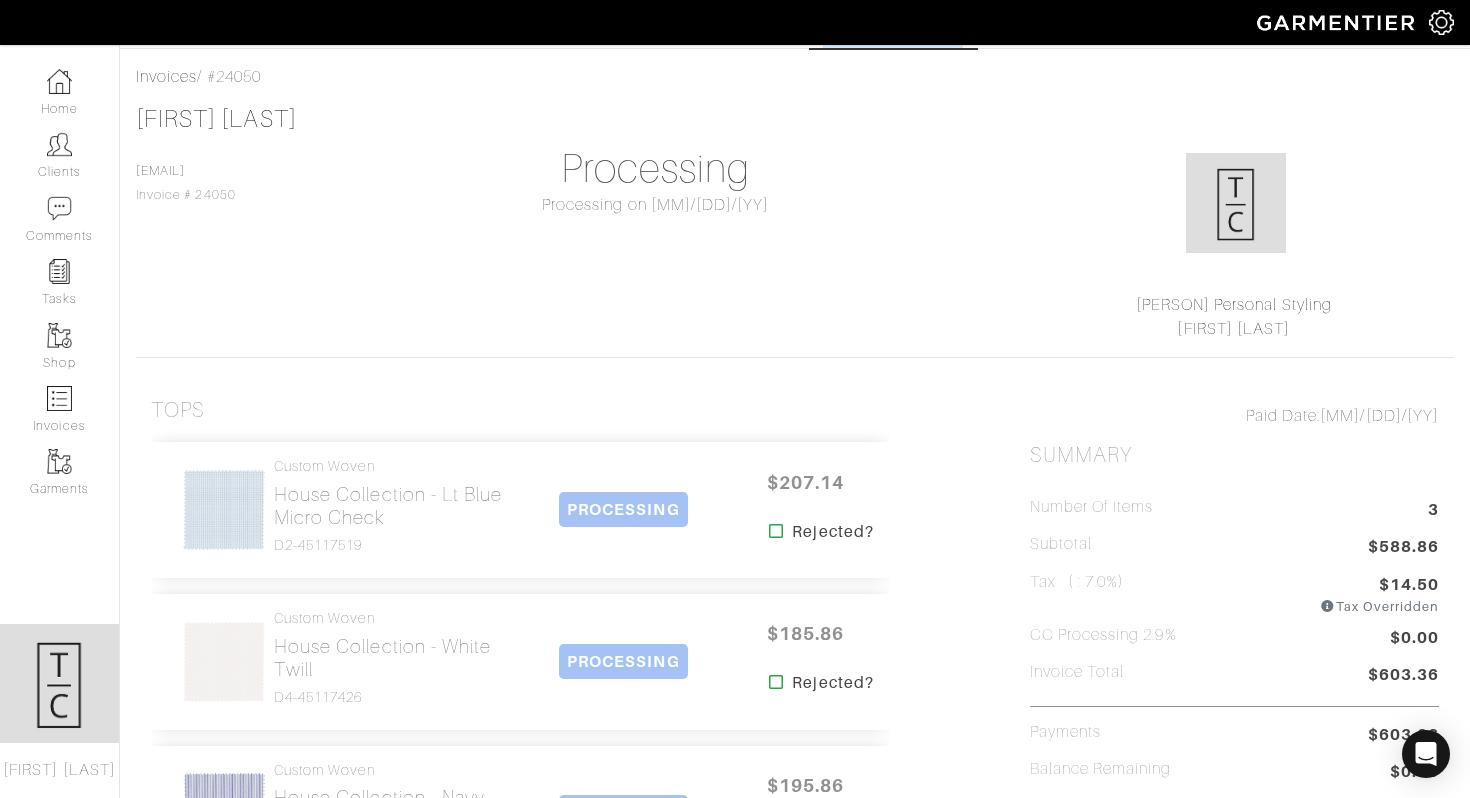 scroll, scrollTop: 0, scrollLeft: 0, axis: both 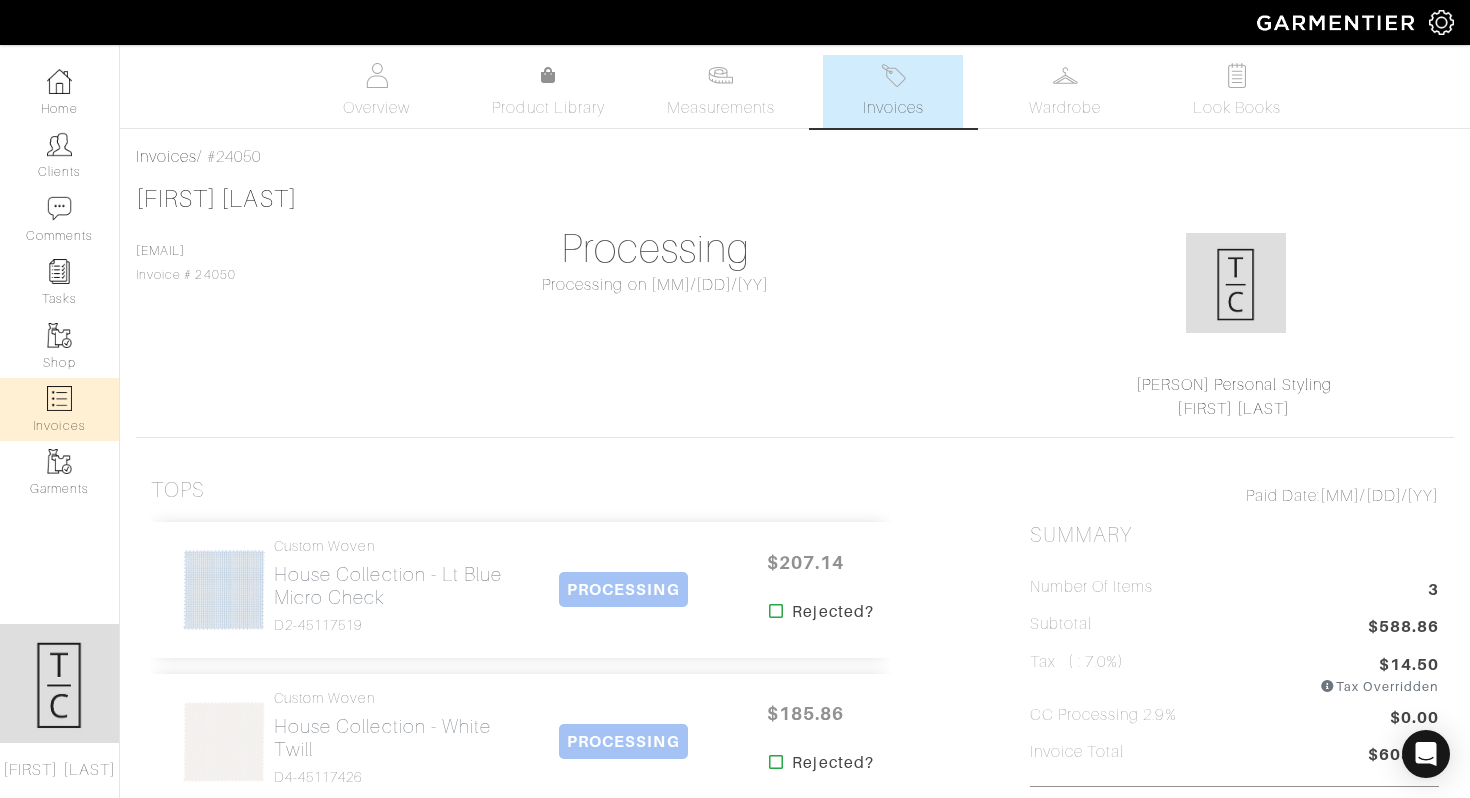 click on "Invoices" at bounding box center [59, 409] 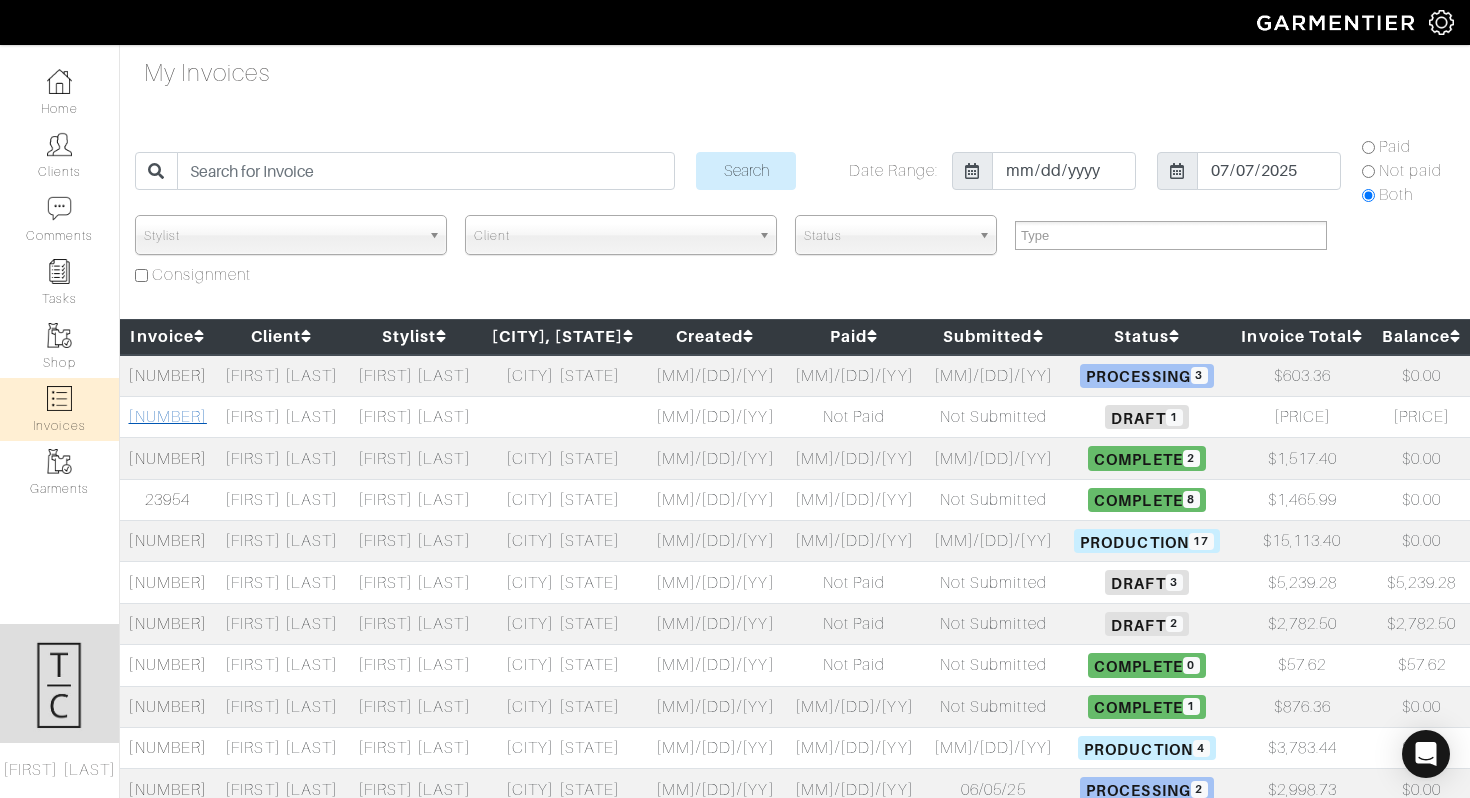 click on "[NUMBER]" at bounding box center [167, 417] 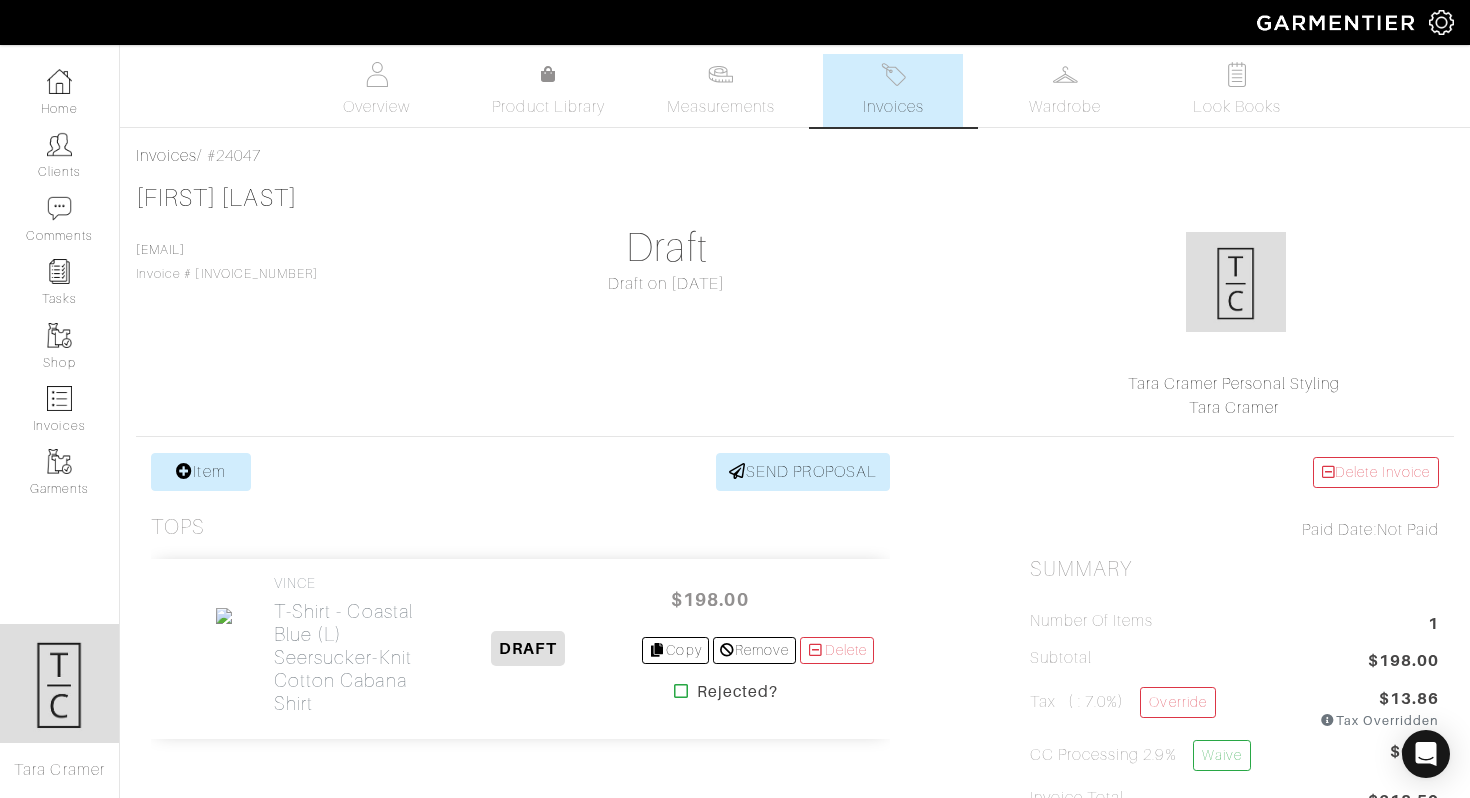 scroll, scrollTop: 0, scrollLeft: 0, axis: both 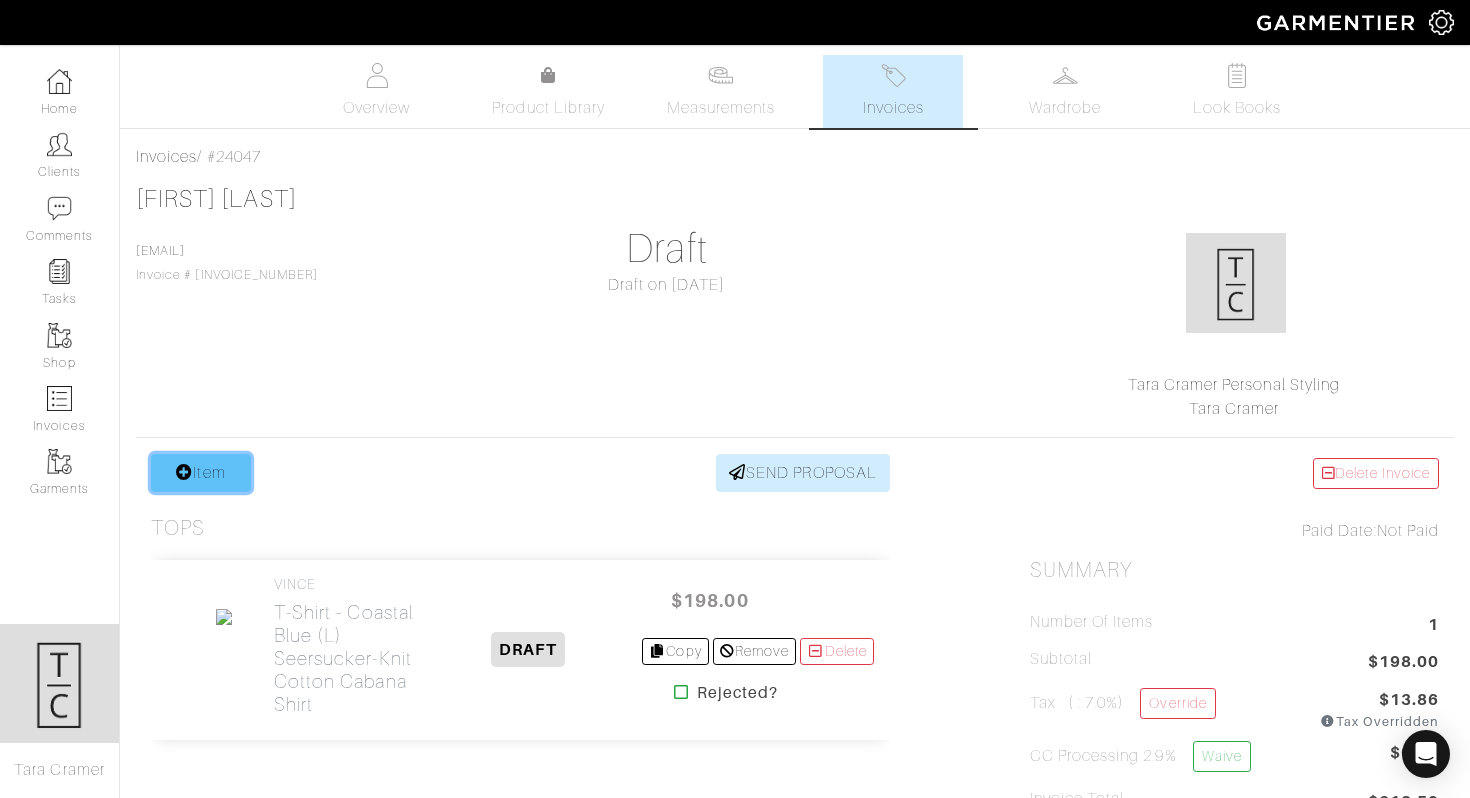 click on "Item" at bounding box center [201, 473] 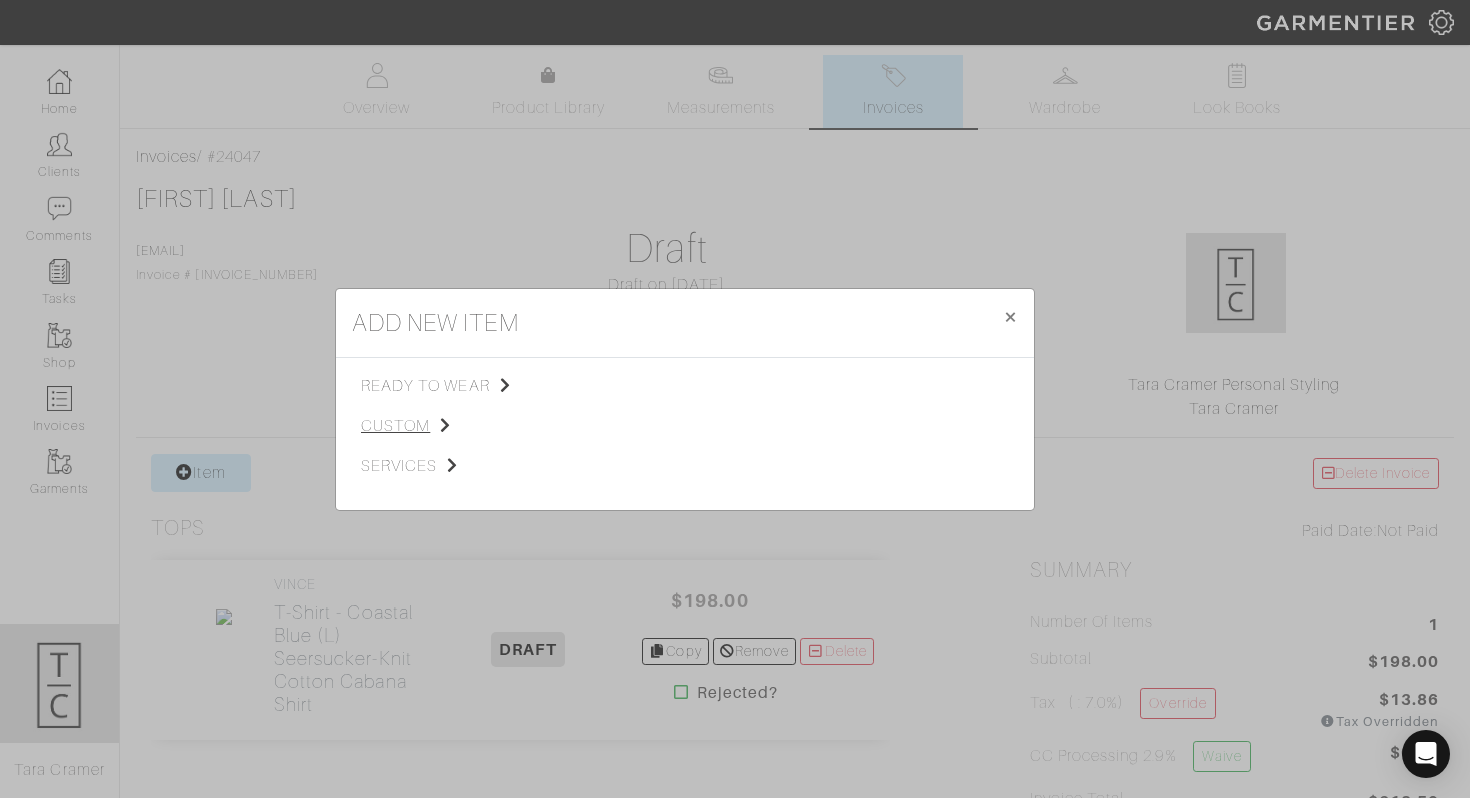 click on "custom" at bounding box center [461, 426] 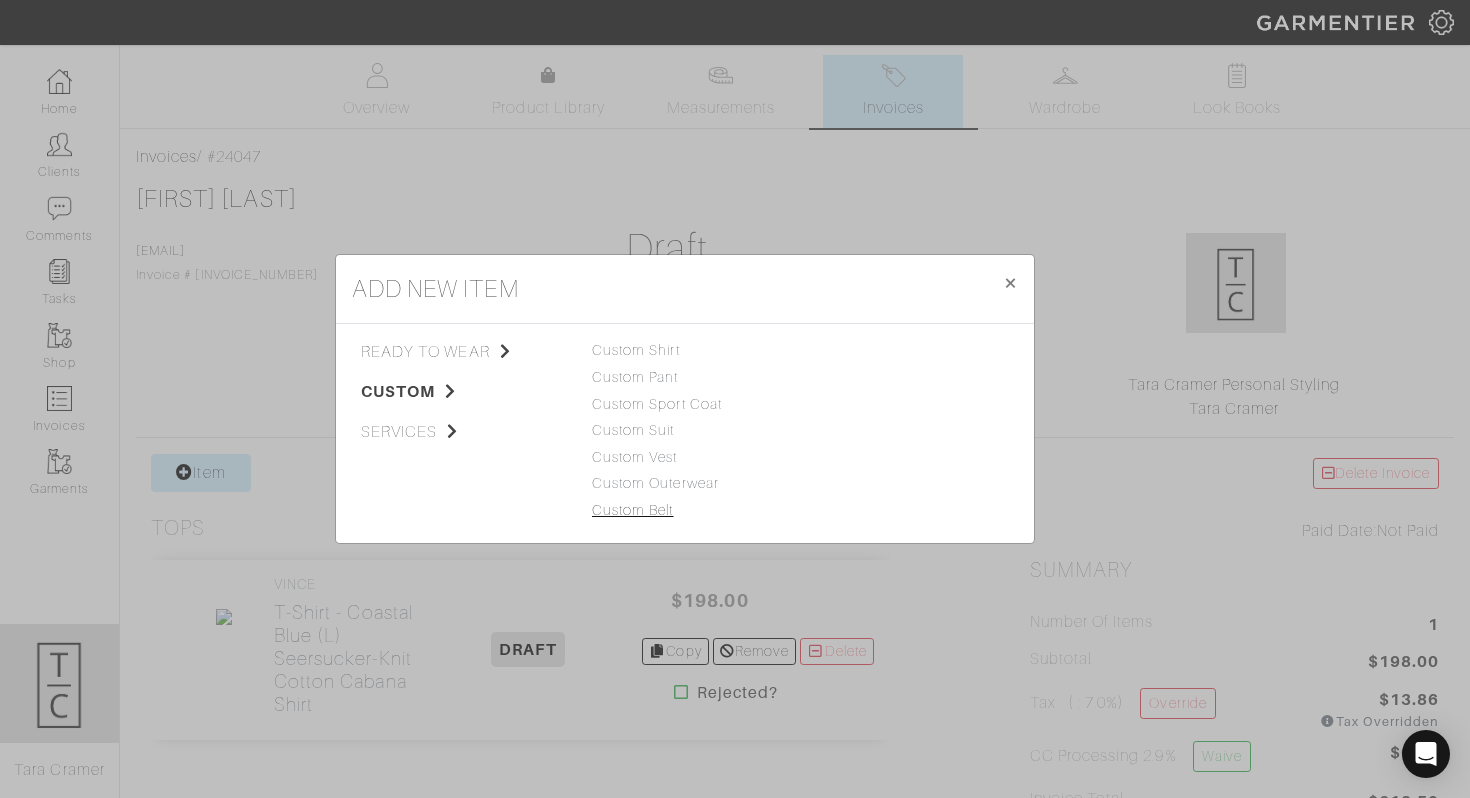 click on "Custom Belt" at bounding box center (633, 510) 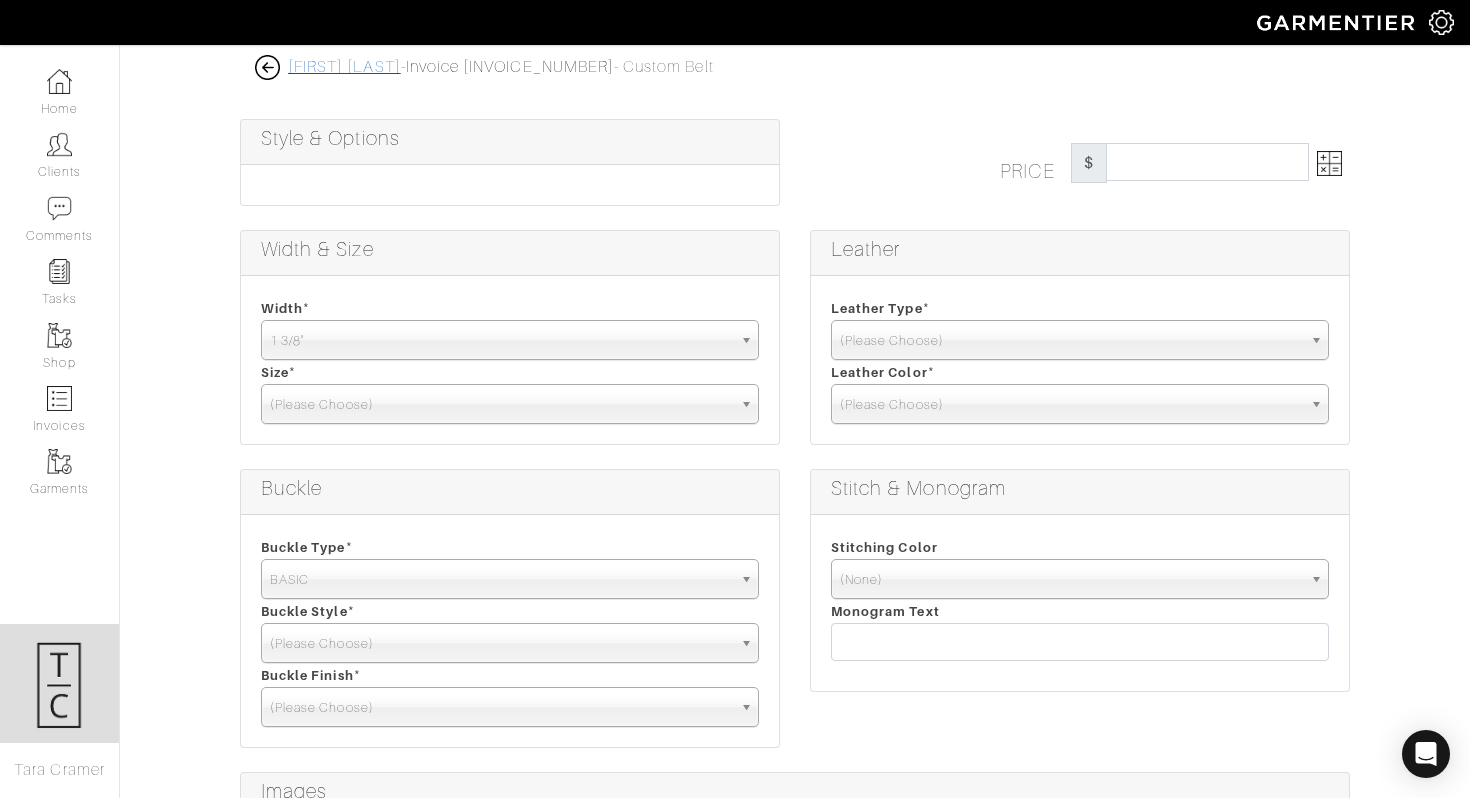 click on "[FIRST] [LAST]" at bounding box center (344, 67) 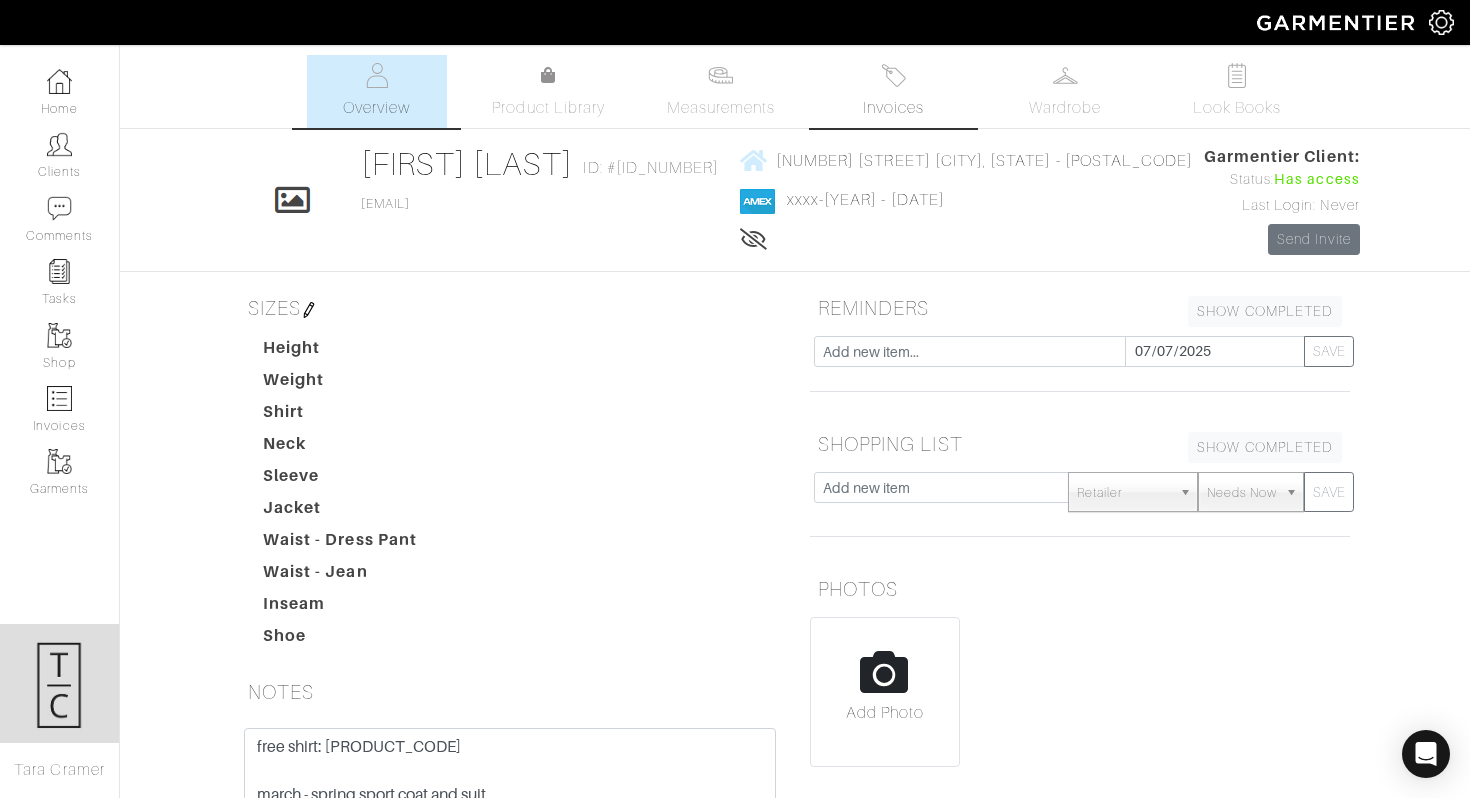 click on "Invoices" at bounding box center [893, 91] 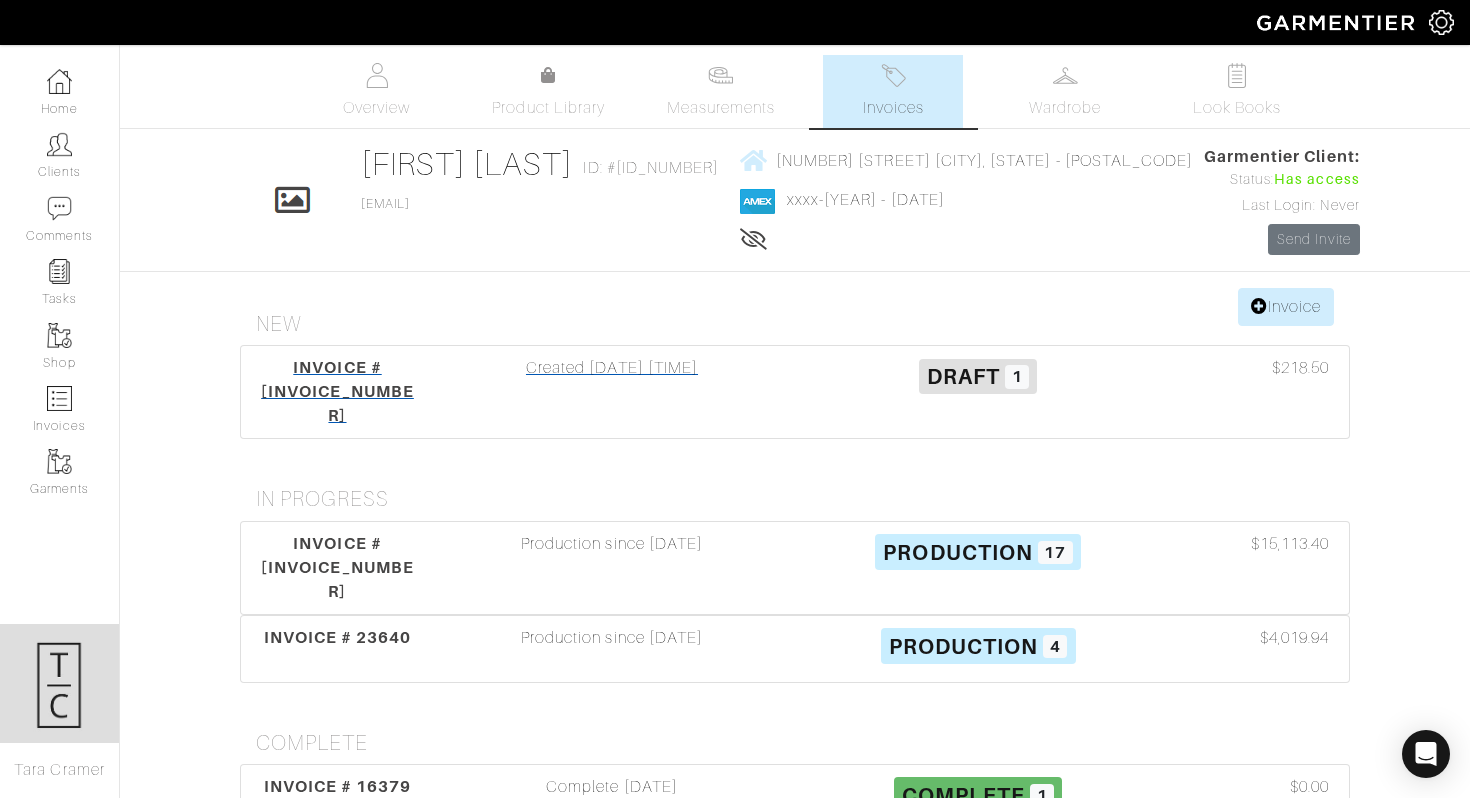 click on "INVOICE # 24047" at bounding box center (337, 391) 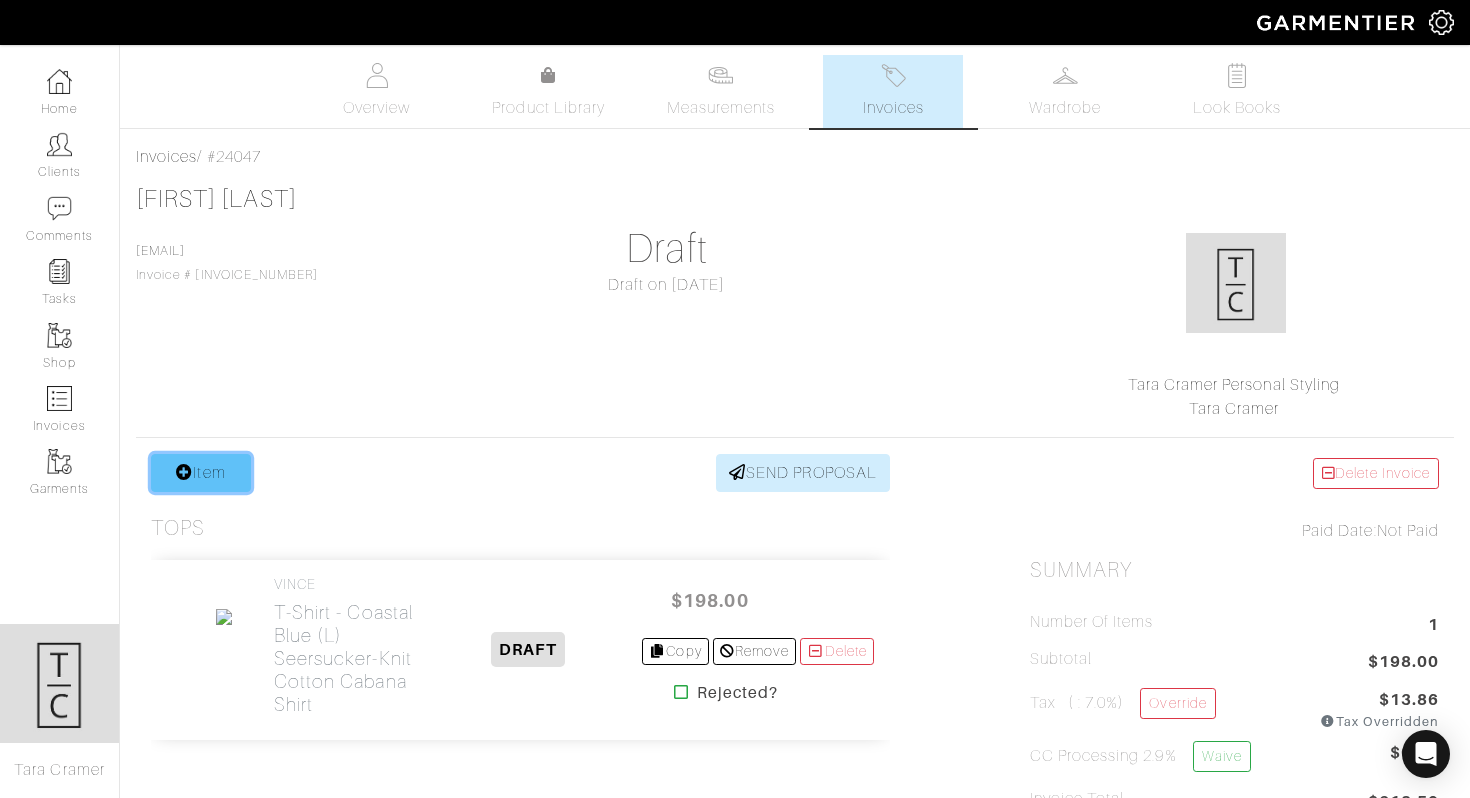 click on "Item" at bounding box center (201, 473) 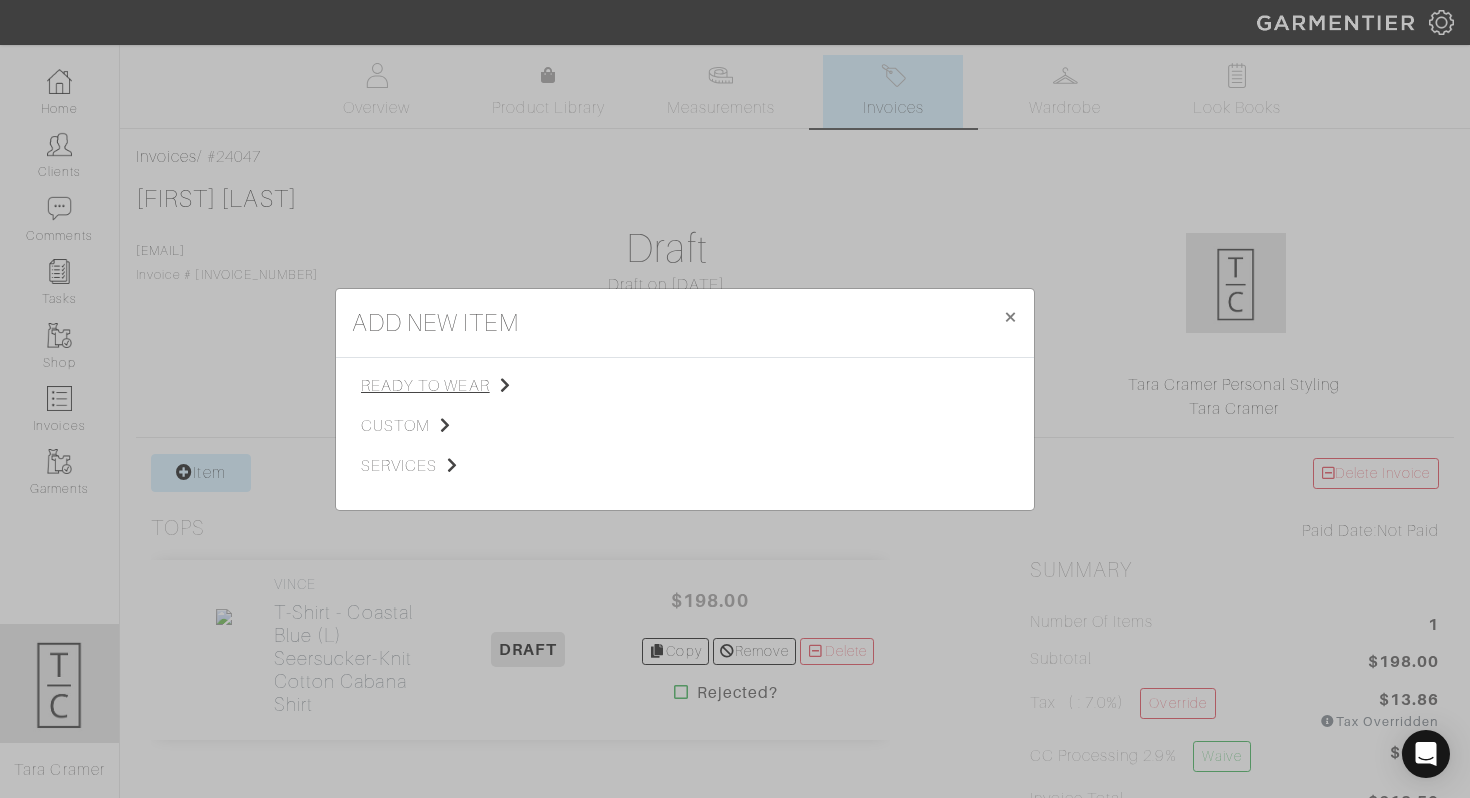 click on "ready to wear" at bounding box center [461, 386] 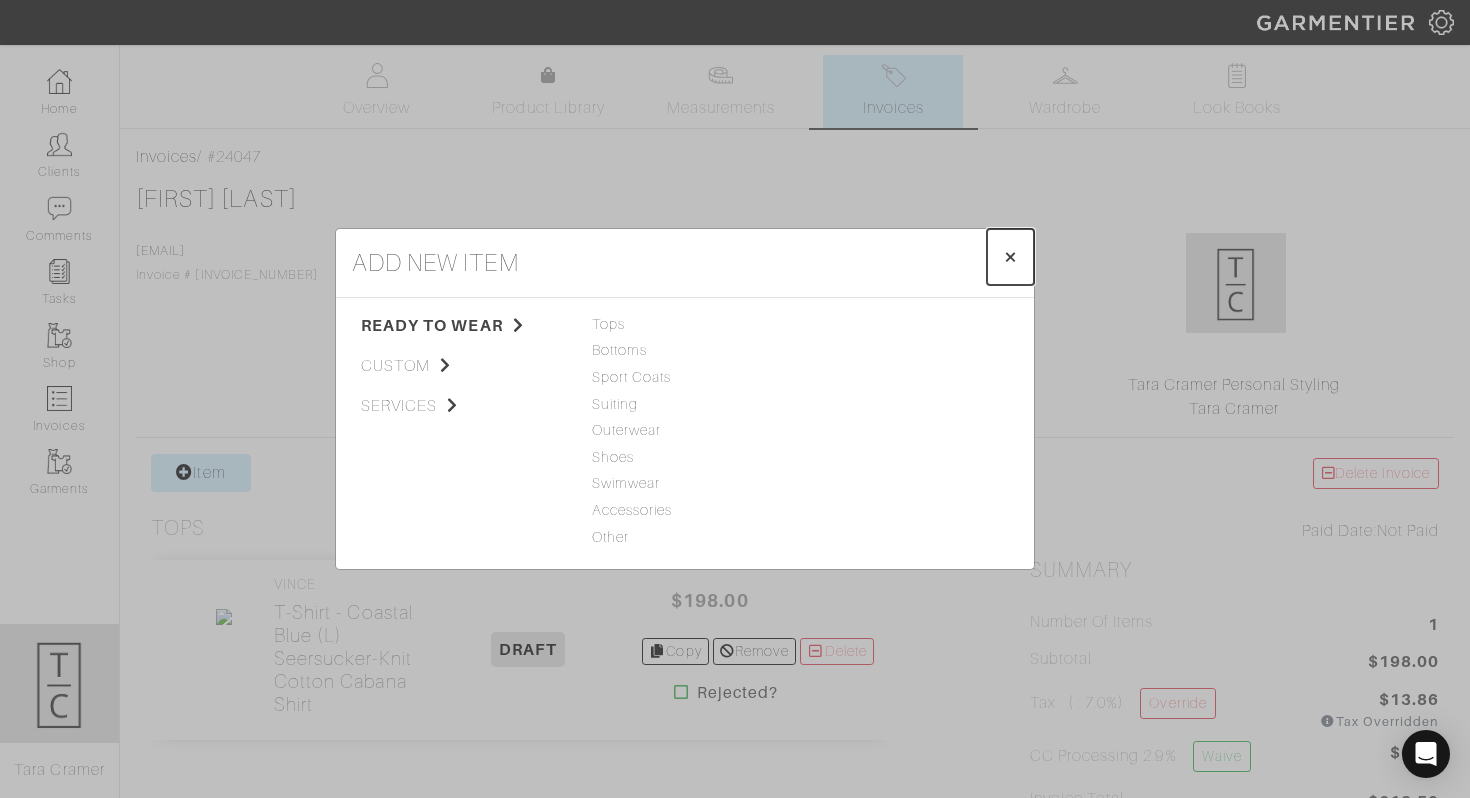click on "× Close" at bounding box center [1010, 257] 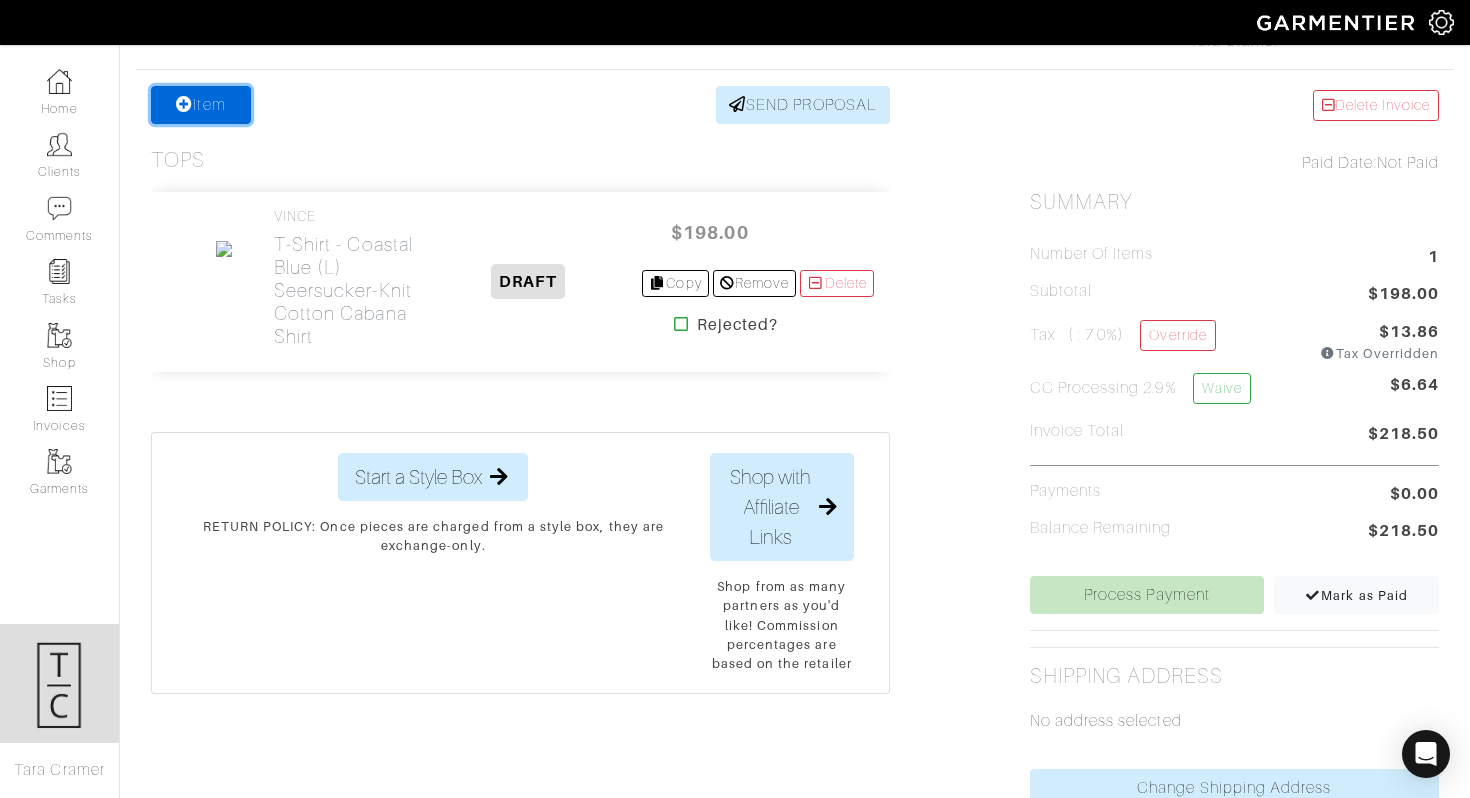 scroll, scrollTop: 363, scrollLeft: 0, axis: vertical 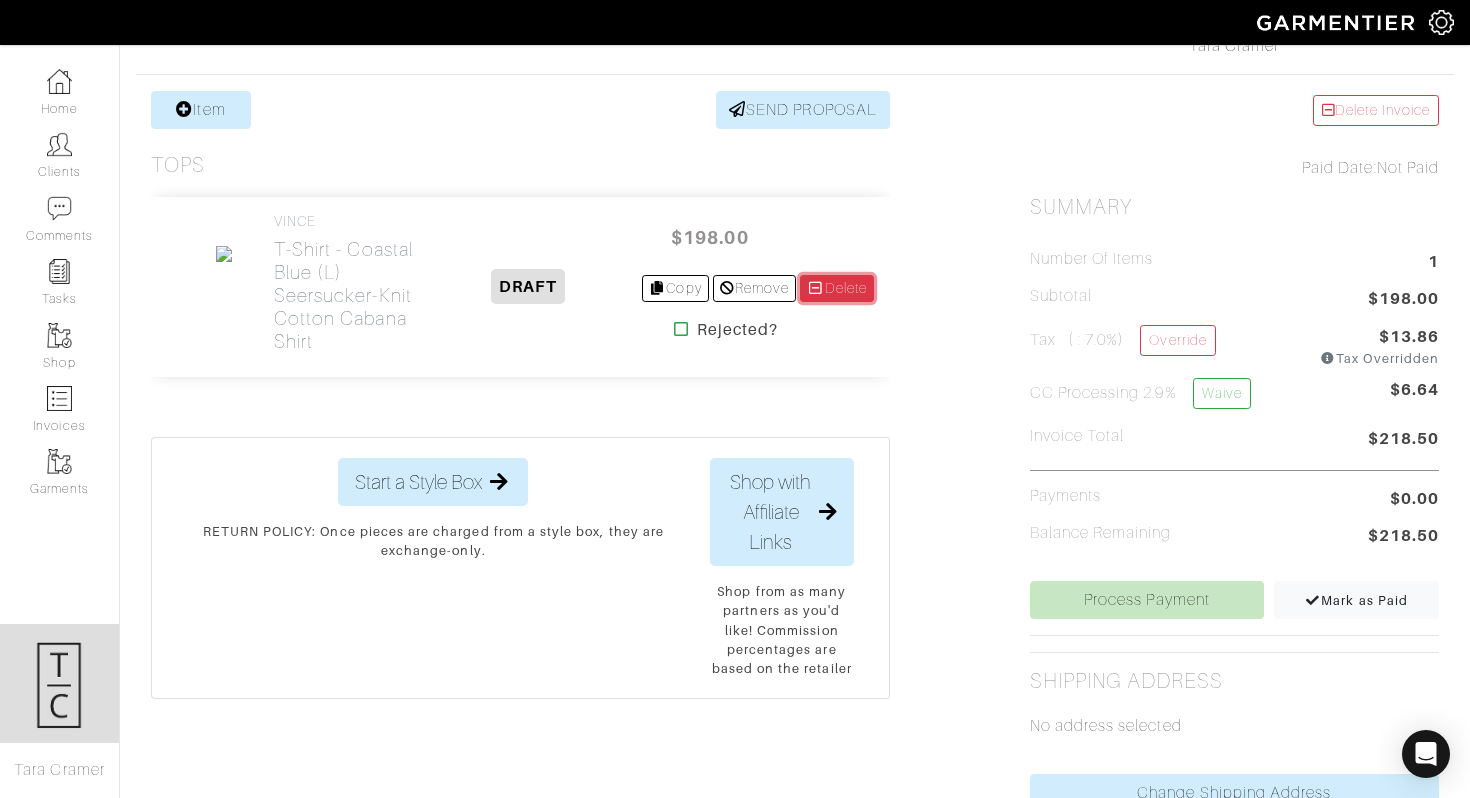 click on "Delete" at bounding box center (837, 288) 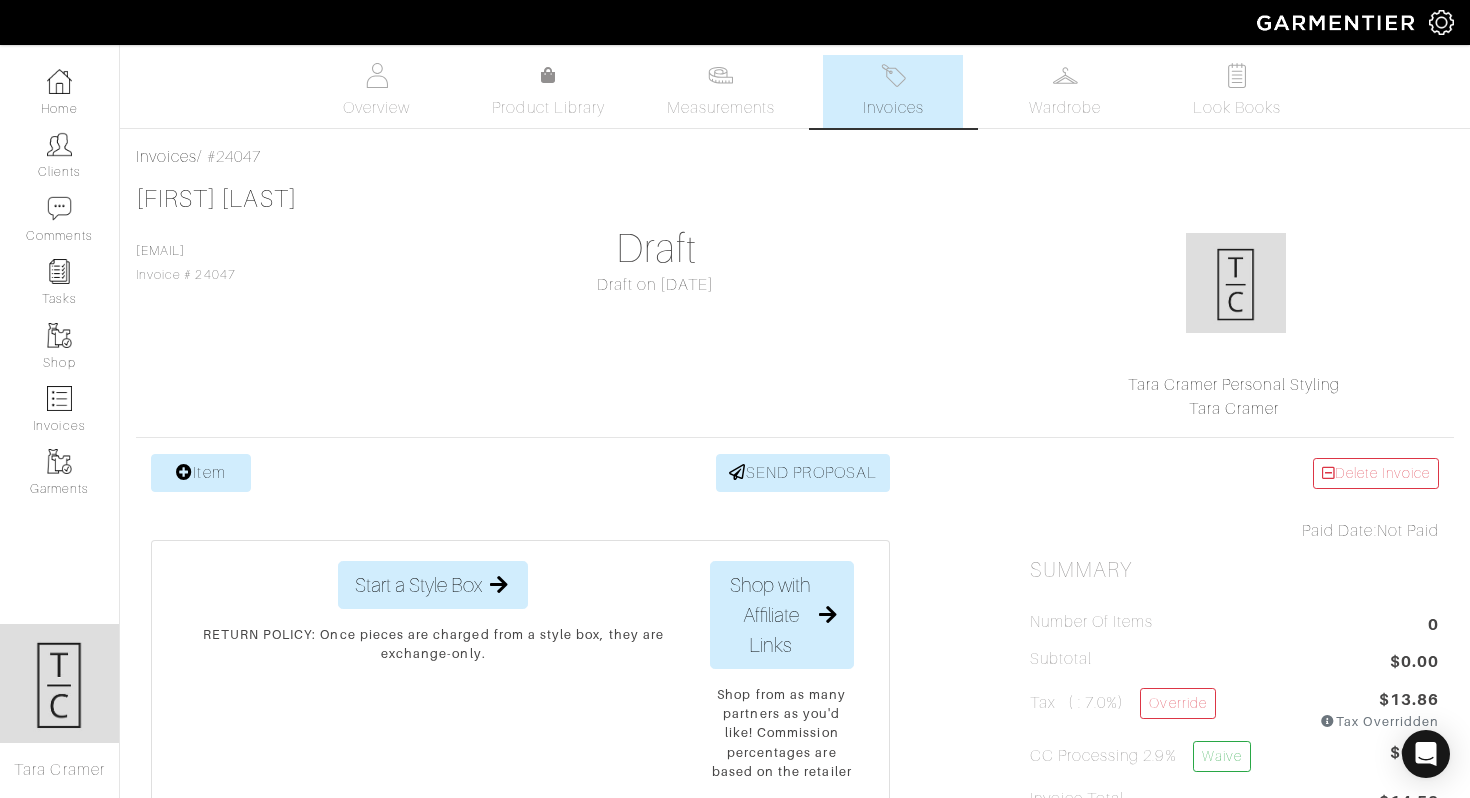 scroll, scrollTop: 0, scrollLeft: 0, axis: both 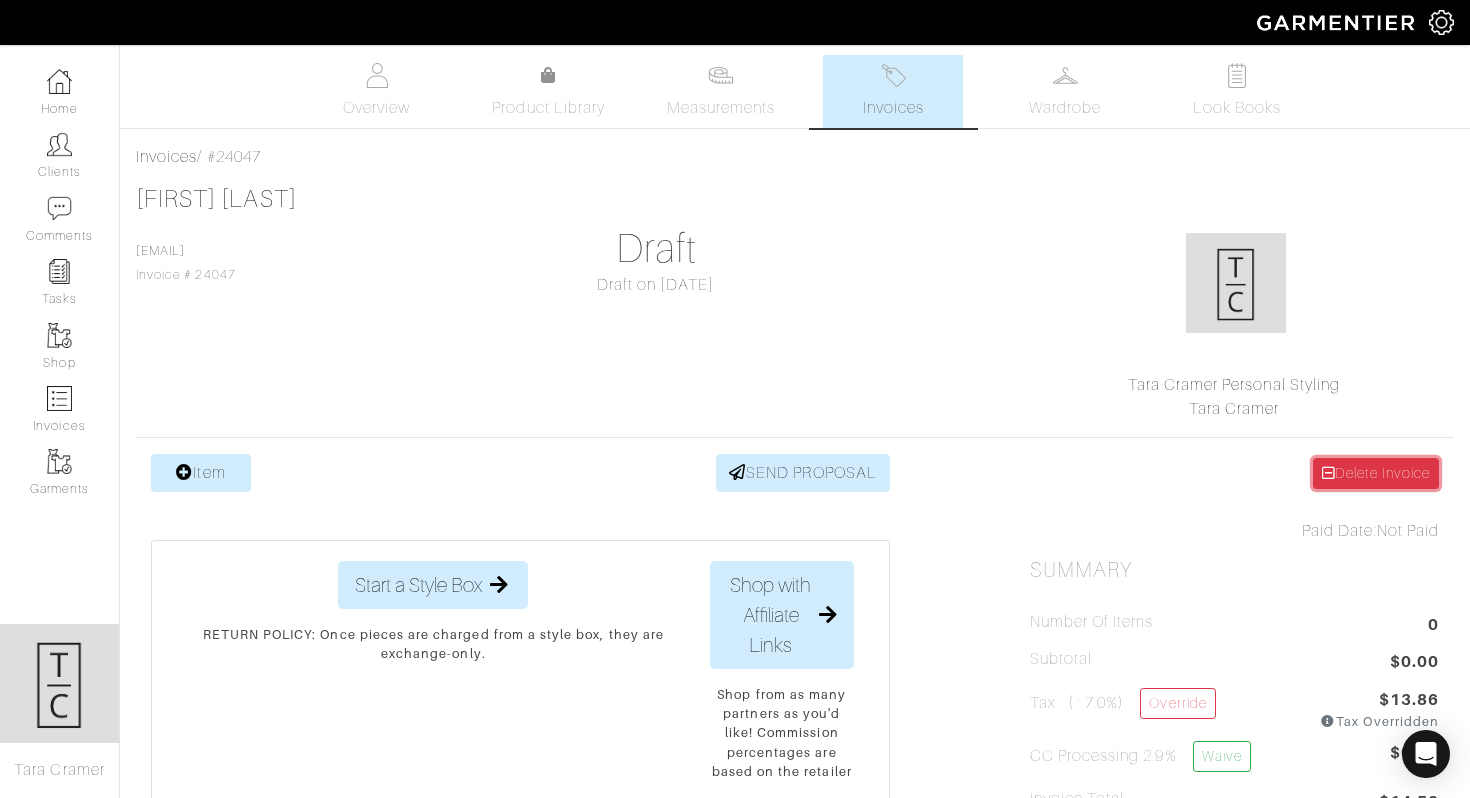 click on "Delete Invoice" at bounding box center [1376, 473] 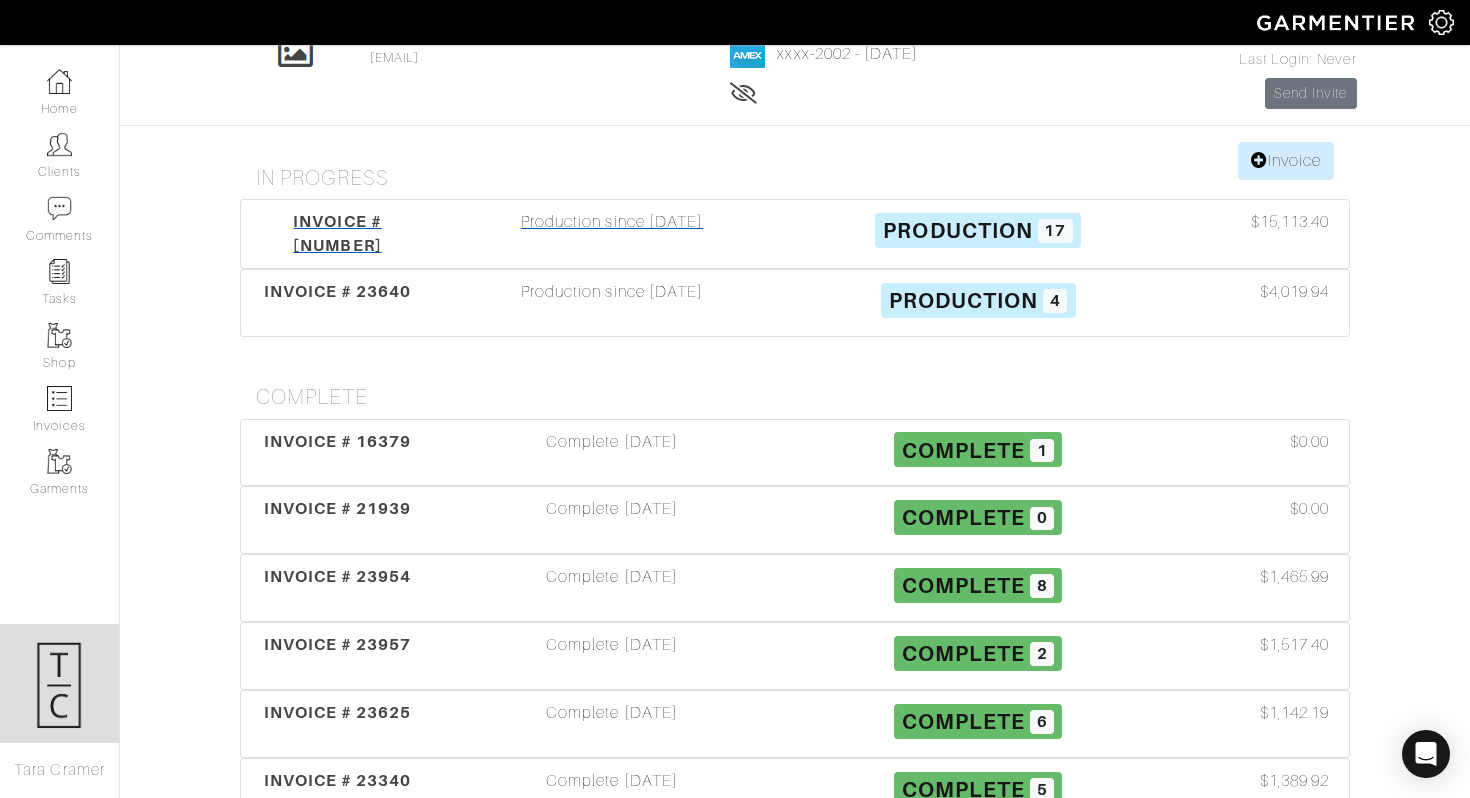 scroll, scrollTop: 128, scrollLeft: 0, axis: vertical 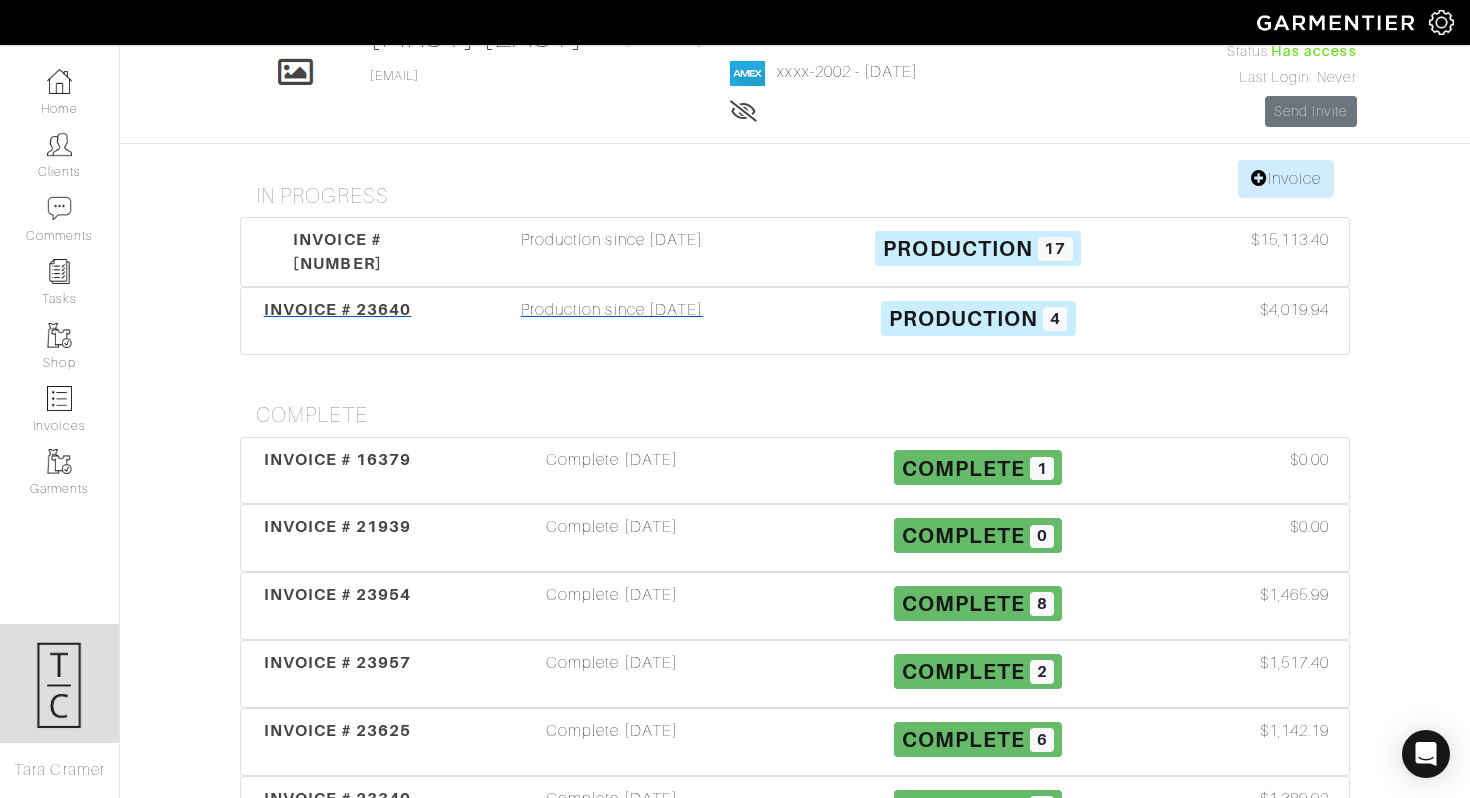 click on "Production since [DATE]" at bounding box center [612, 321] 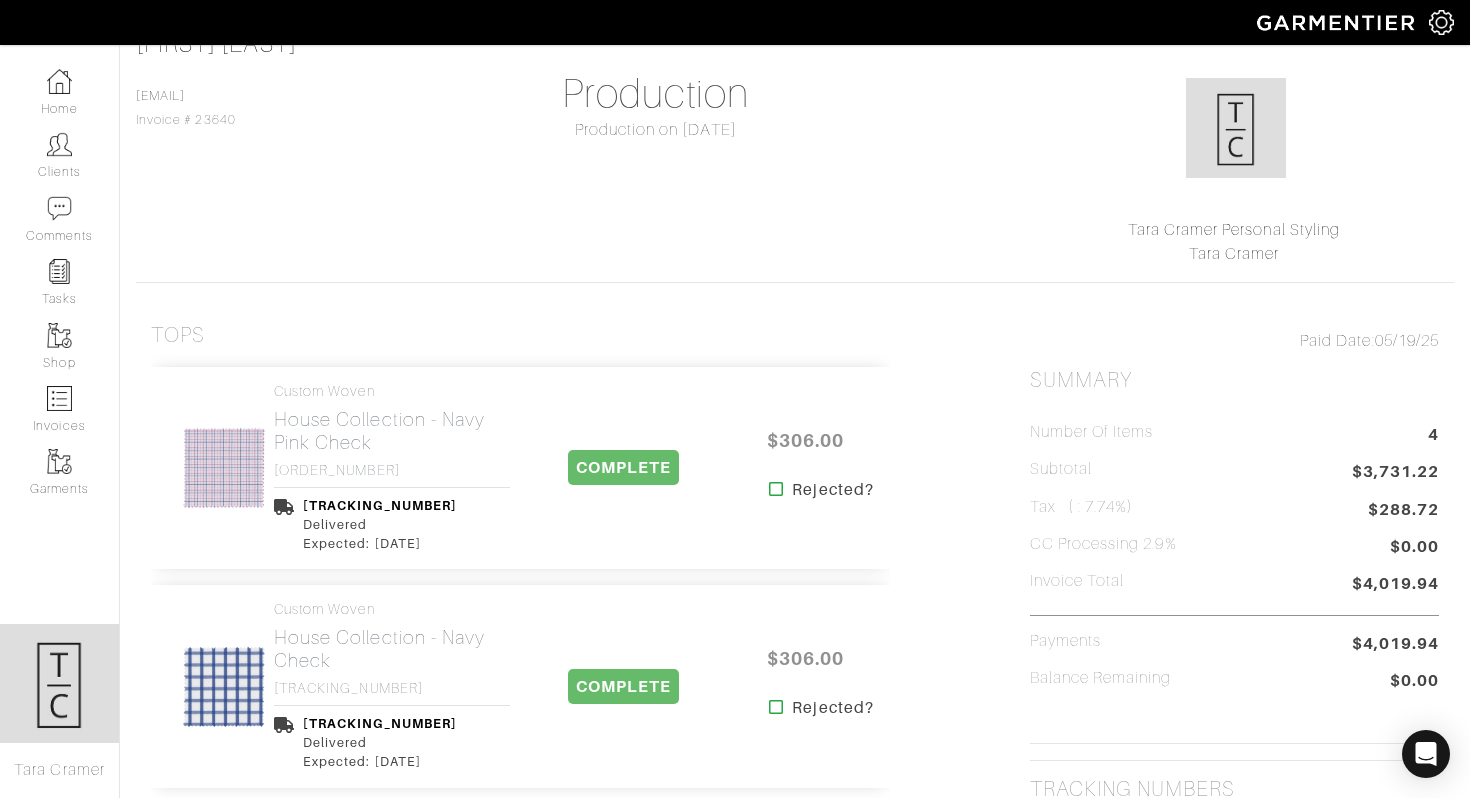 scroll, scrollTop: 0, scrollLeft: 0, axis: both 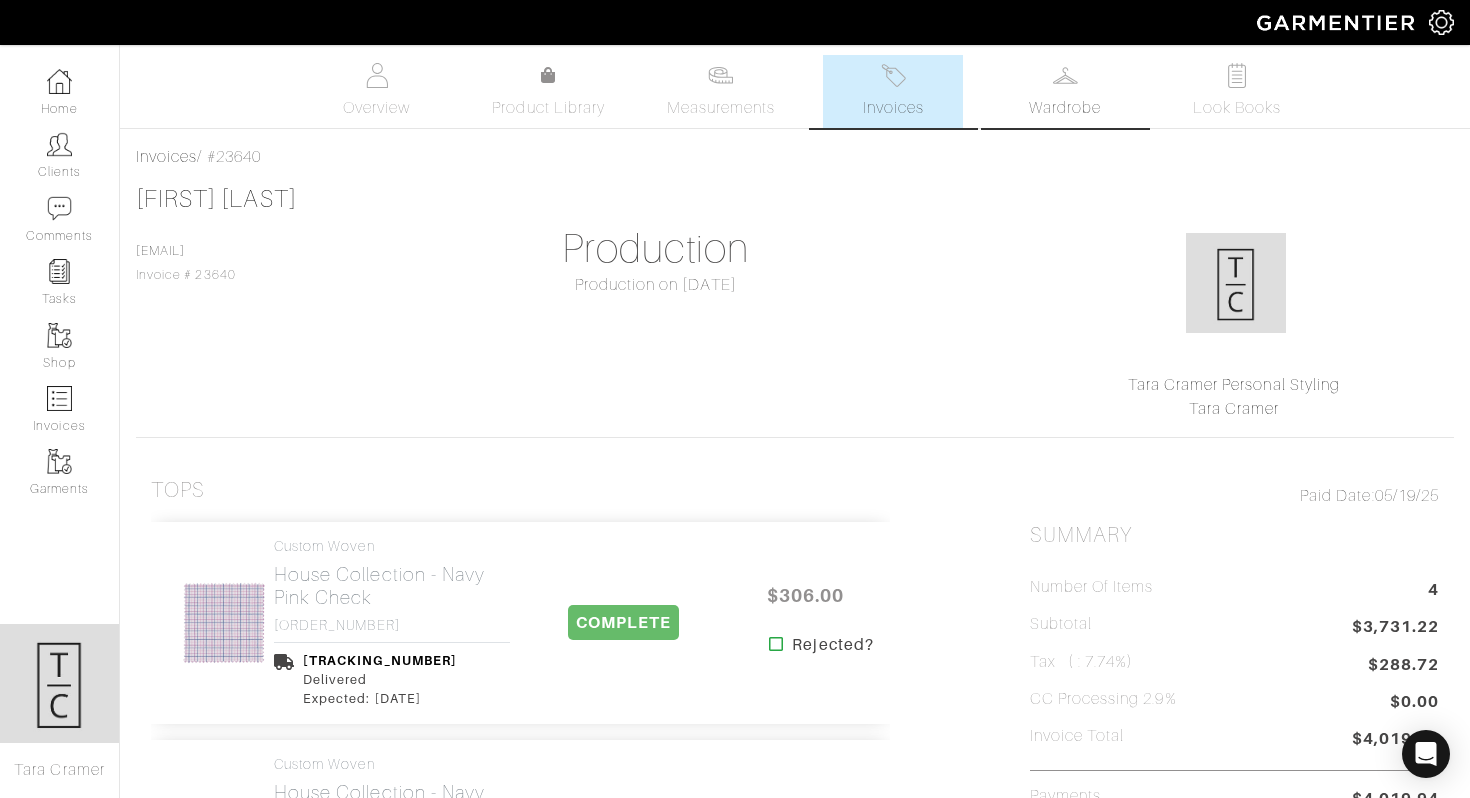 click on "Wardrobe" at bounding box center [1065, 108] 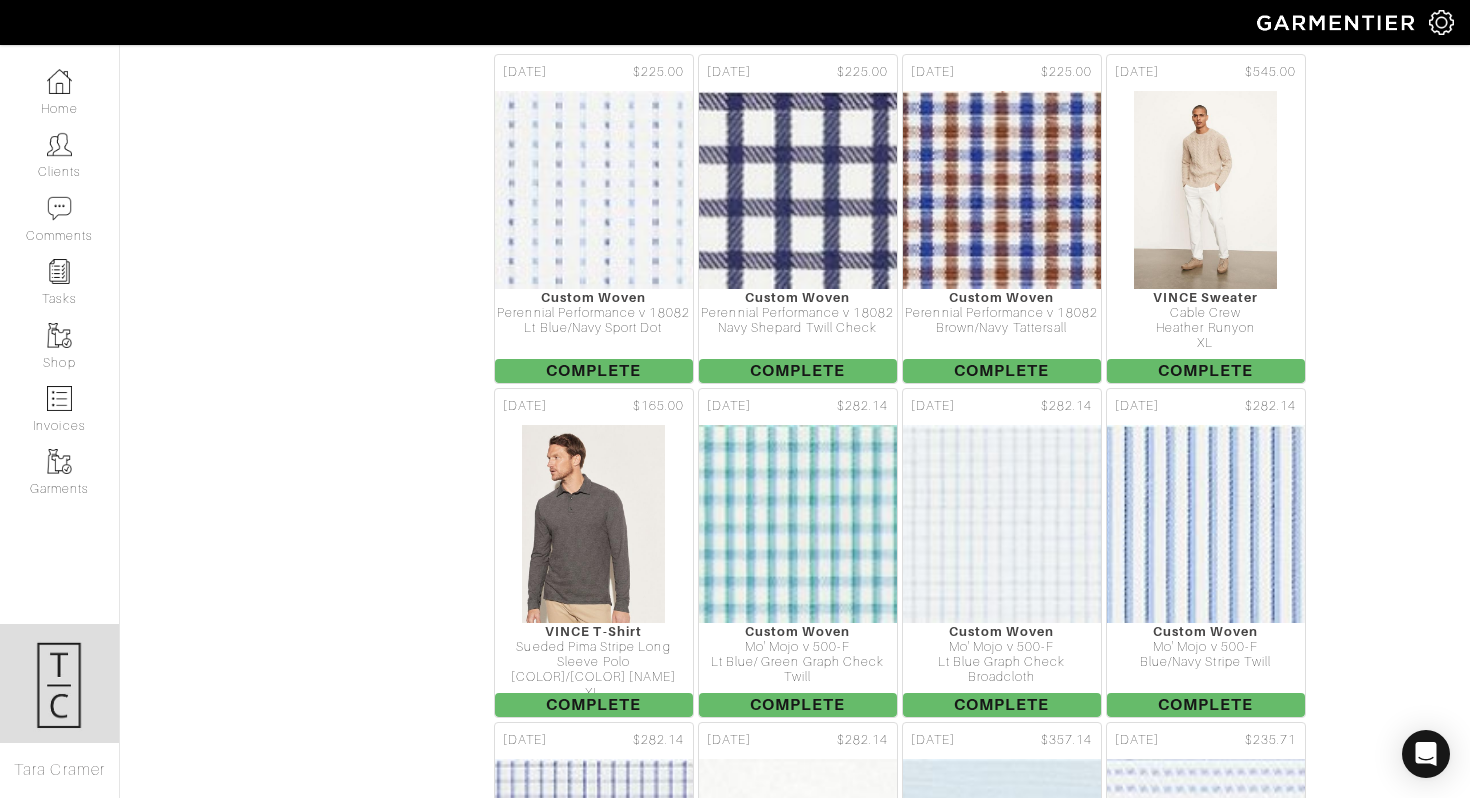 scroll, scrollTop: 5100, scrollLeft: 0, axis: vertical 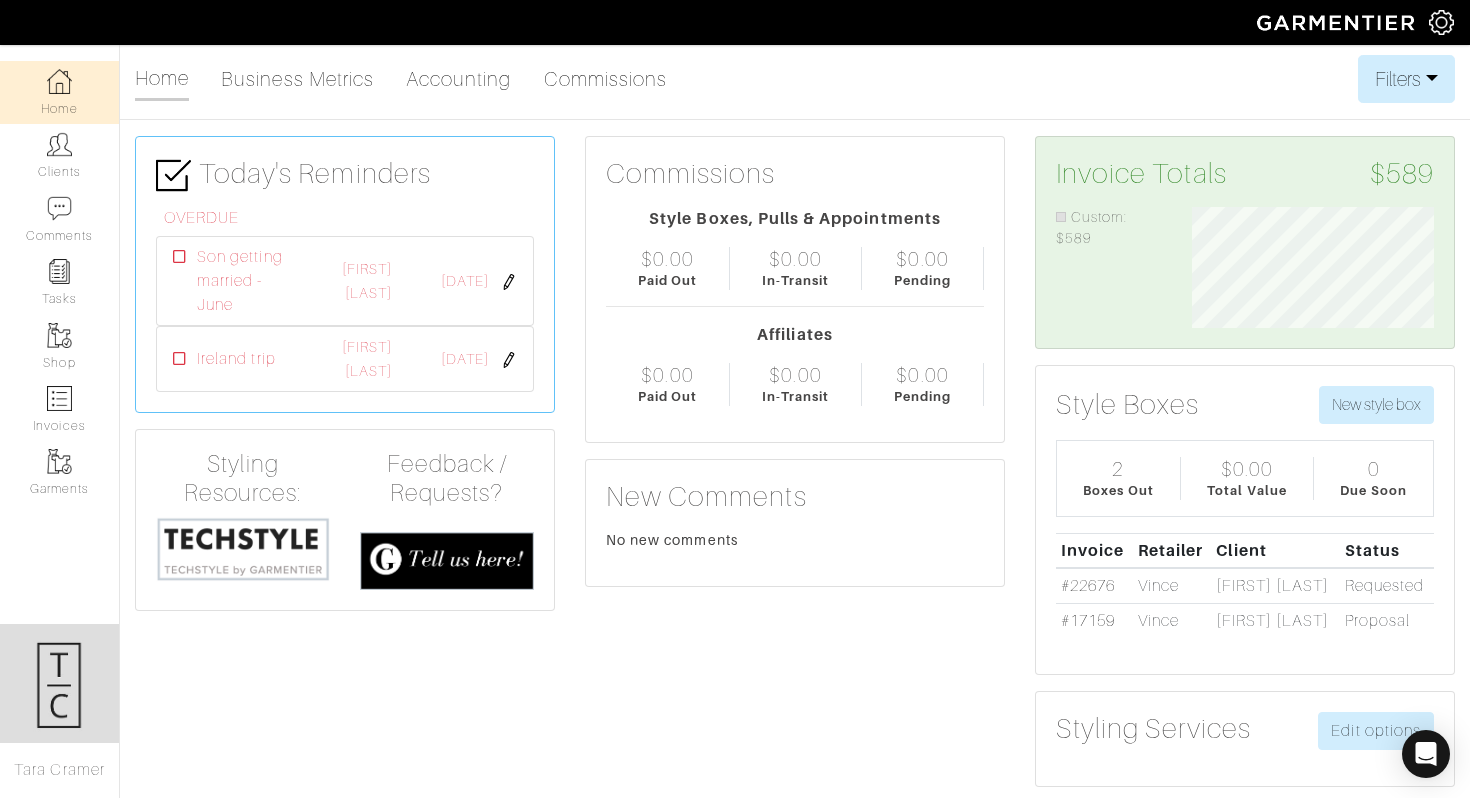 click at bounding box center [1441, 22] 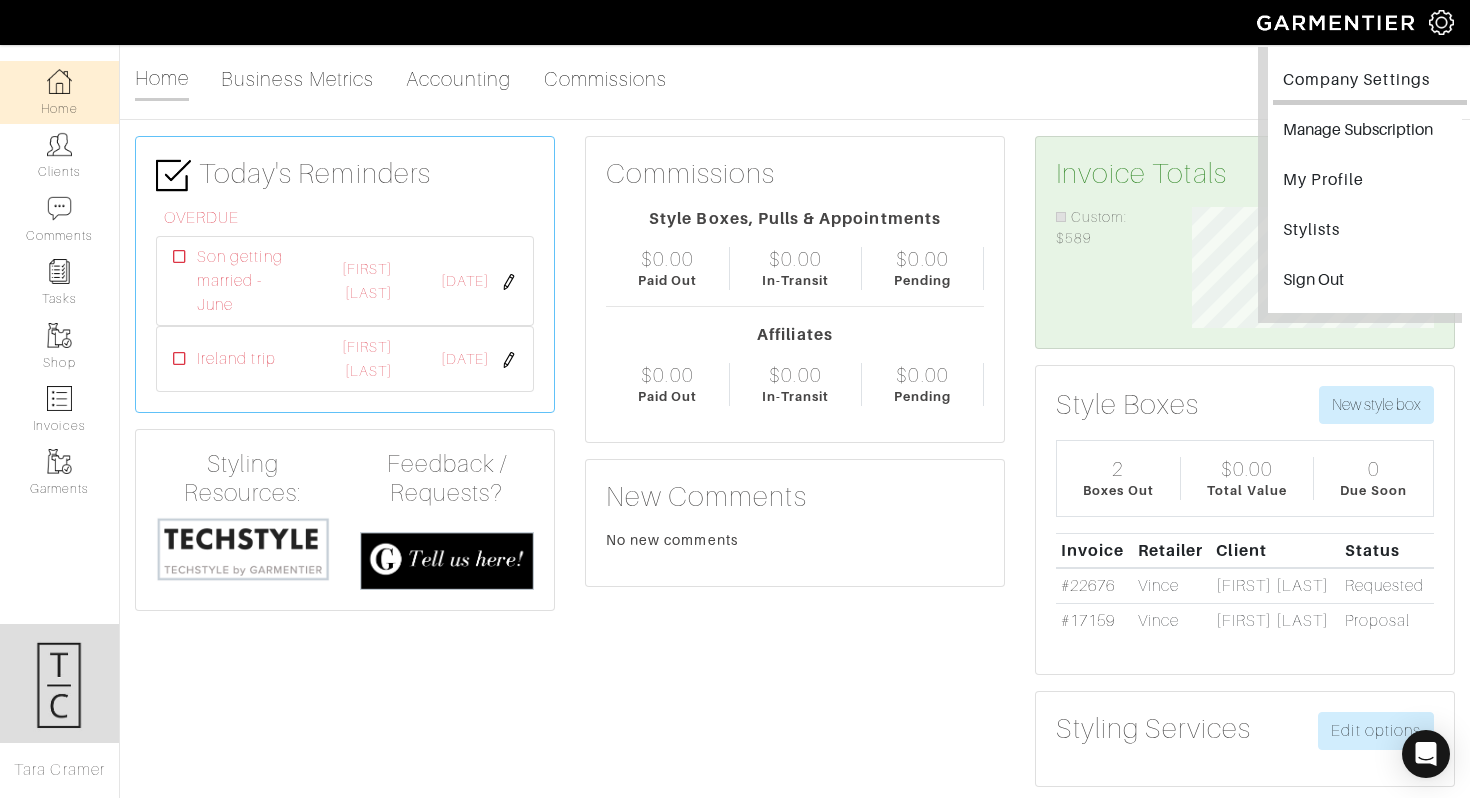 click on "Company Settings" at bounding box center [1370, 82] 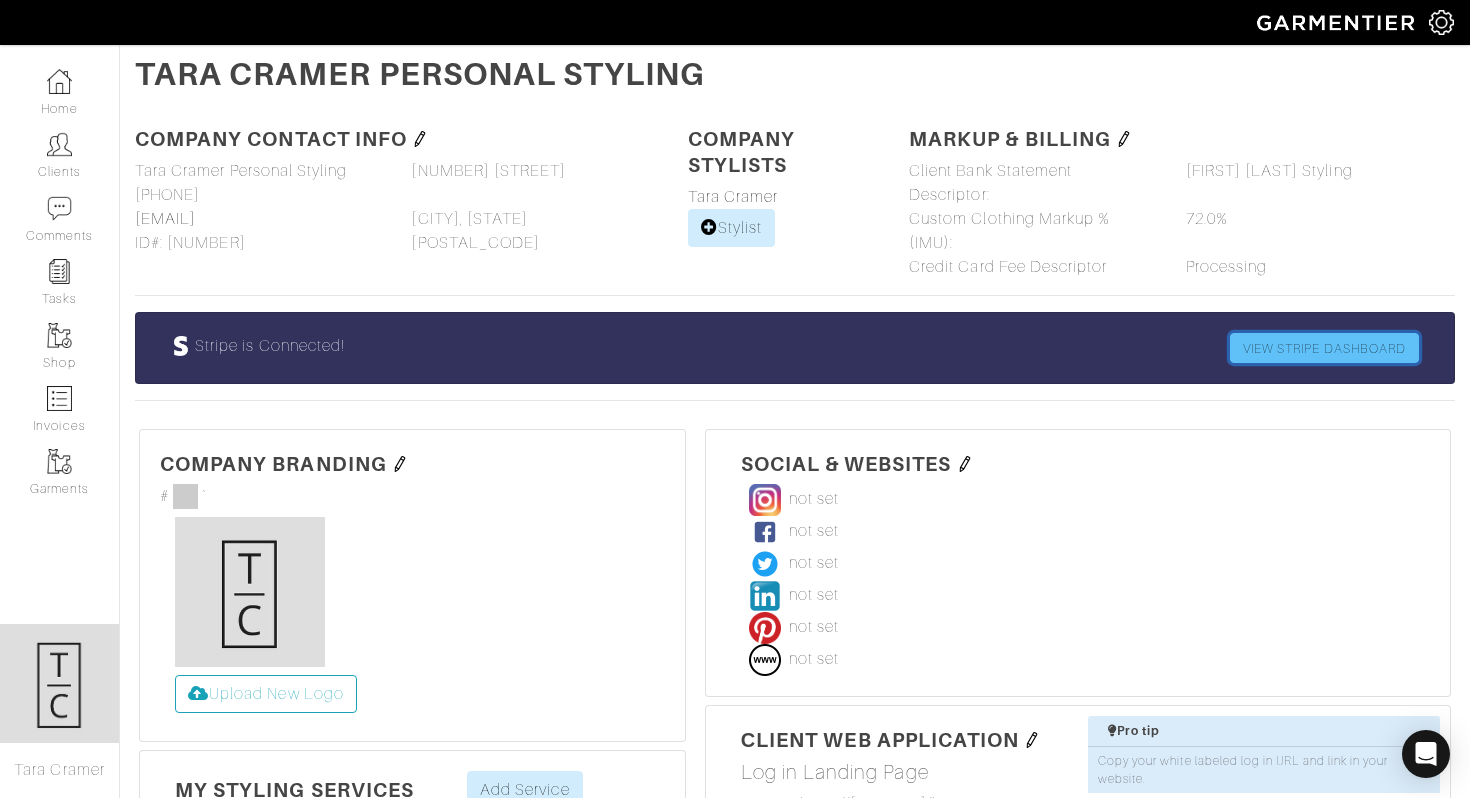click on "VIEW STRIPE DASHBOARD" at bounding box center (1324, 348) 